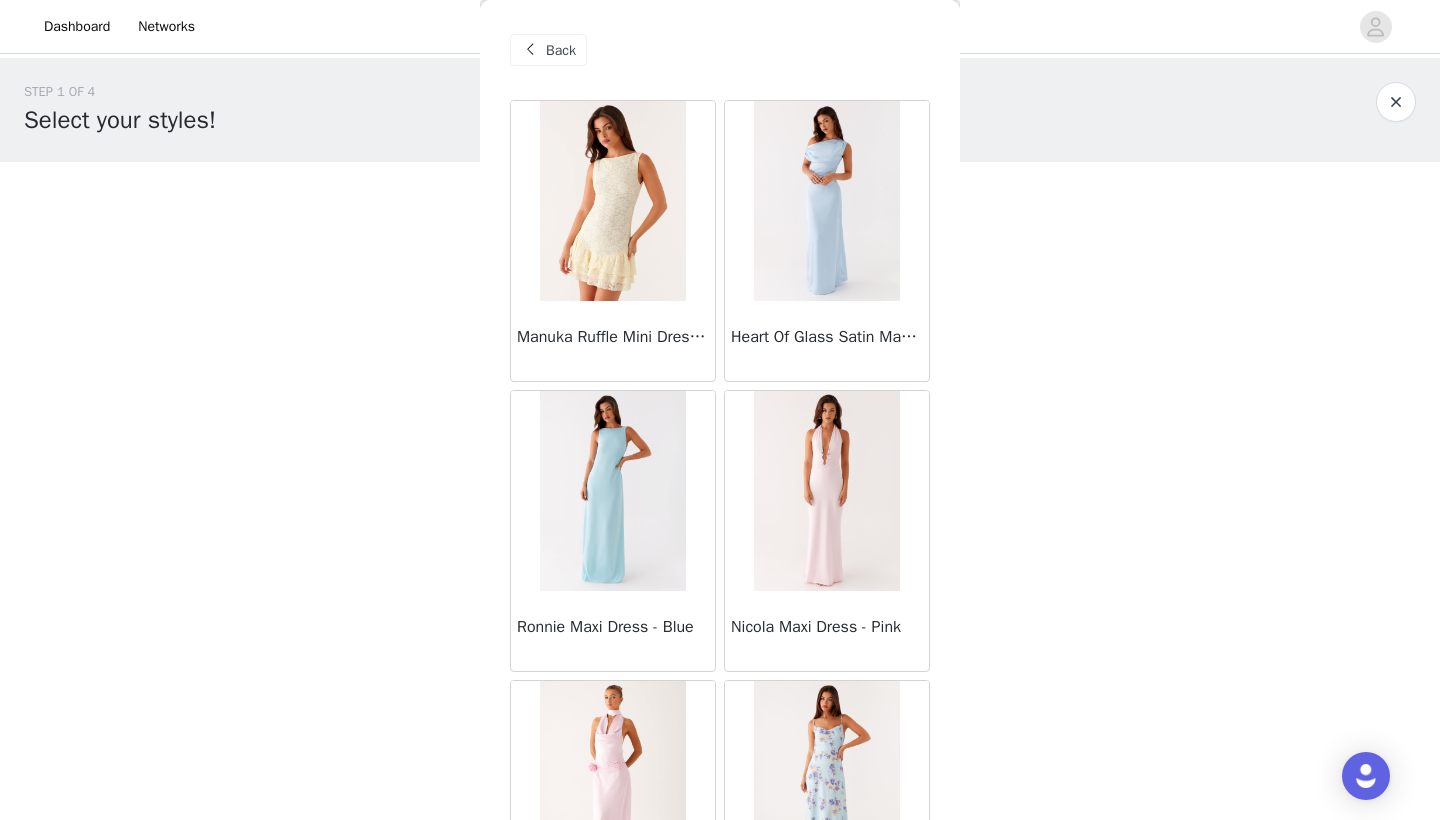 scroll, scrollTop: 0, scrollLeft: 262, axis: horizontal 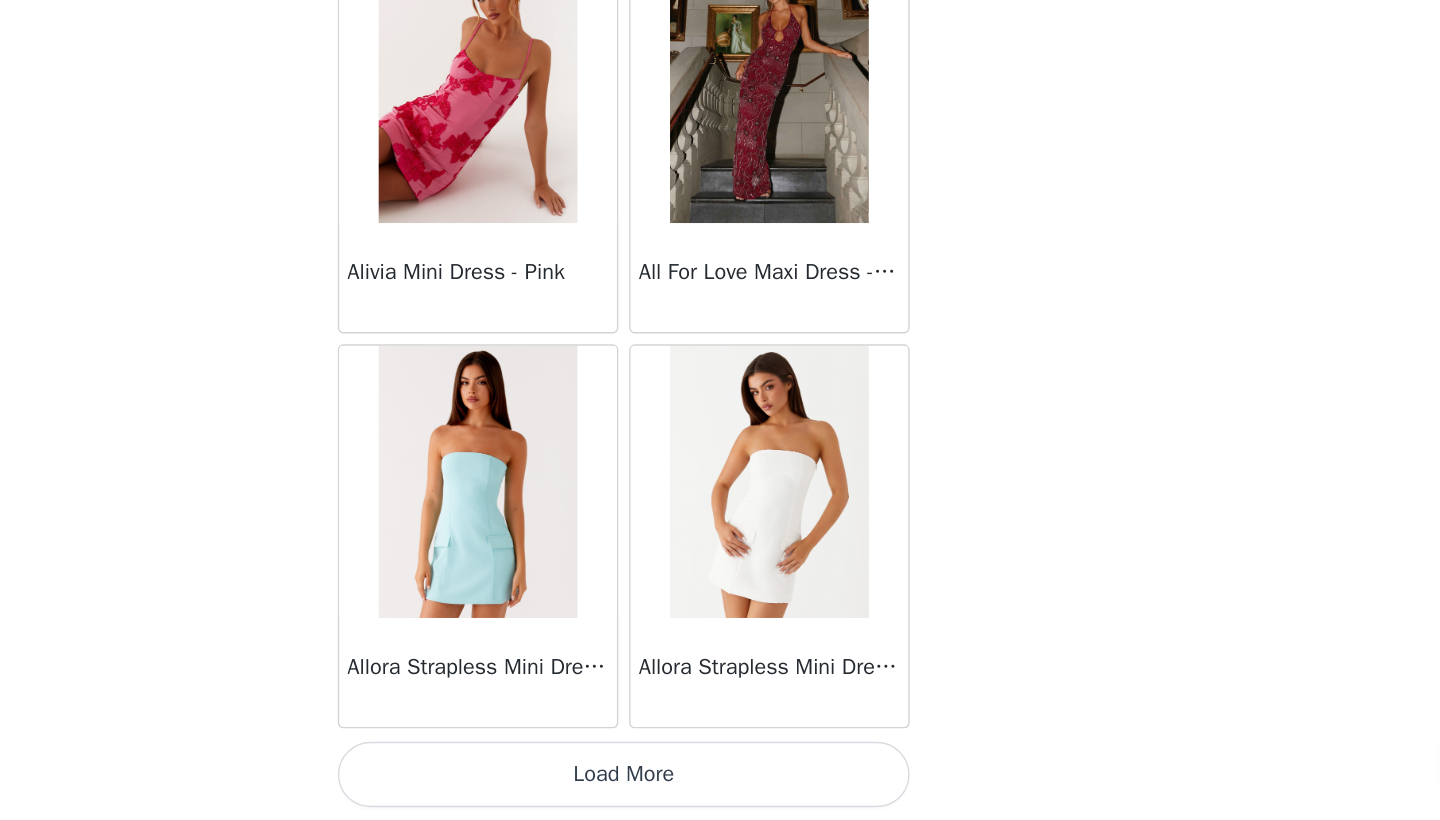 click on "Load More" at bounding box center (720, 786) 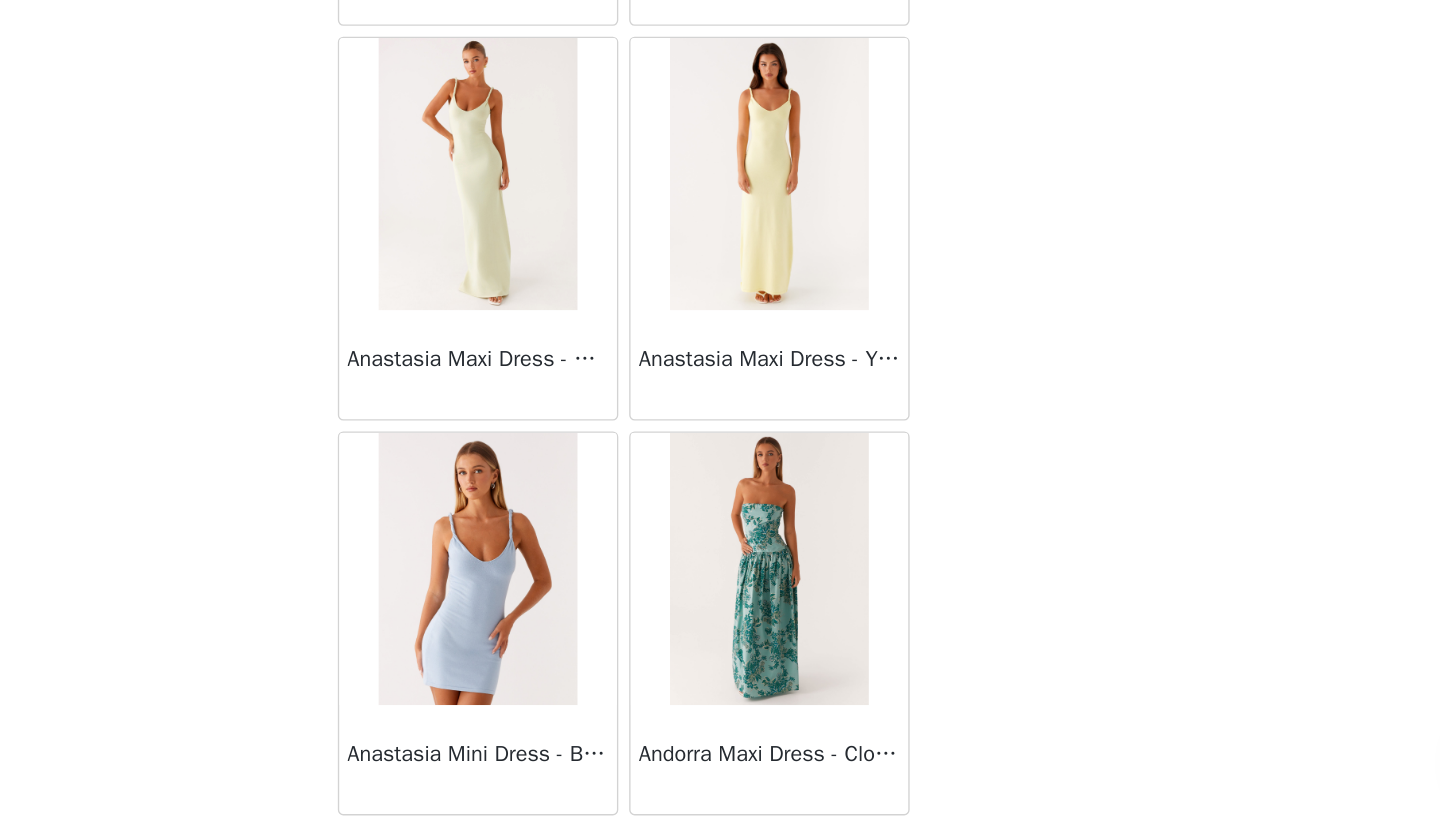 scroll, scrollTop: 83376, scrollLeft: 0, axis: vertical 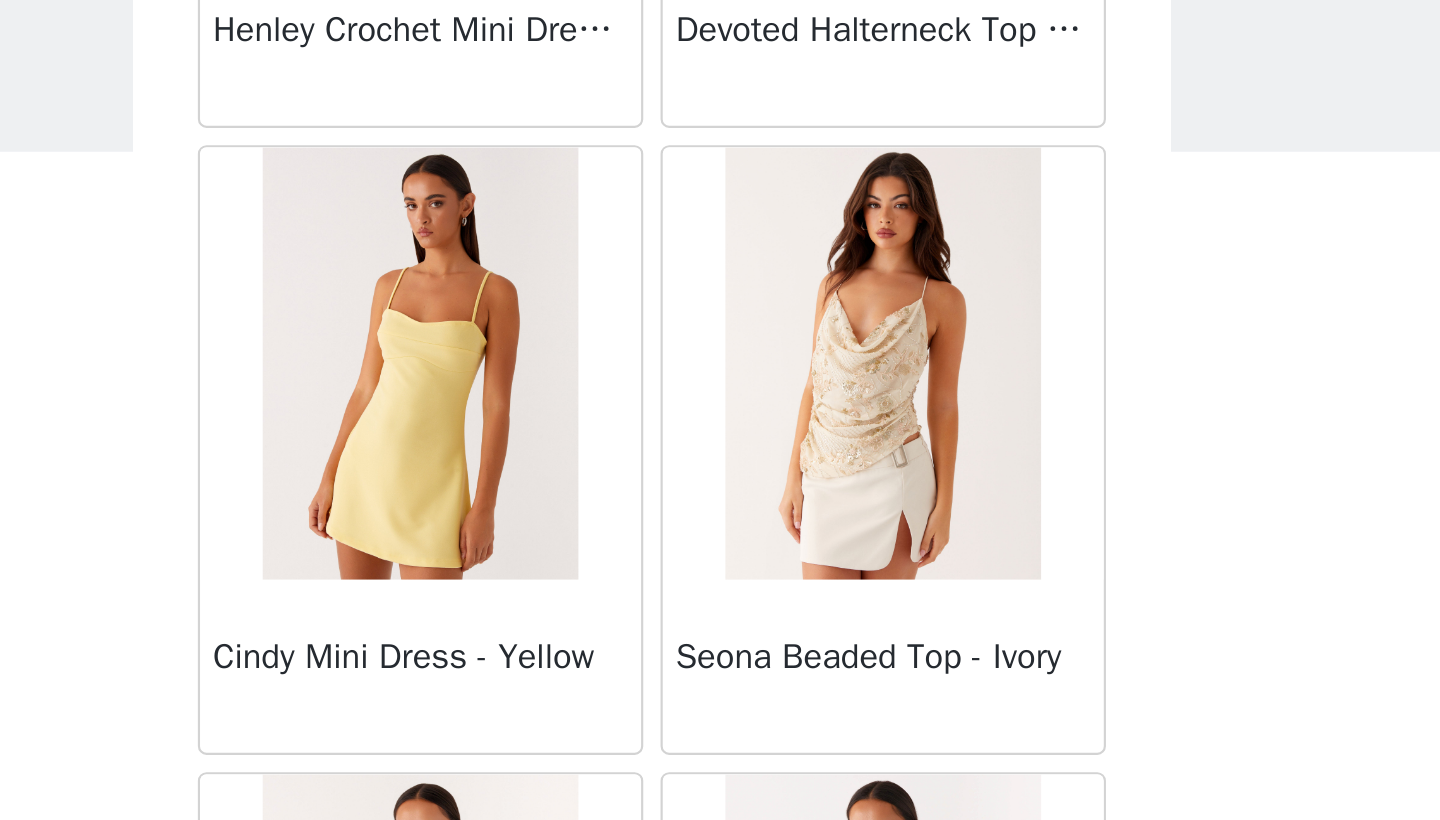 click at bounding box center [612, 260] 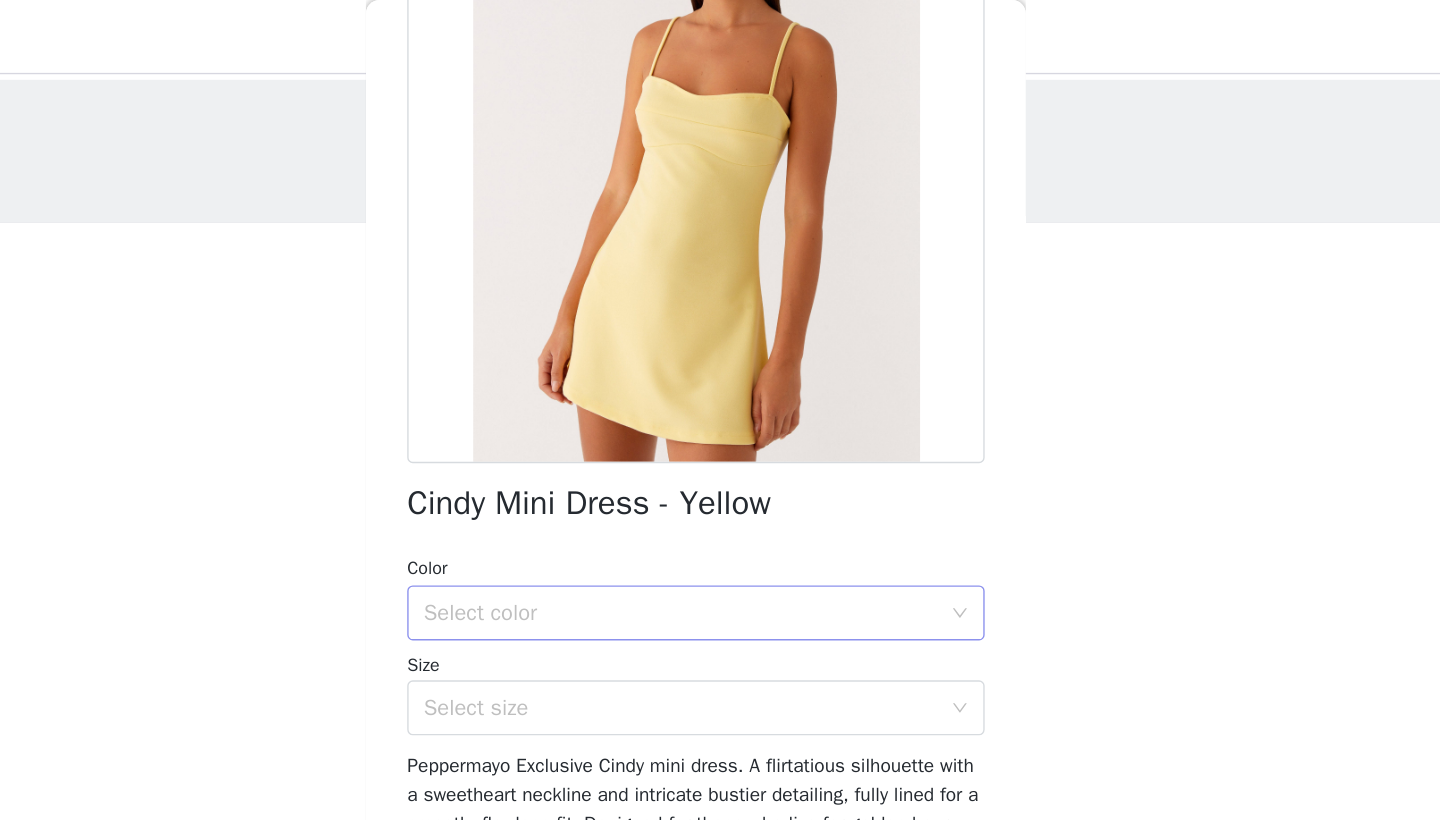 scroll, scrollTop: 233, scrollLeft: 0, axis: vertical 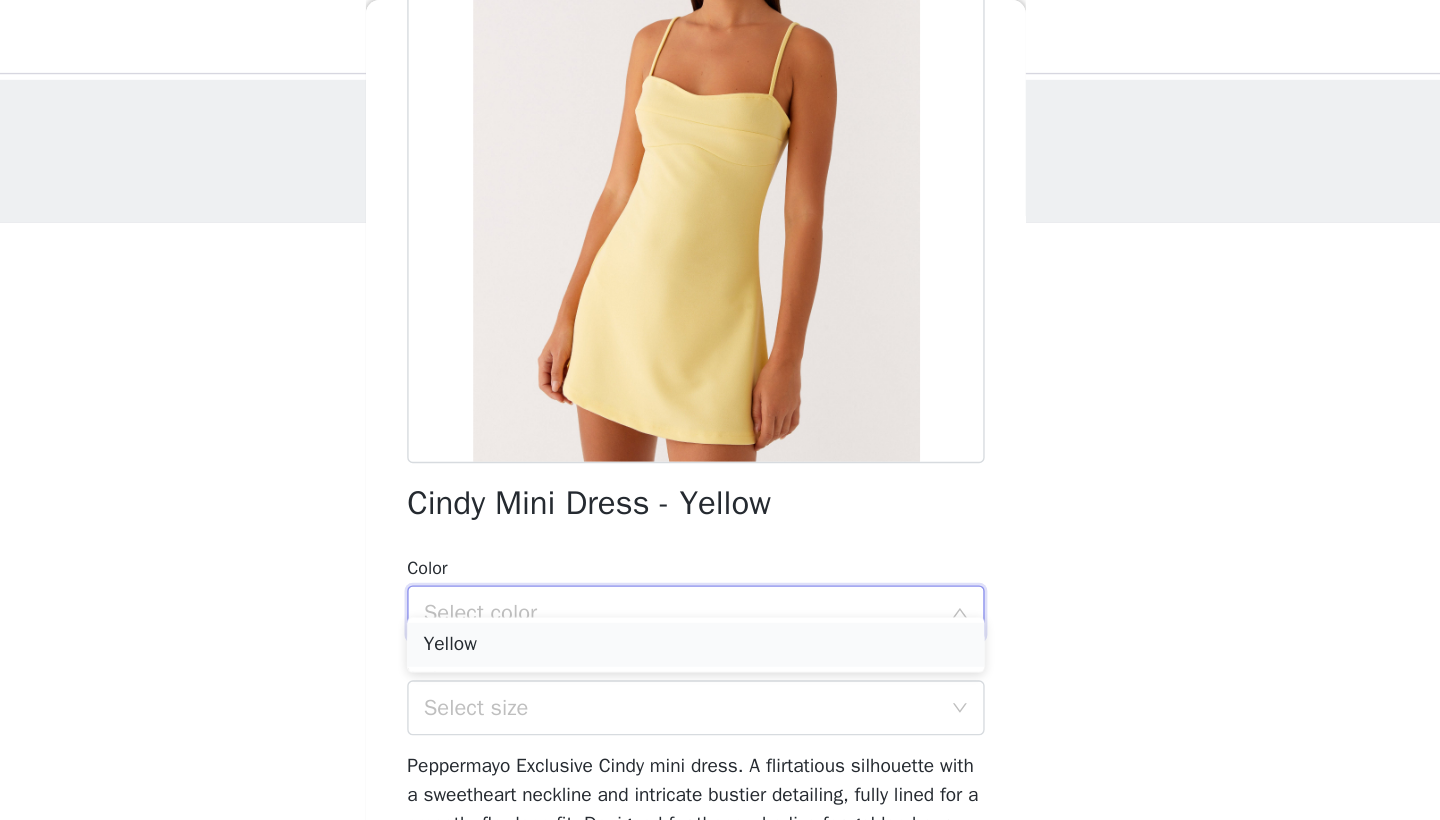 click on "Yellow" at bounding box center [720, 469] 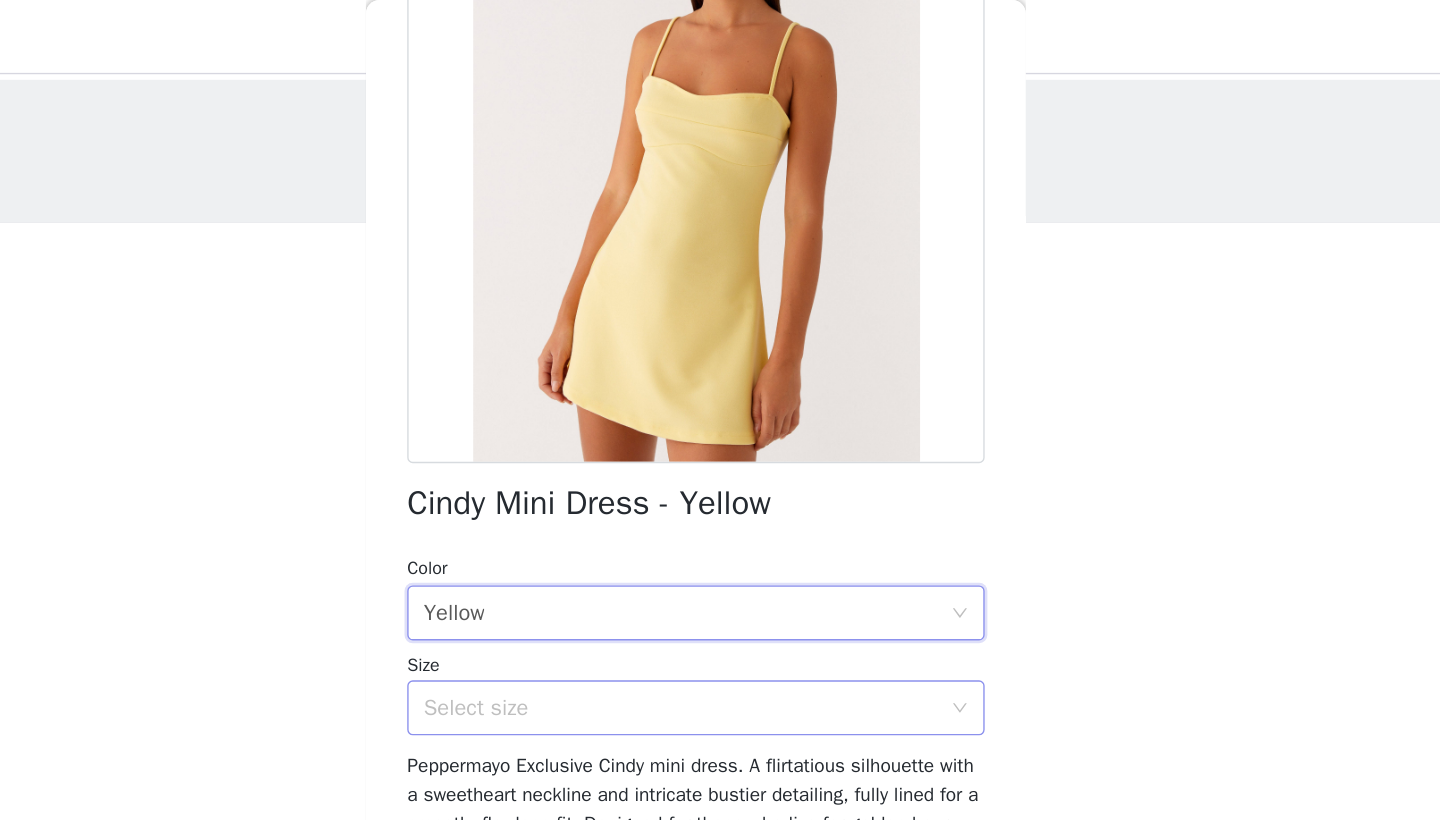 click on "Select size" at bounding box center [713, 515] 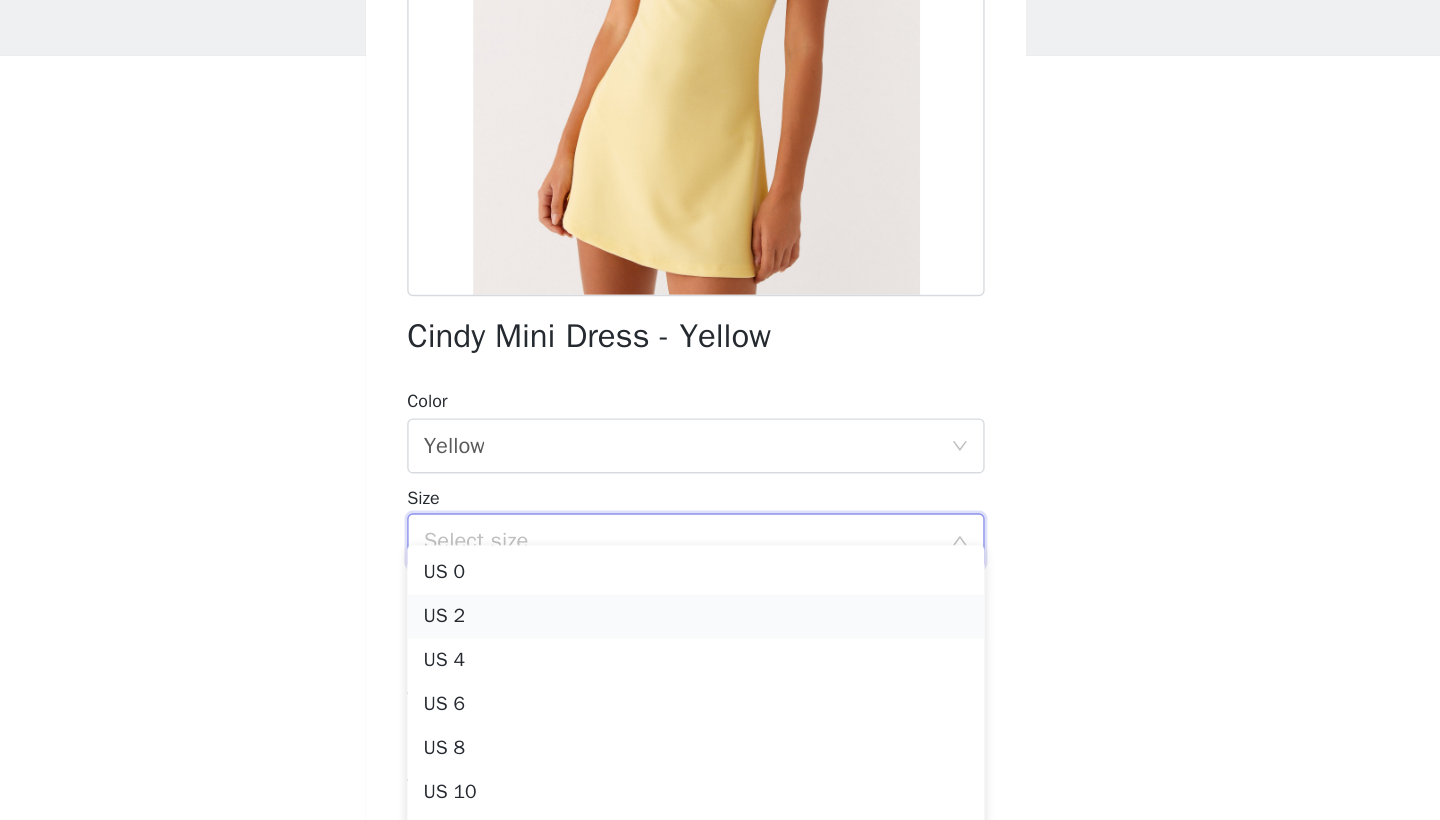 click on "US 2" at bounding box center [720, 570] 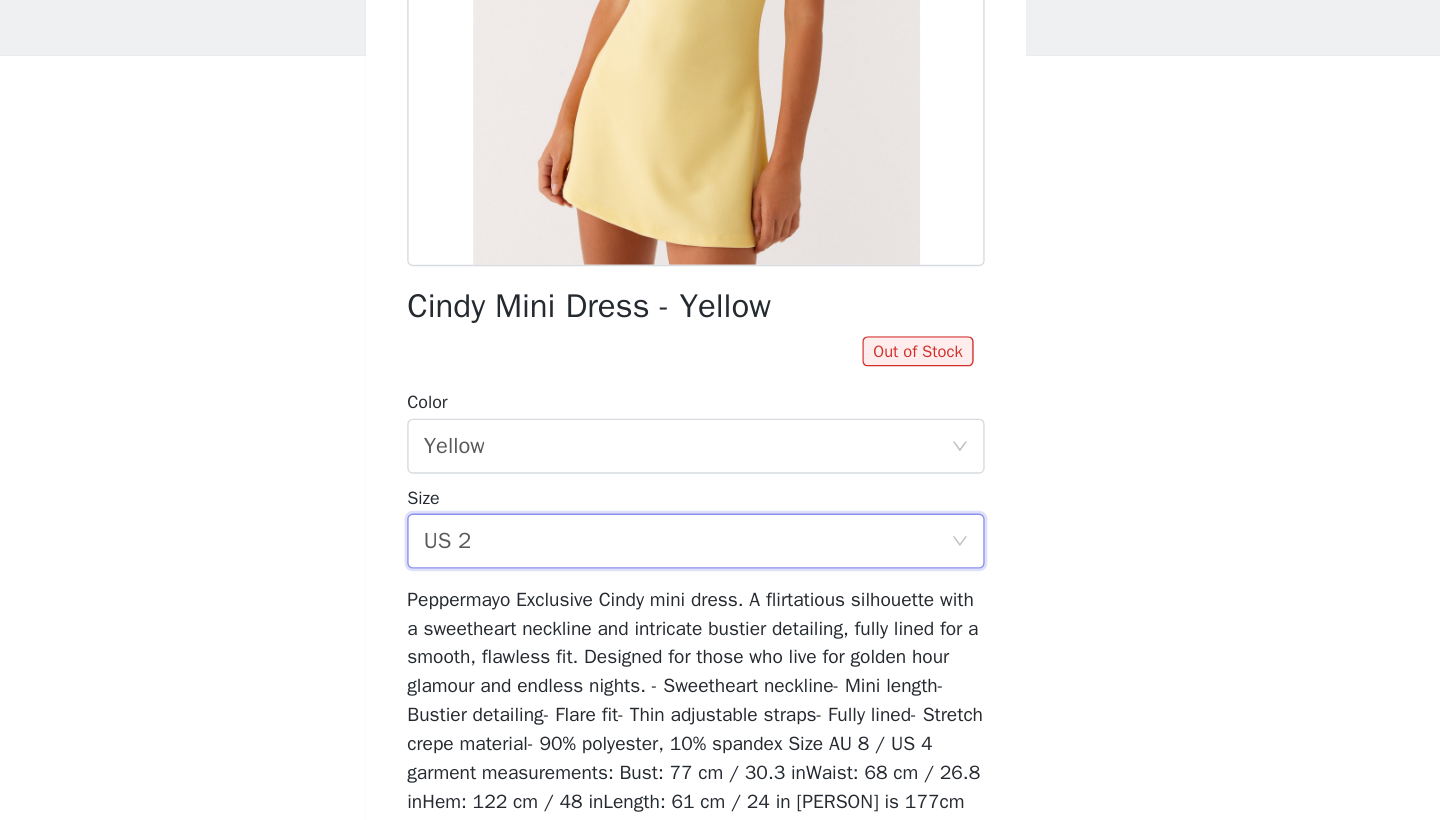 scroll, scrollTop: 253, scrollLeft: 0, axis: vertical 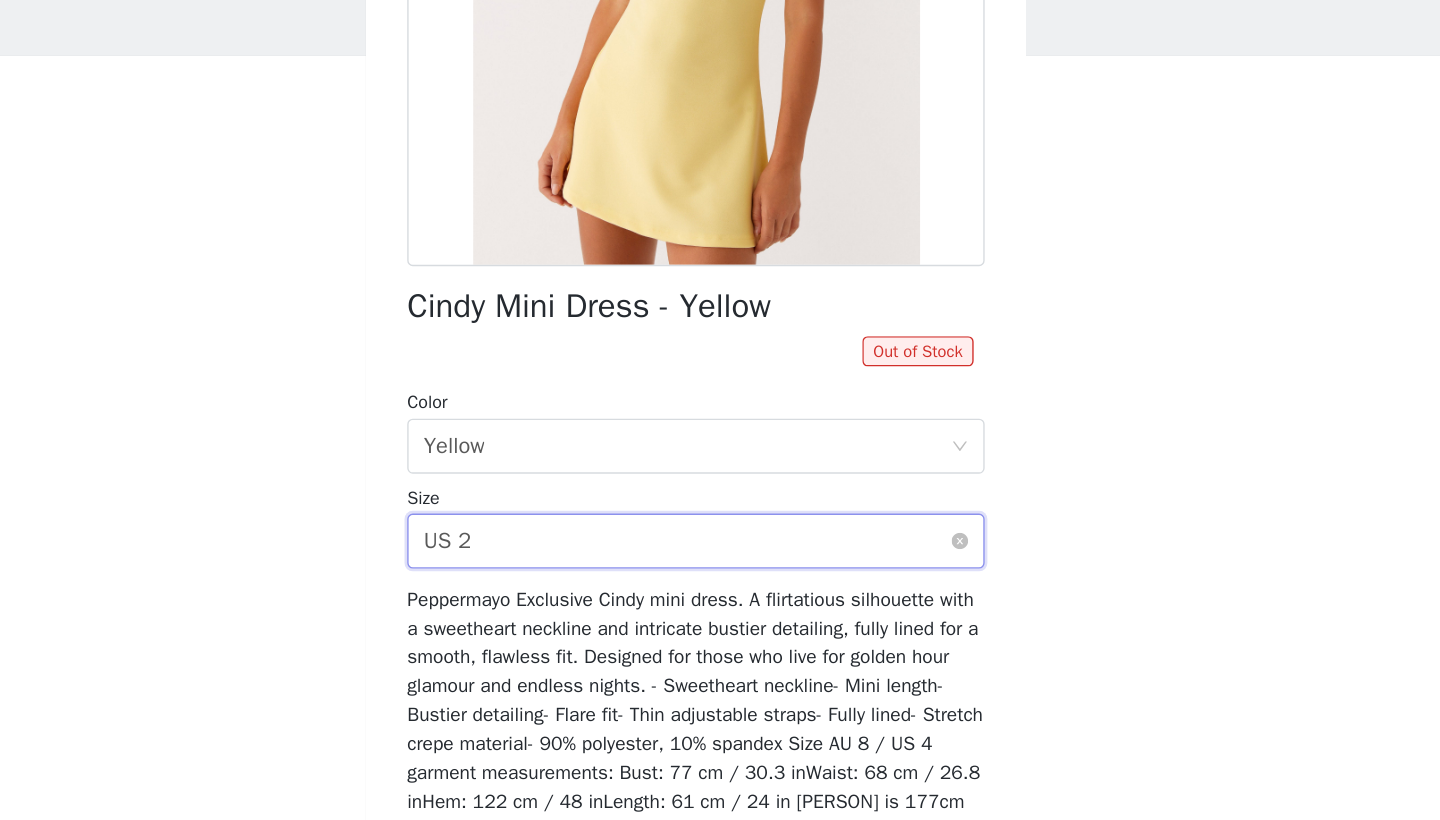 click on "Select size US 2" at bounding box center (713, 515) 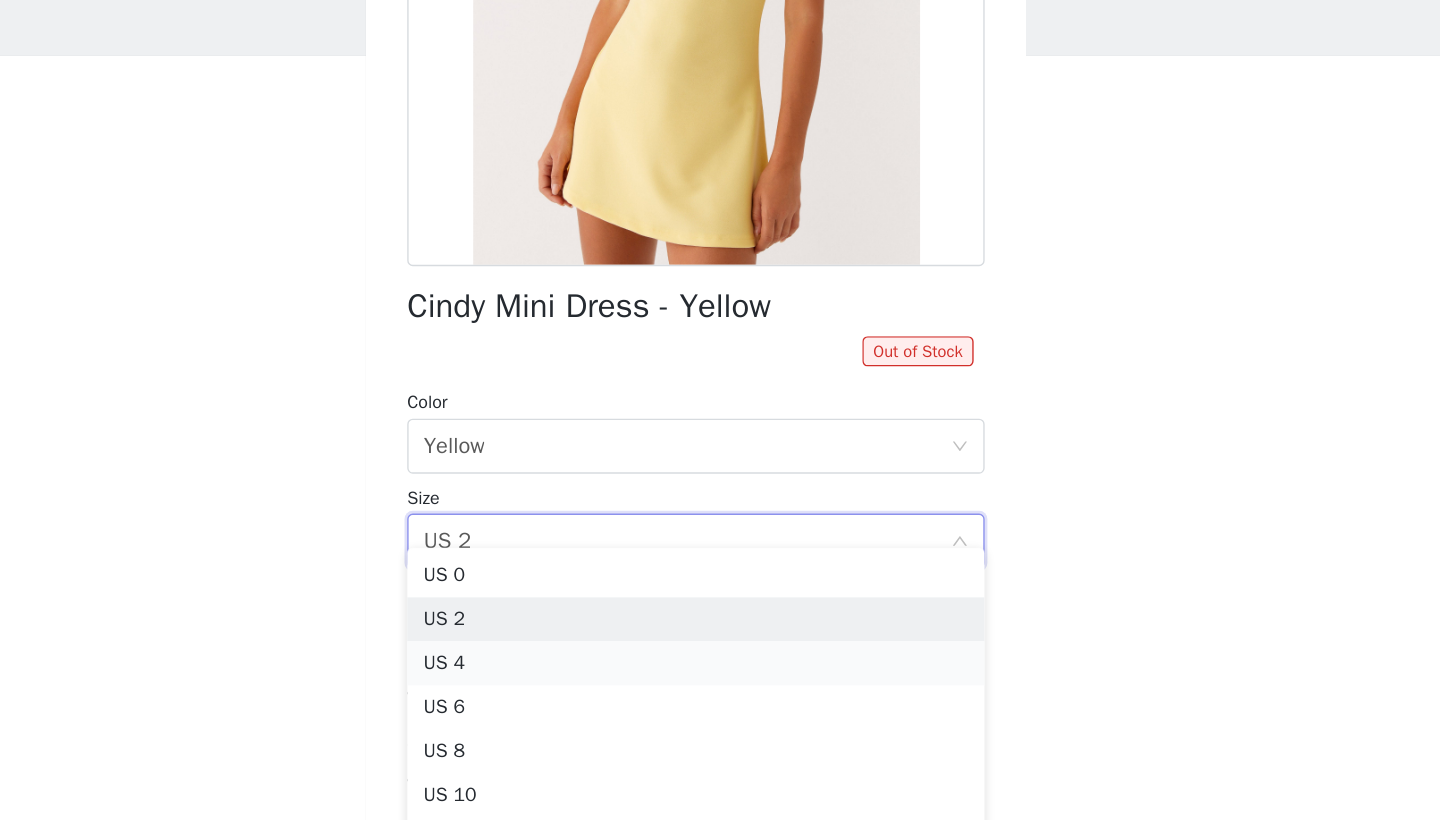 click on "US 4" at bounding box center [720, 604] 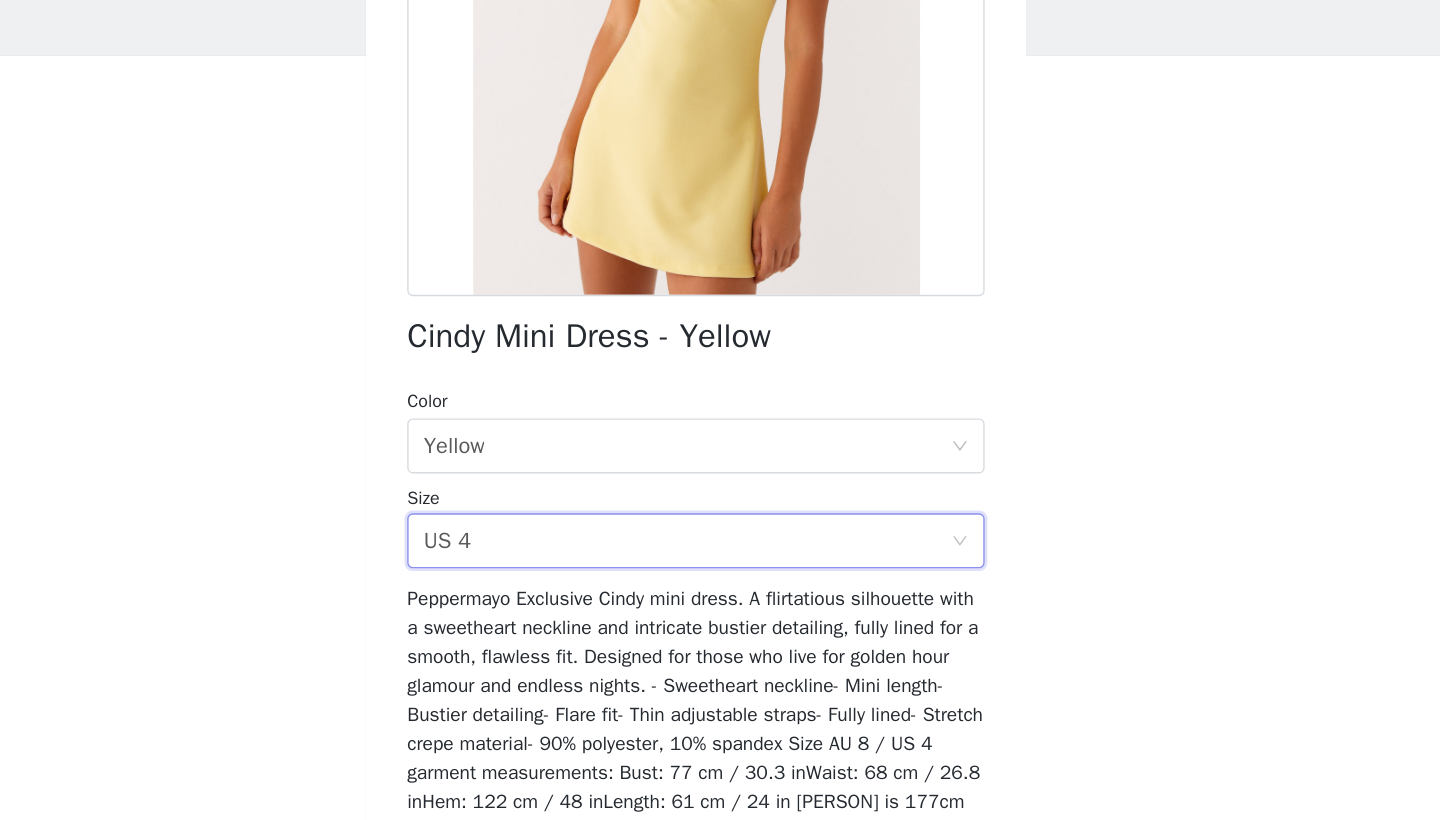 scroll, scrollTop: 233, scrollLeft: 0, axis: vertical 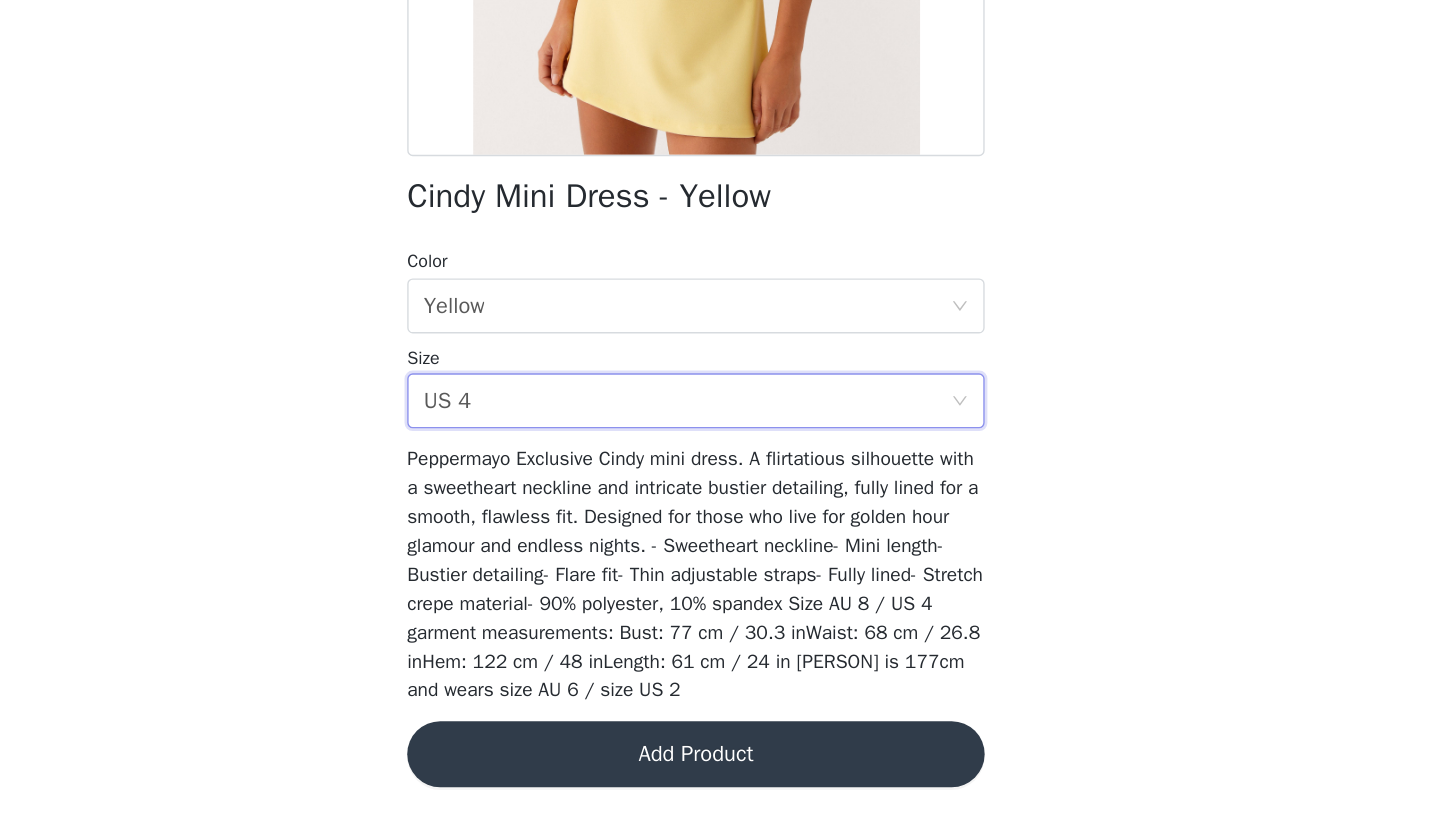 click on "Add Product" at bounding box center (720, 772) 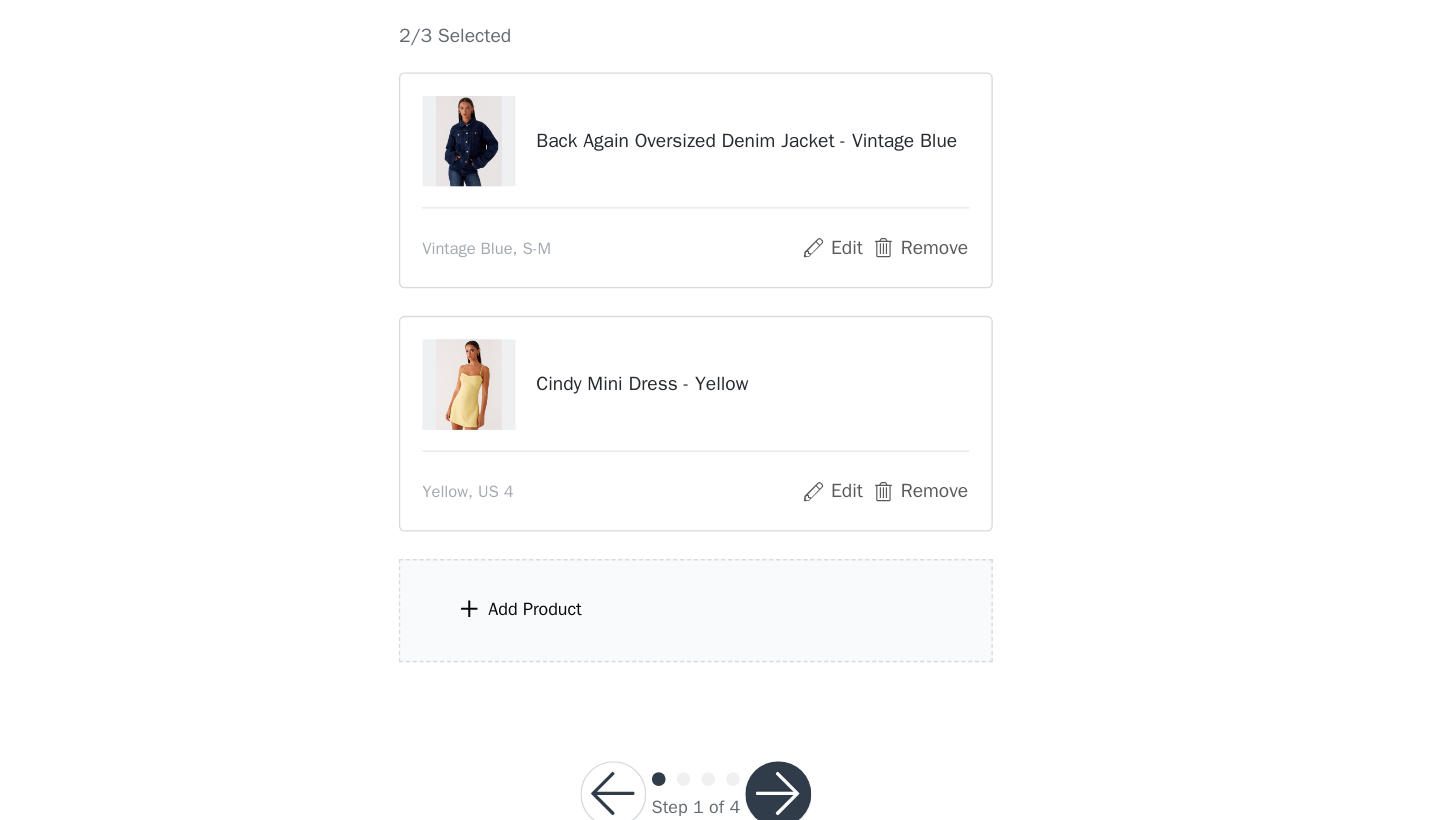 click on "Add Product" at bounding box center [720, 667] 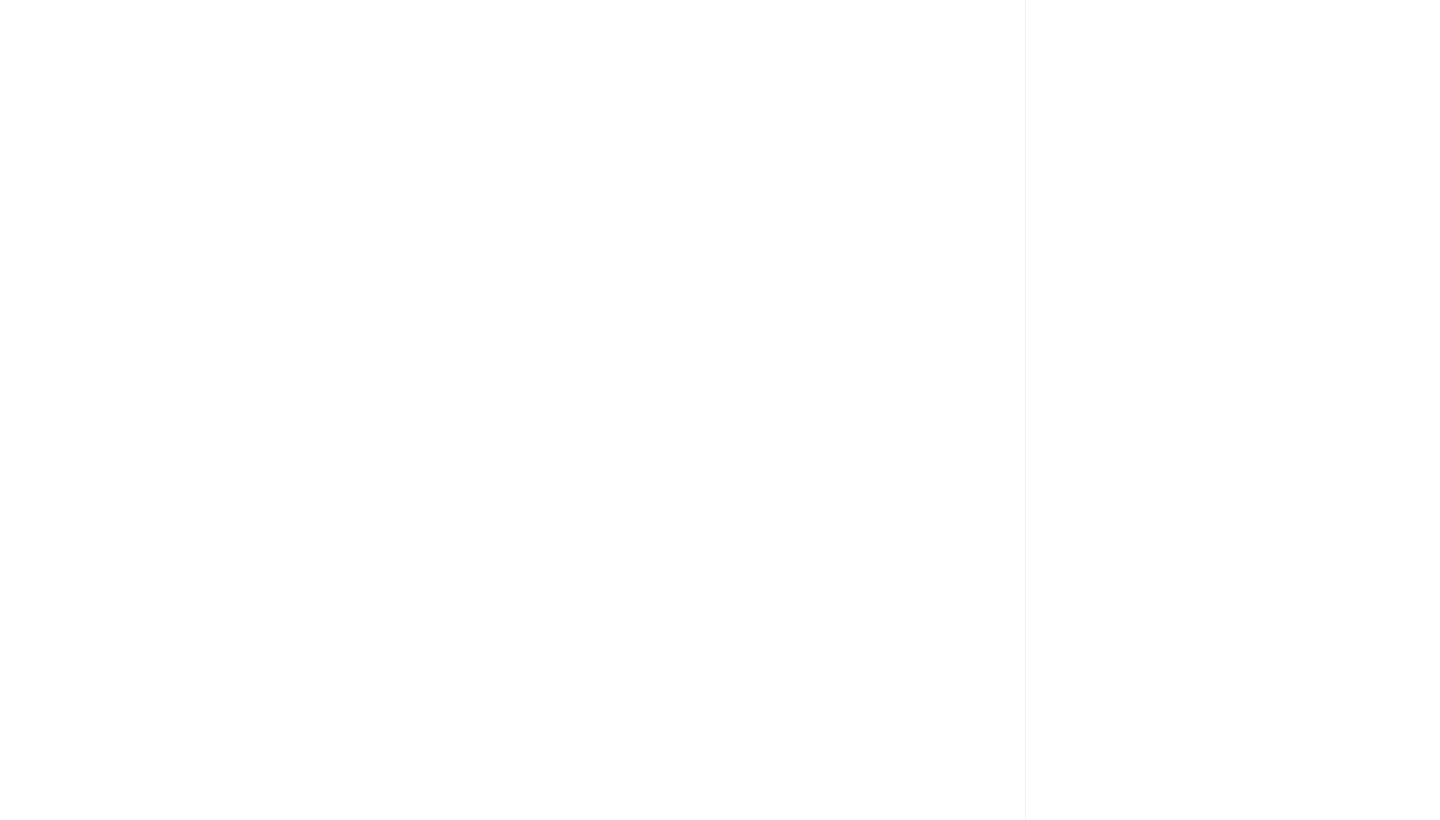 scroll, scrollTop: 51, scrollLeft: 0, axis: vertical 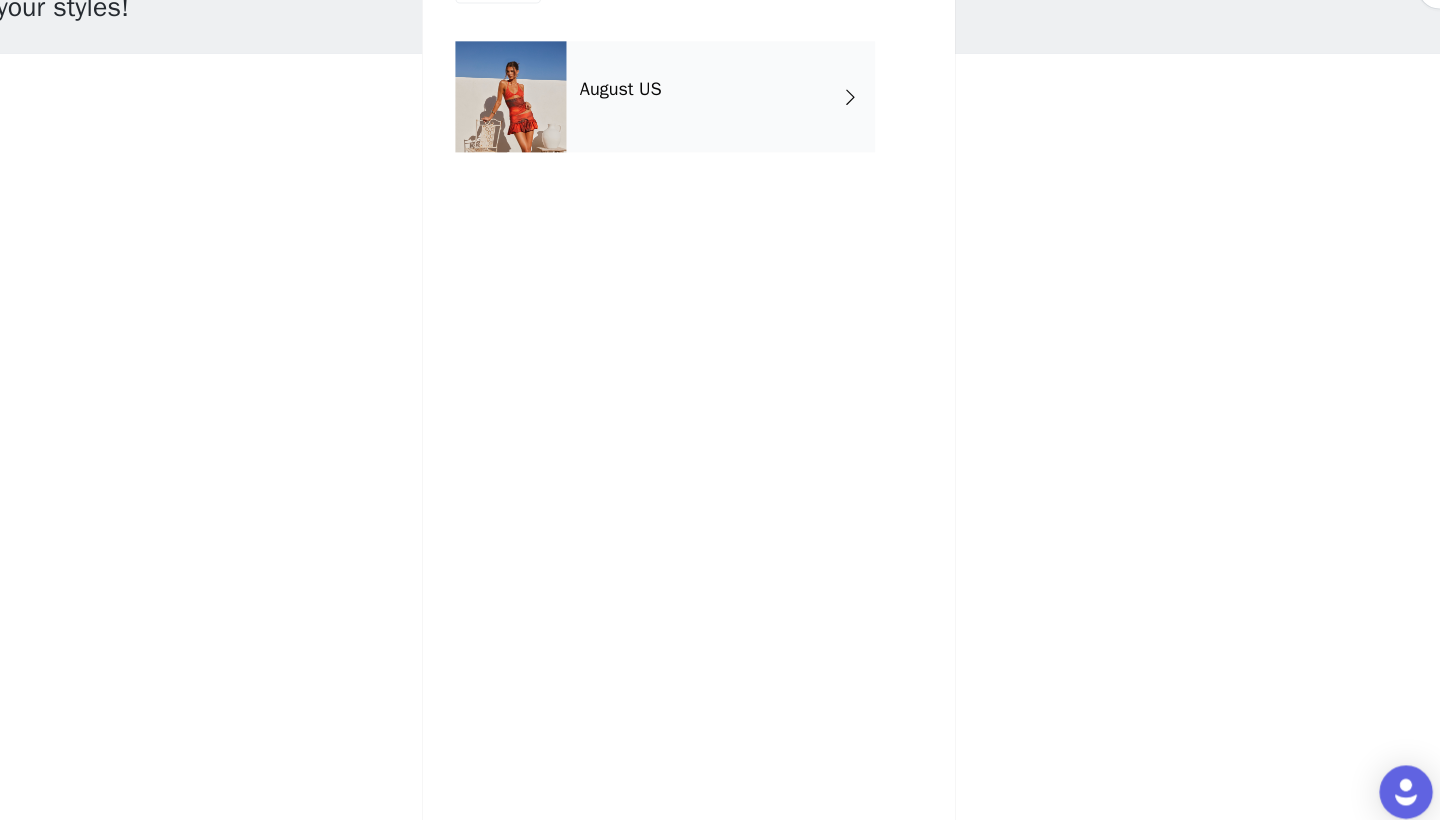 click on "August US" at bounding box center (749, 150) 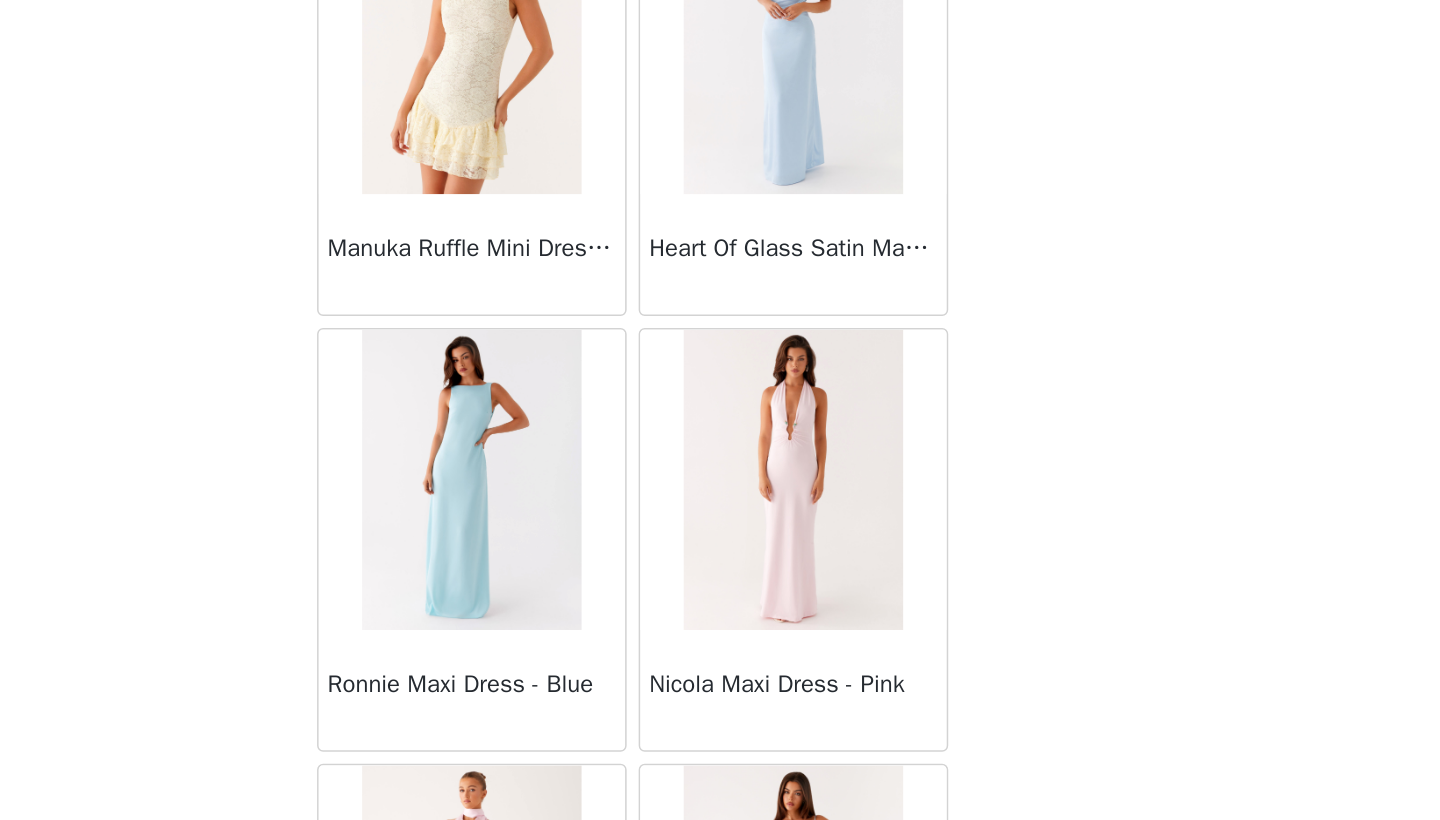 scroll, scrollTop: 52, scrollLeft: 0, axis: vertical 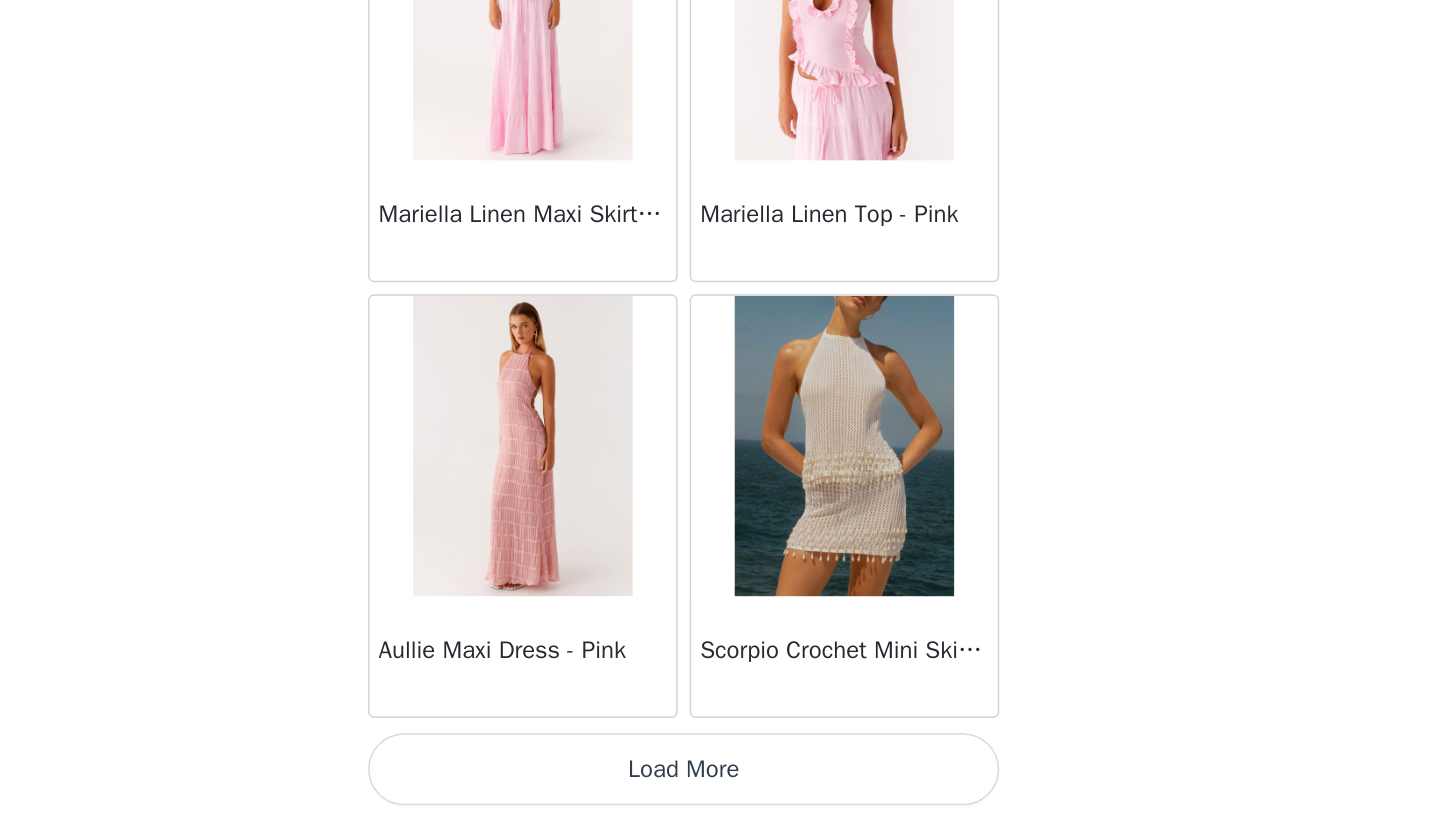 click on "Load More" at bounding box center [720, 786] 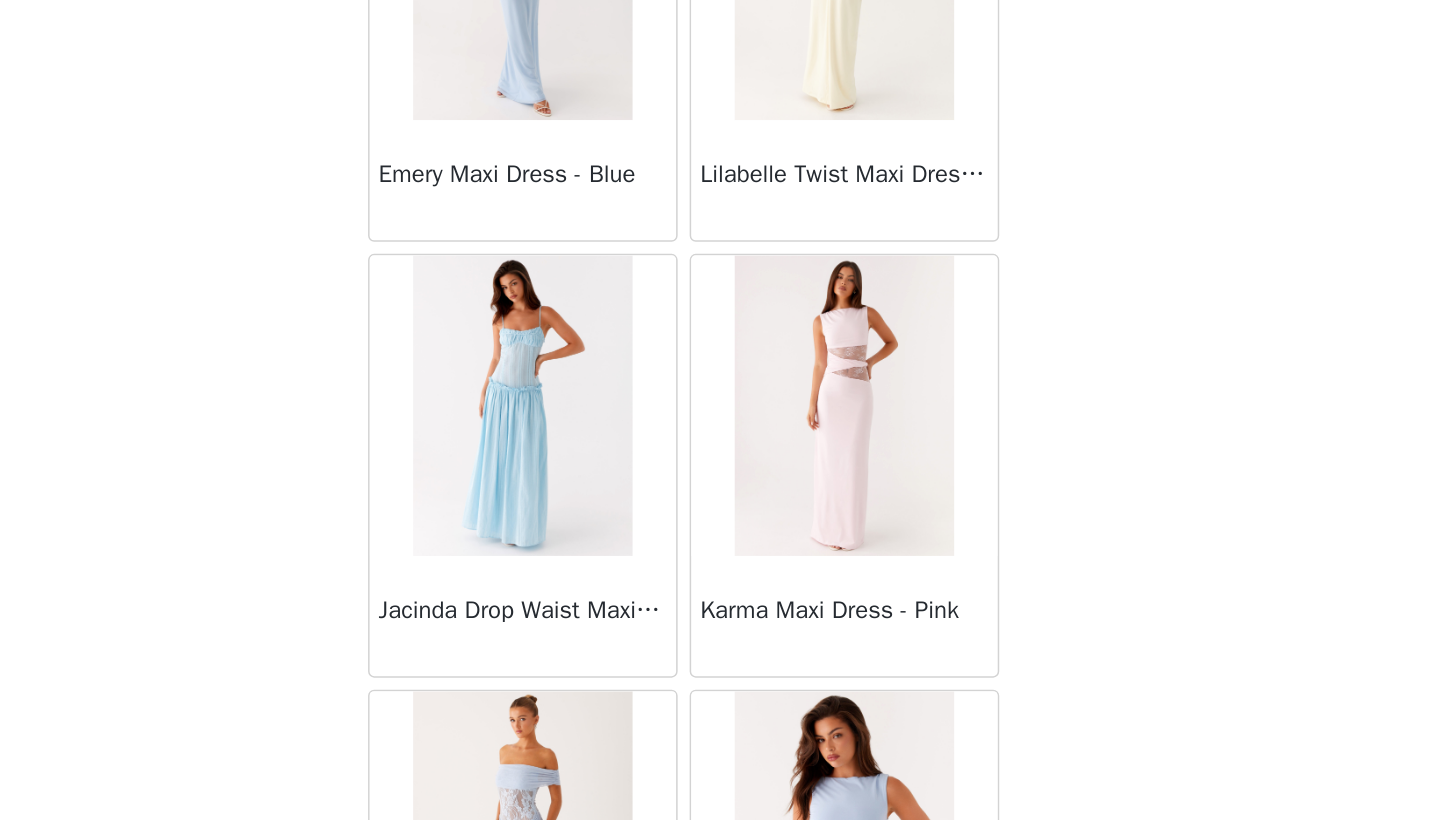 scroll, scrollTop: 4299, scrollLeft: 0, axis: vertical 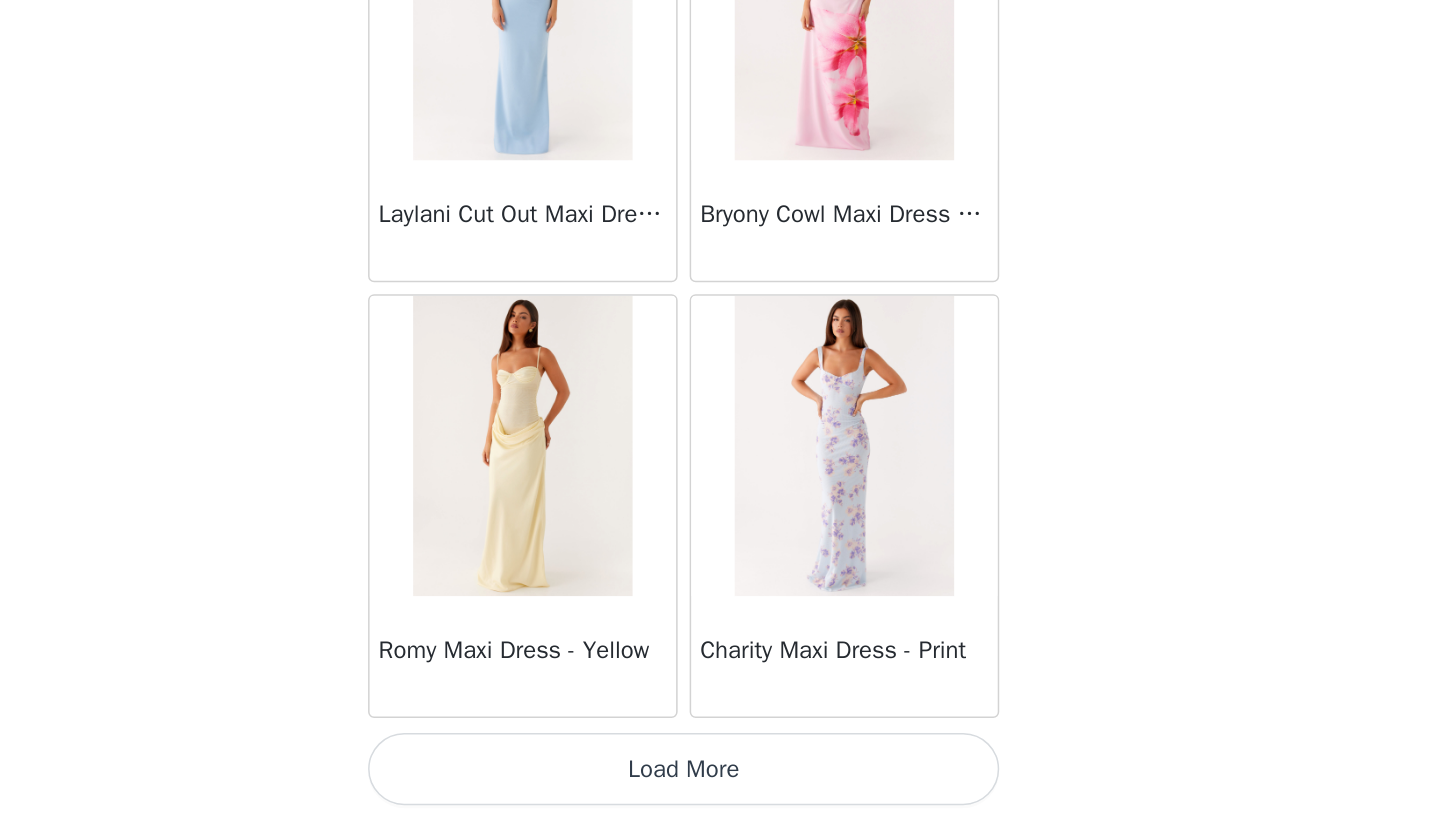 click on "Load More" at bounding box center (720, 786) 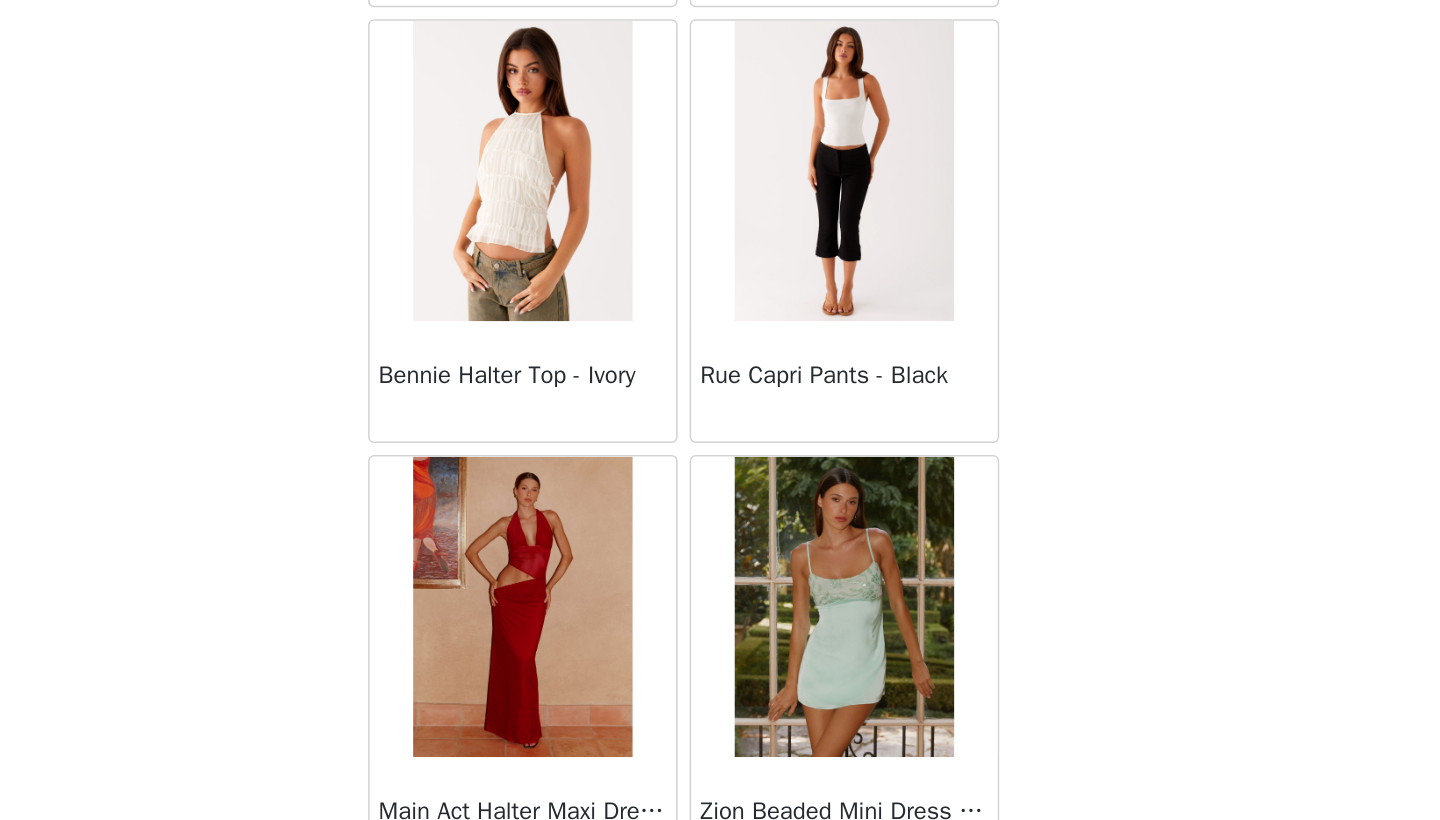 scroll, scrollTop: 7935, scrollLeft: 0, axis: vertical 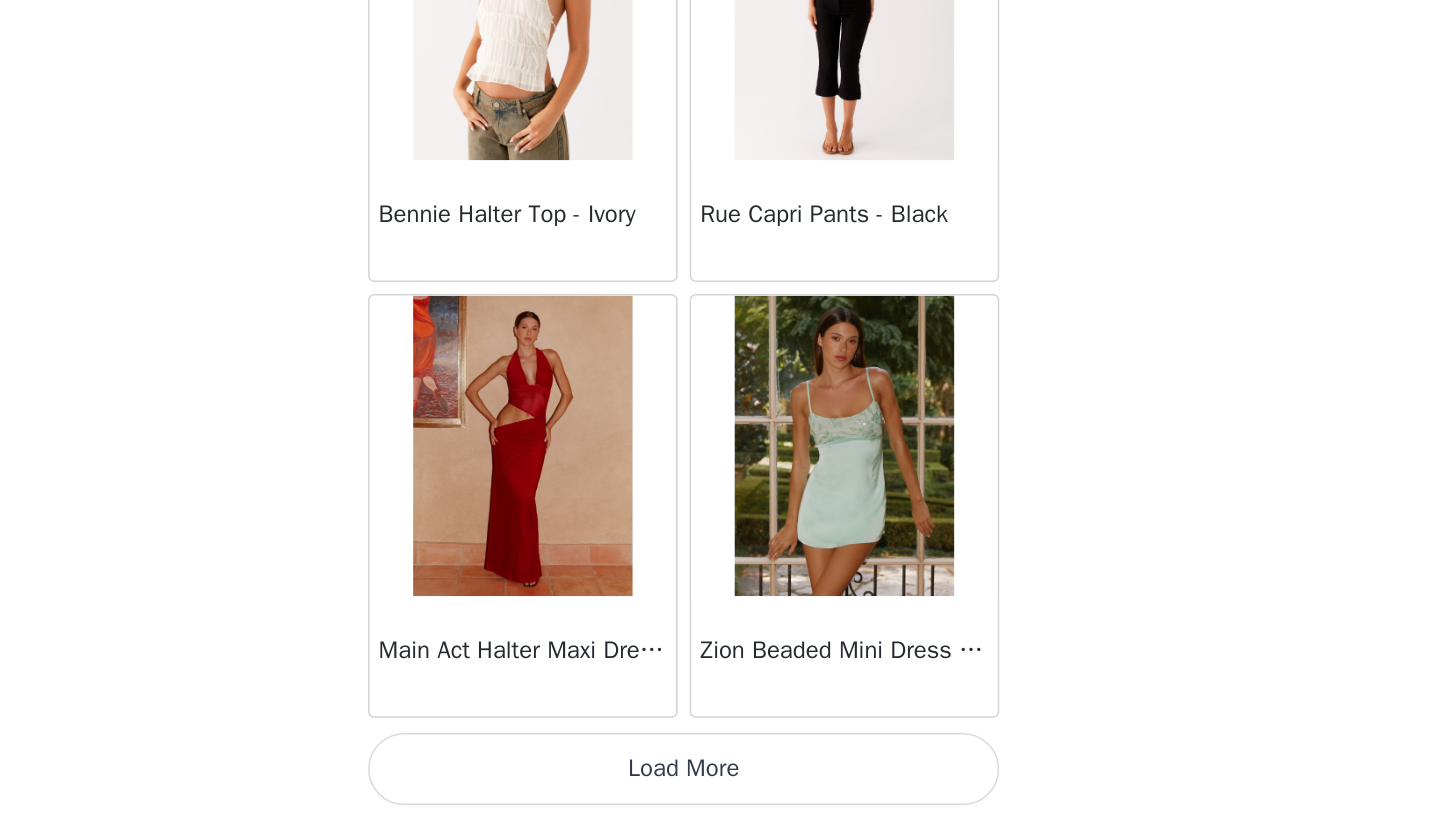 click on "Load More" at bounding box center (720, 786) 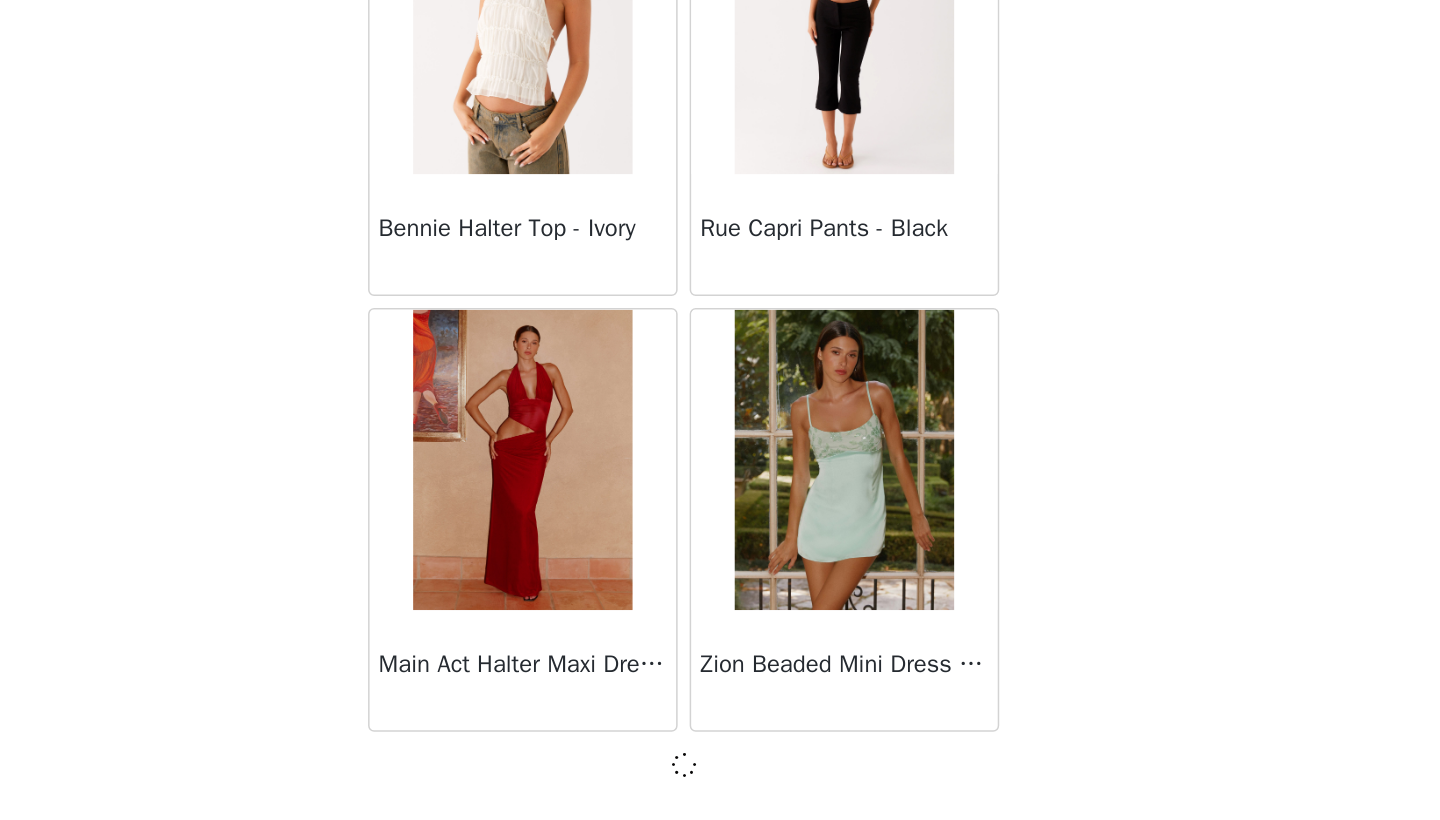 scroll, scrollTop: 8031, scrollLeft: 0, axis: vertical 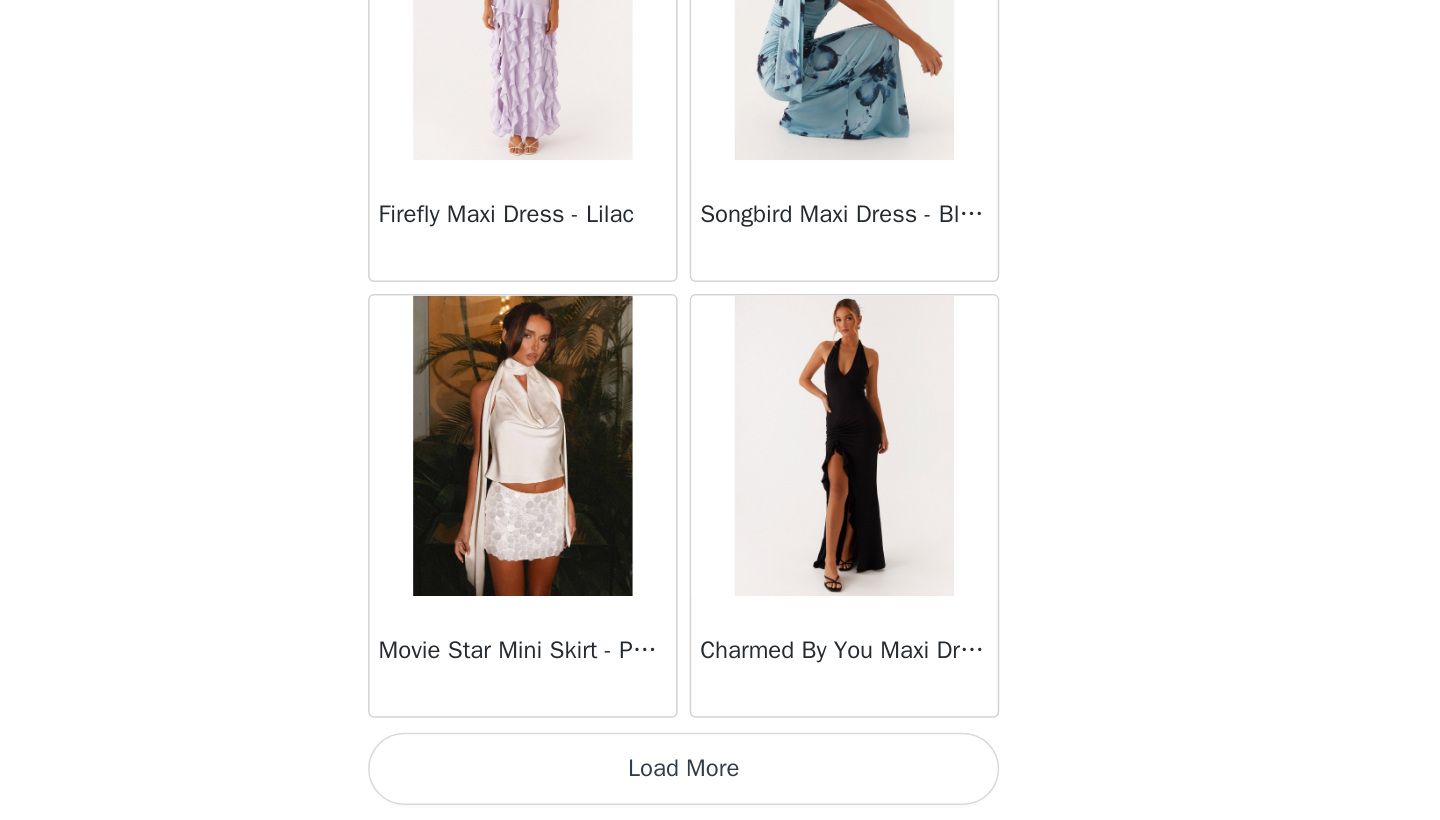 click on "Load More" at bounding box center [720, 786] 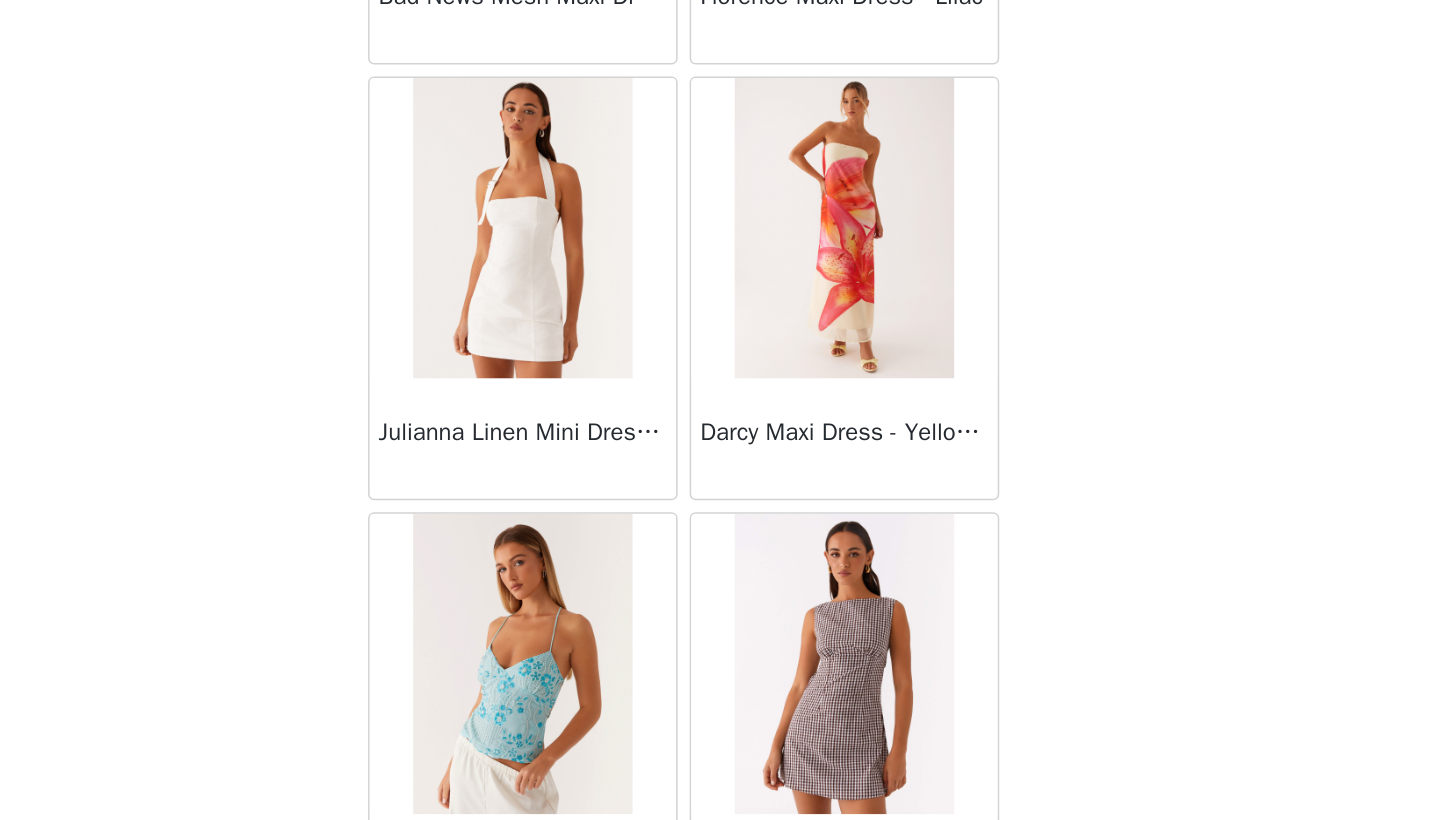 scroll, scrollTop: 13112, scrollLeft: 0, axis: vertical 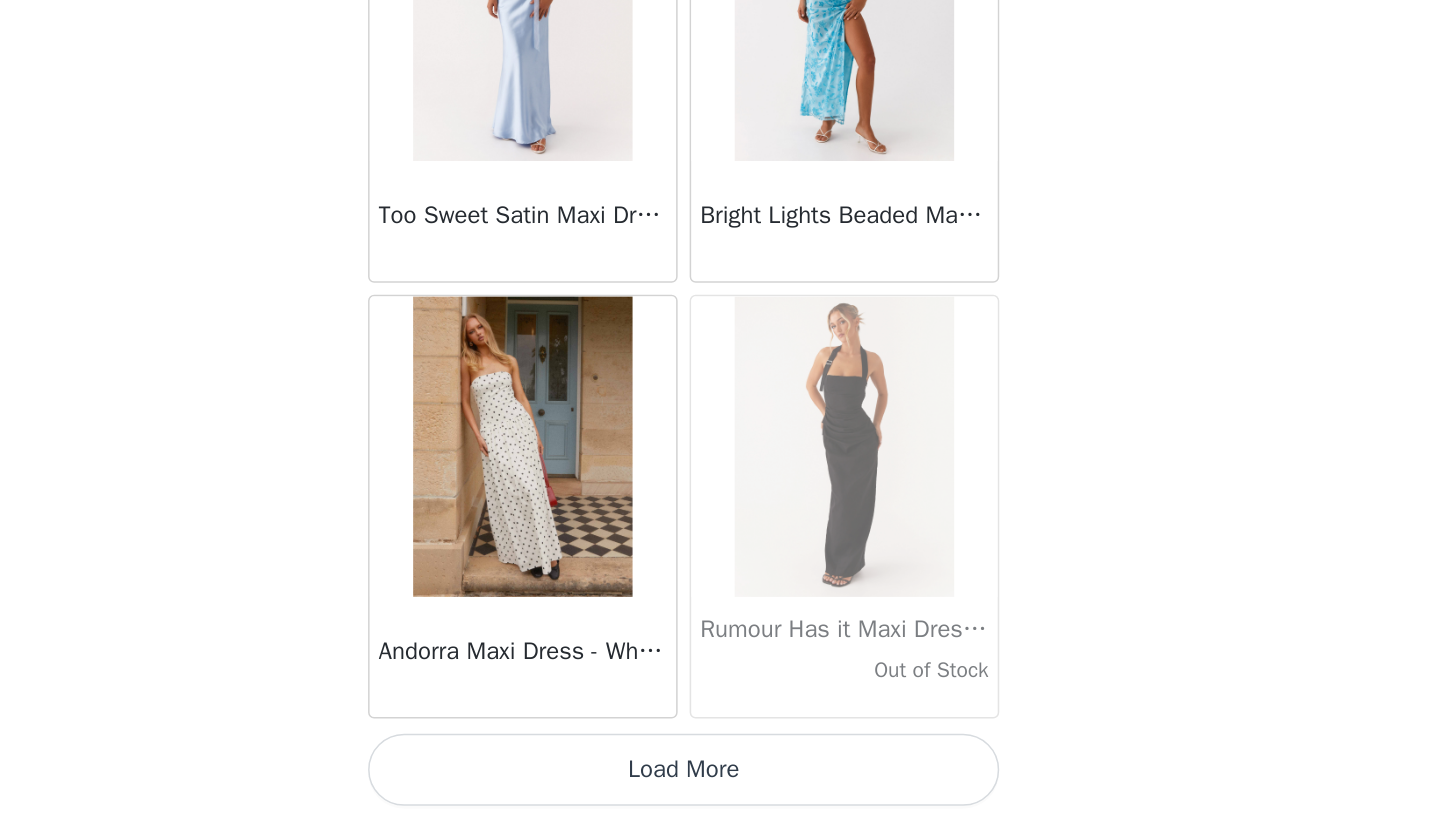 click on "Load More" at bounding box center (720, 786) 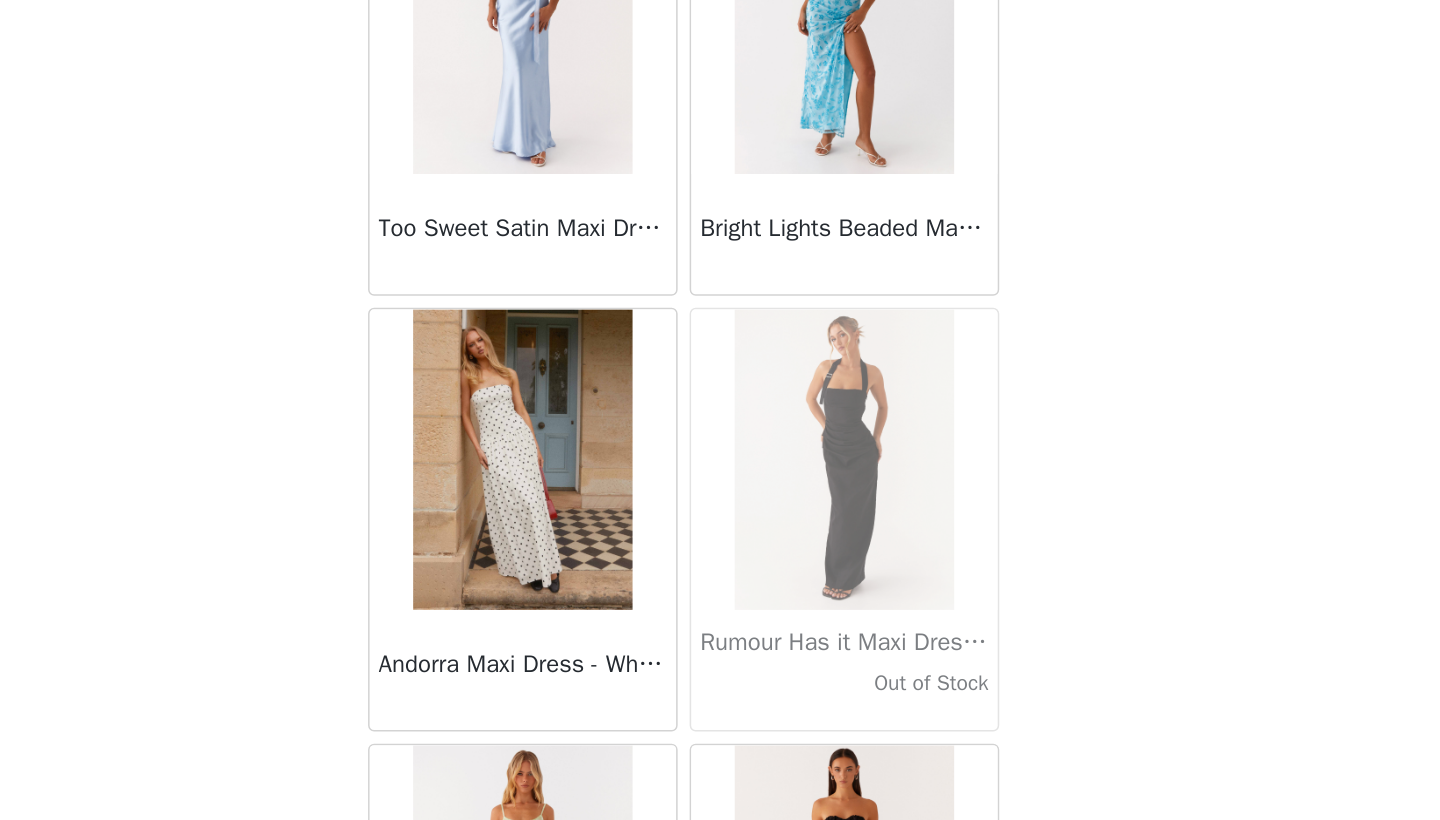 scroll, scrollTop: 52, scrollLeft: 0, axis: vertical 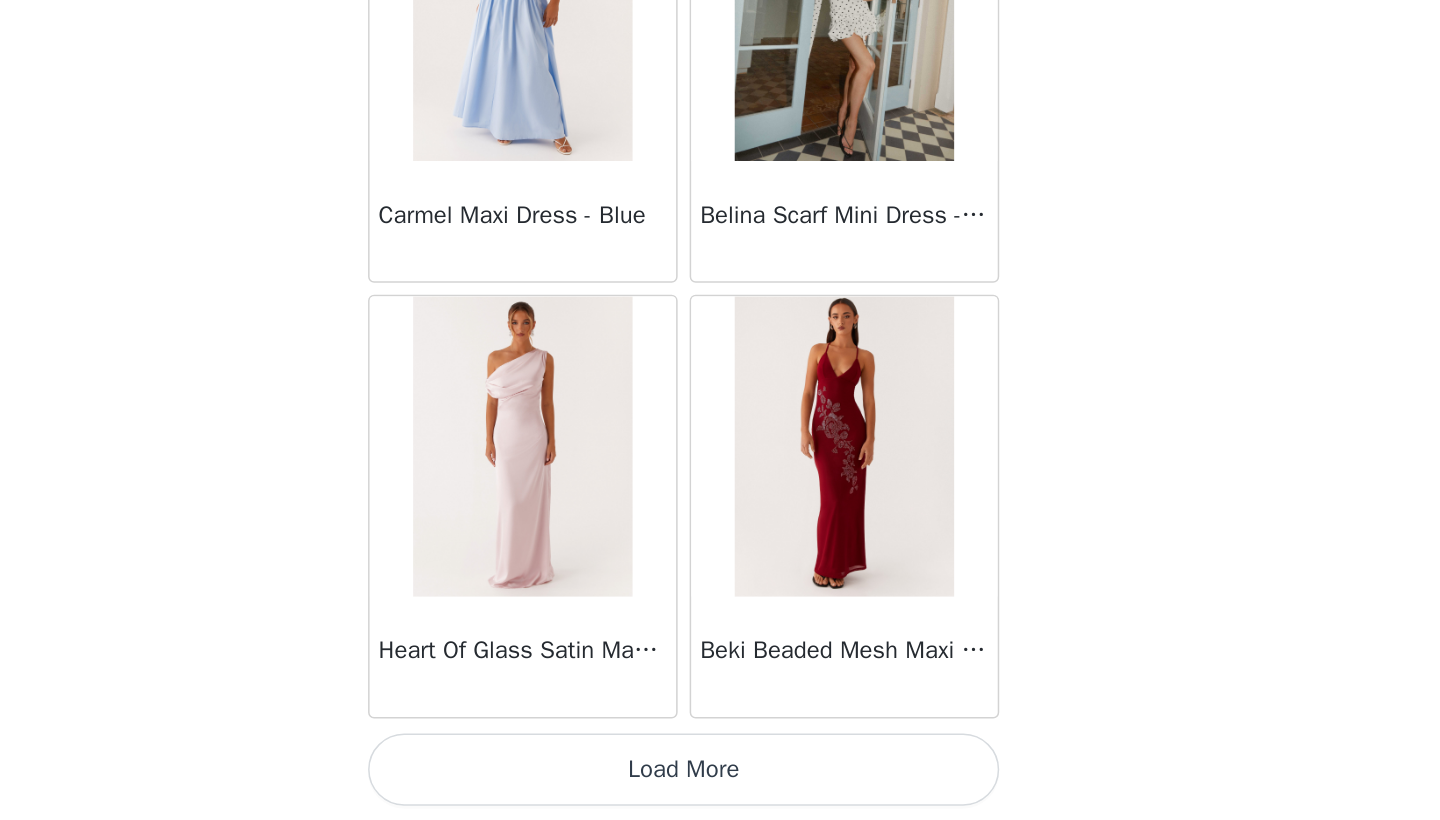 click on "Load More" at bounding box center (720, 786) 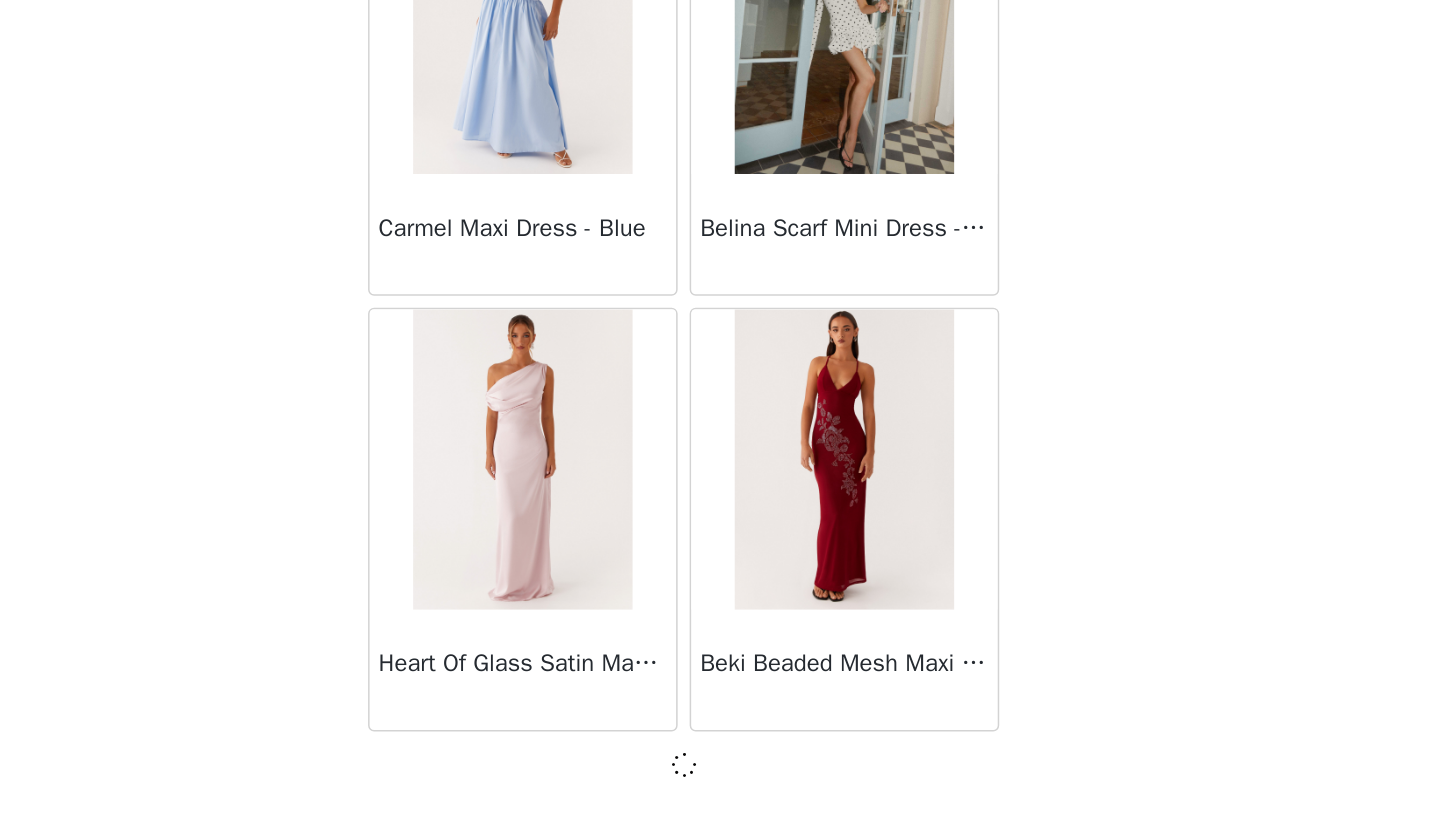 scroll, scrollTop: 16731, scrollLeft: 0, axis: vertical 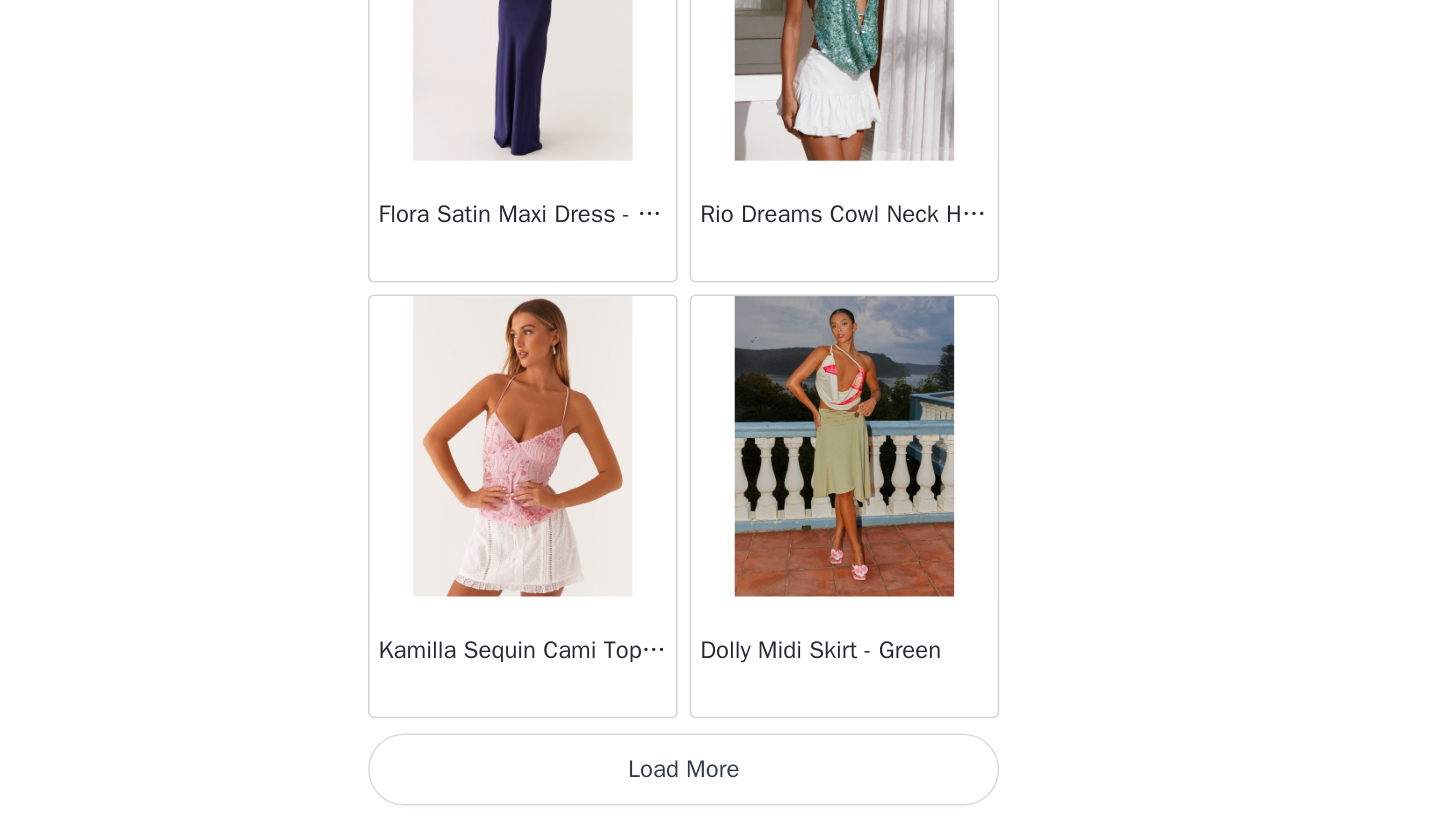 click on "Load More" at bounding box center [720, 786] 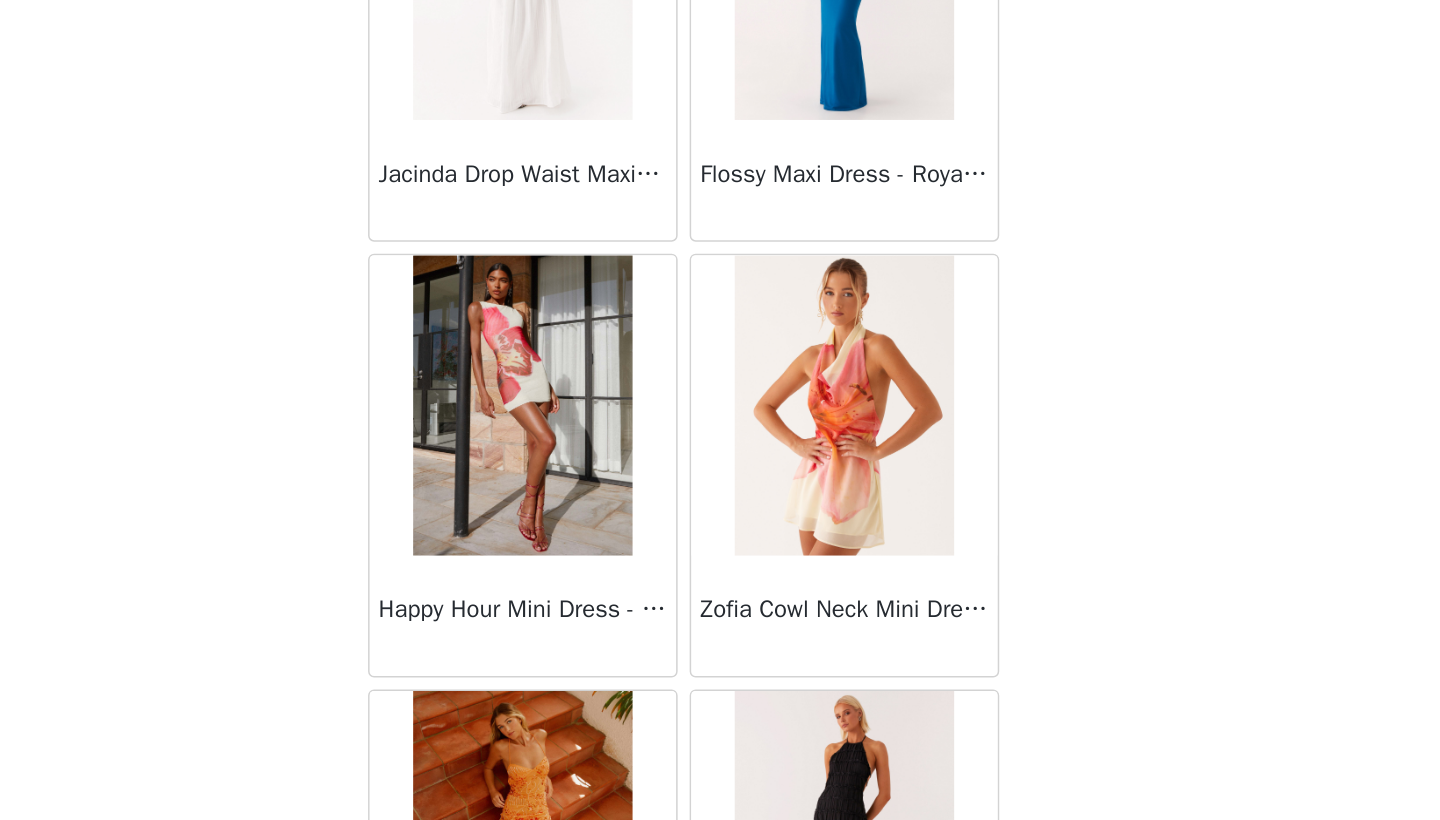 scroll, scrollTop: 22287, scrollLeft: 0, axis: vertical 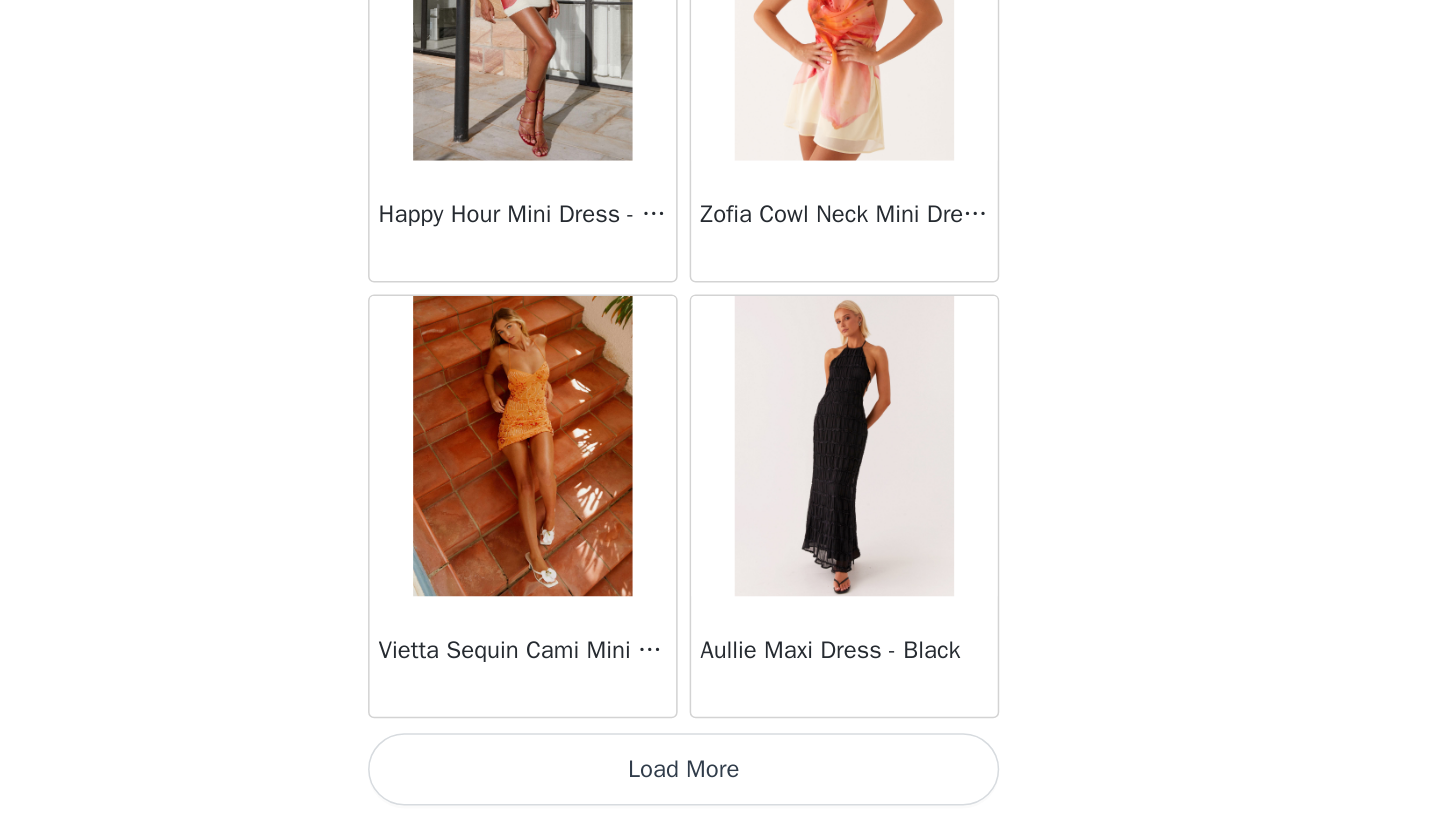 click on "Load More" at bounding box center [720, 786] 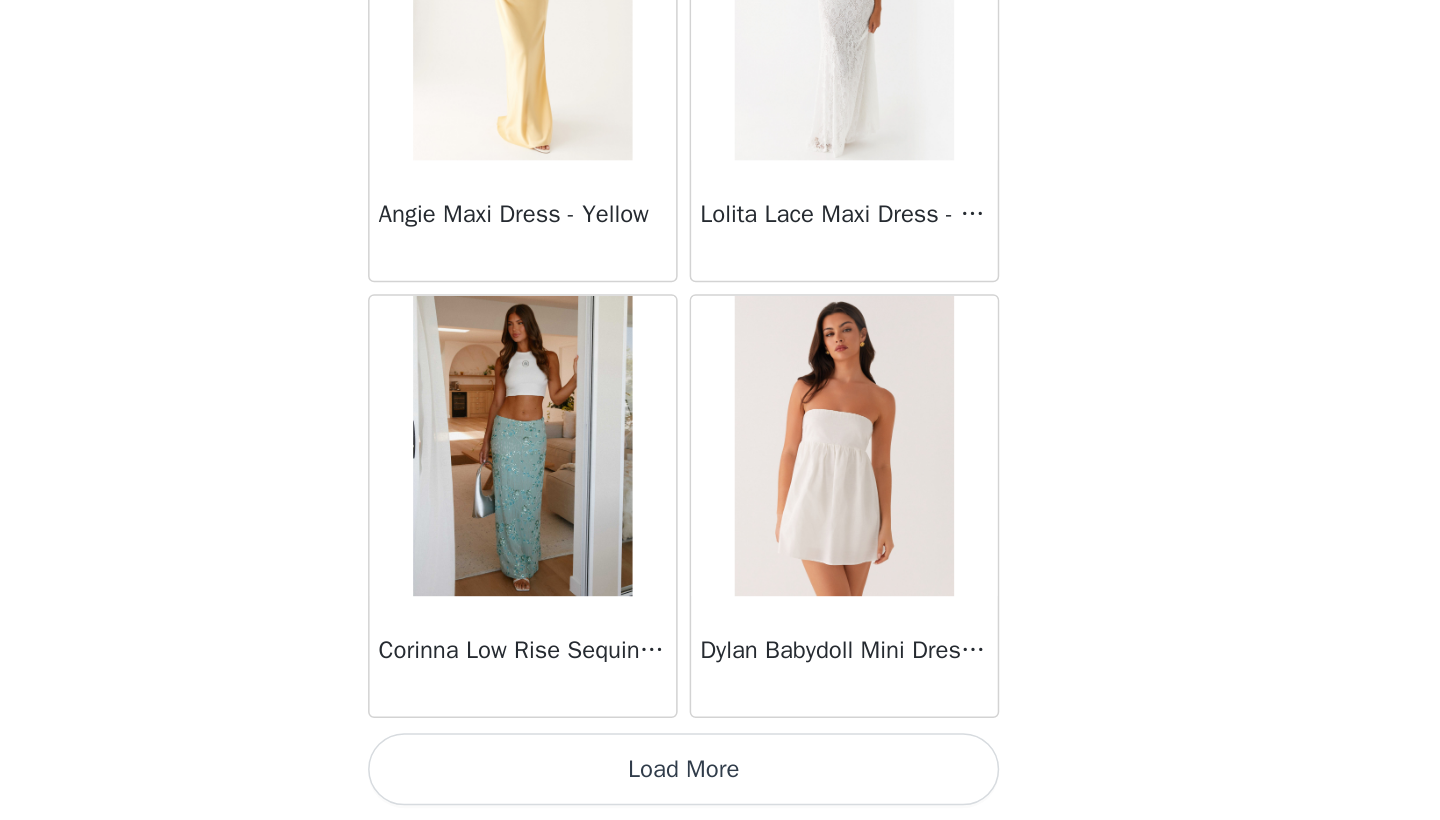 scroll, scrollTop: 25440, scrollLeft: 0, axis: vertical 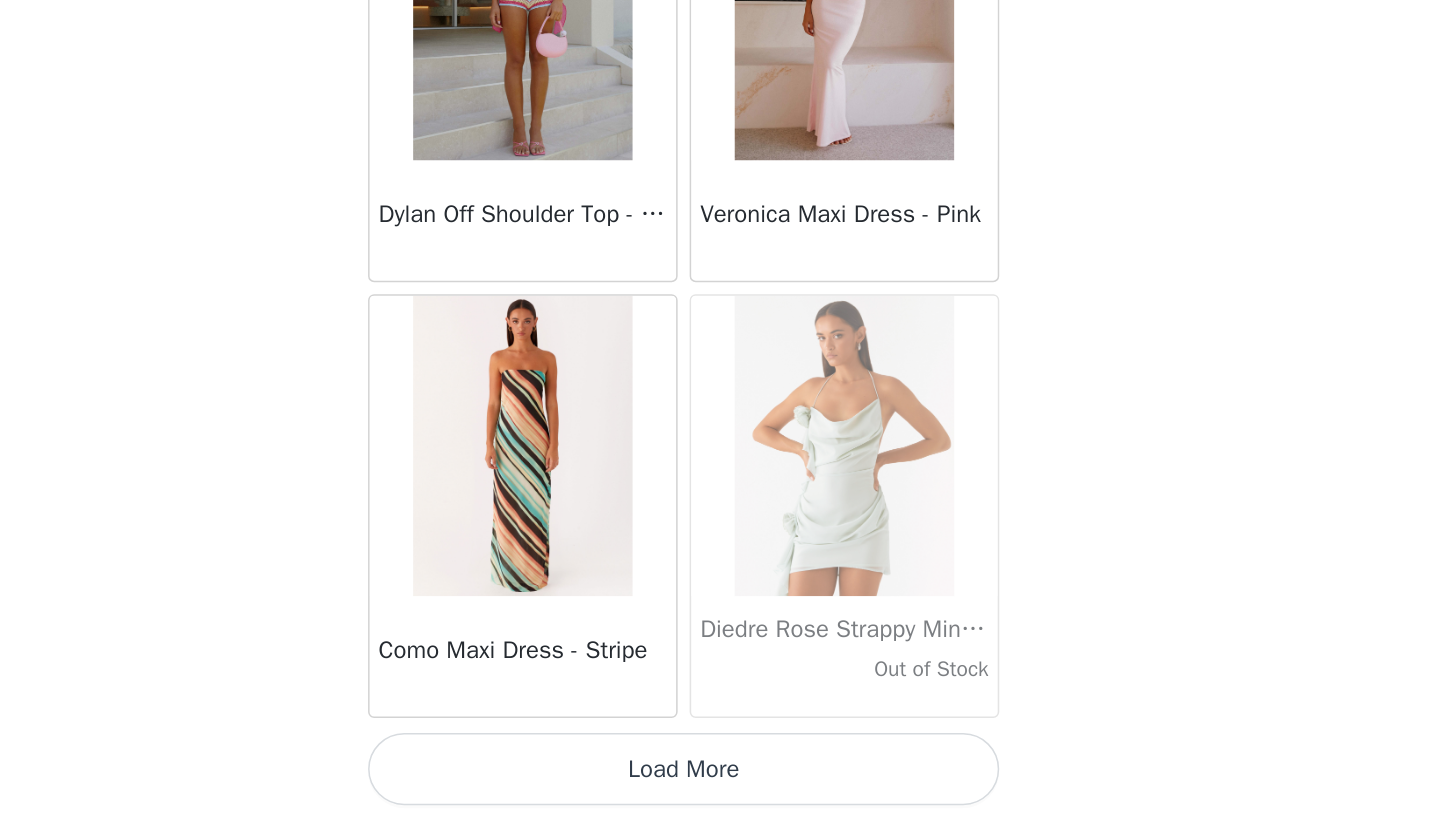 click on "Load More" at bounding box center (720, 786) 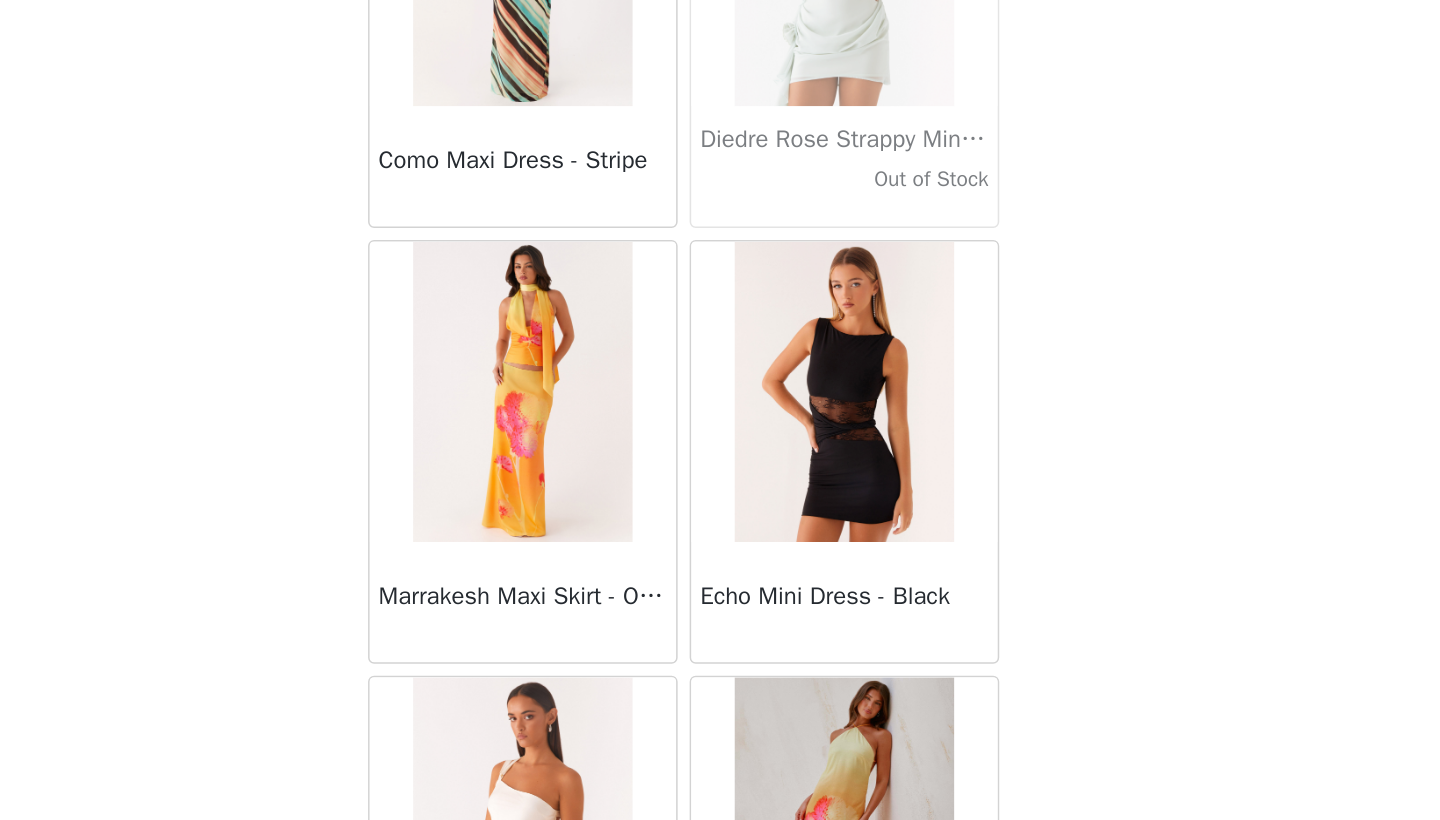 scroll, scrollTop: 28675, scrollLeft: 0, axis: vertical 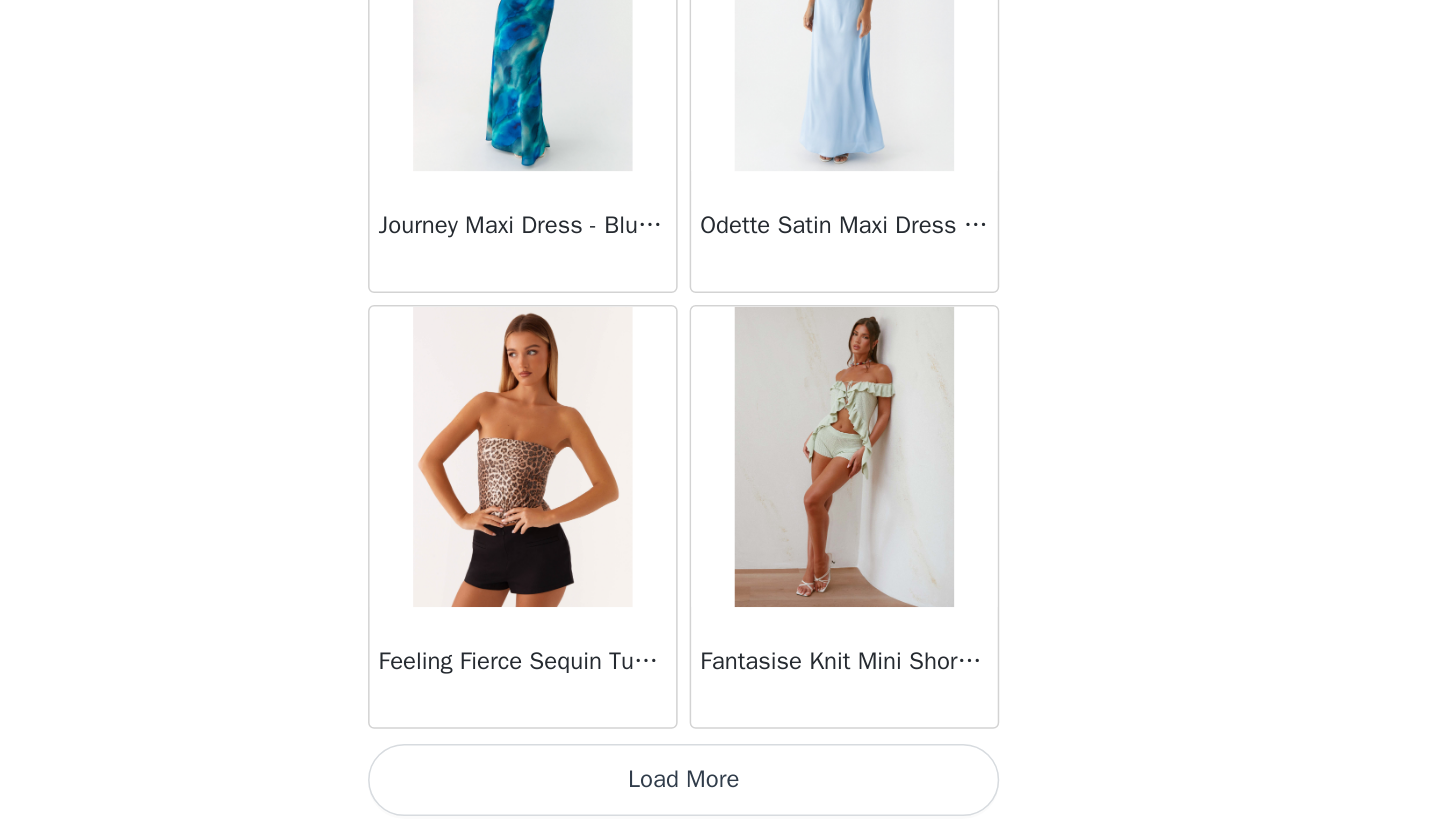 click on "Load More" at bounding box center (720, 793) 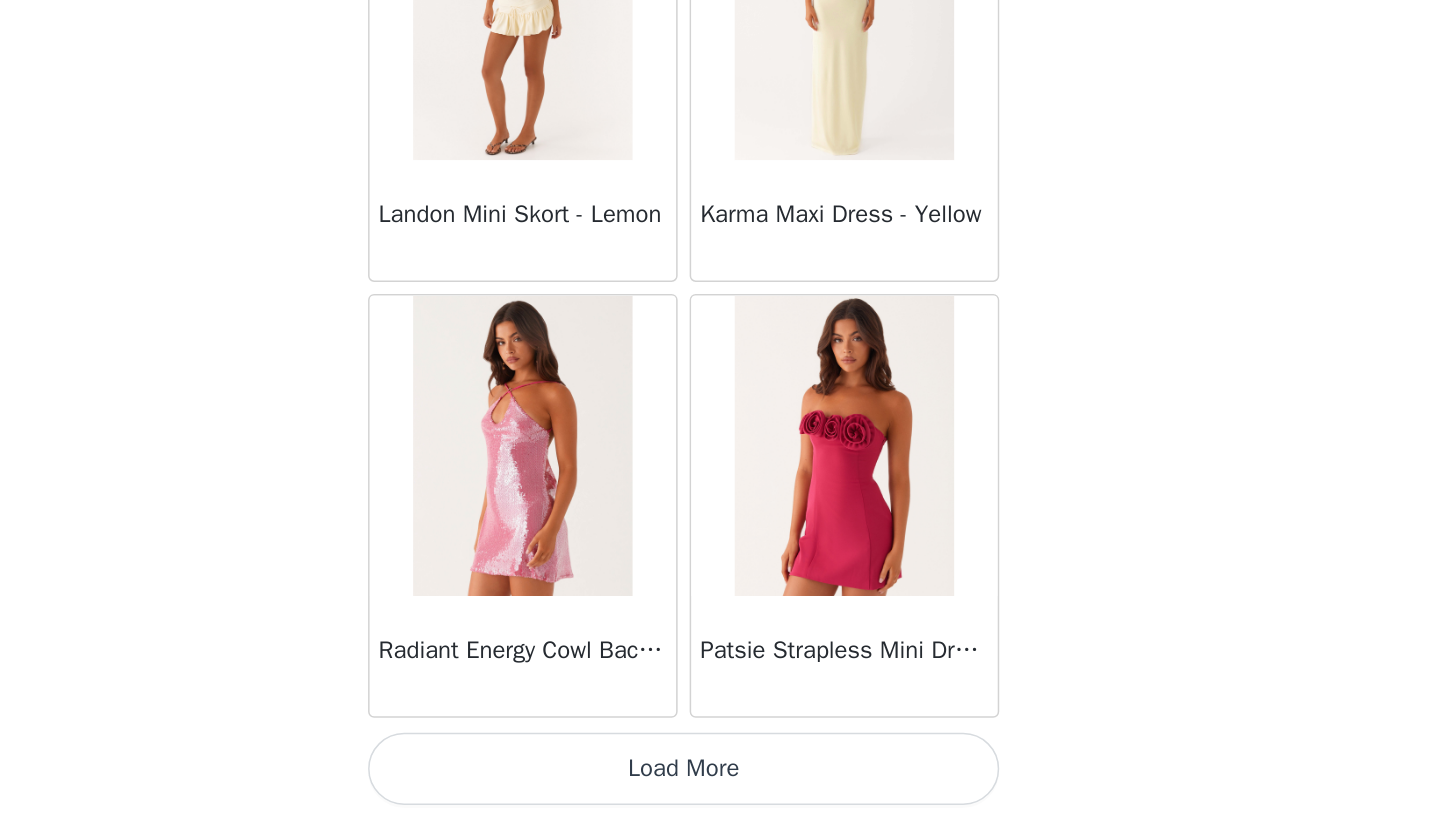 scroll, scrollTop: 34140, scrollLeft: 0, axis: vertical 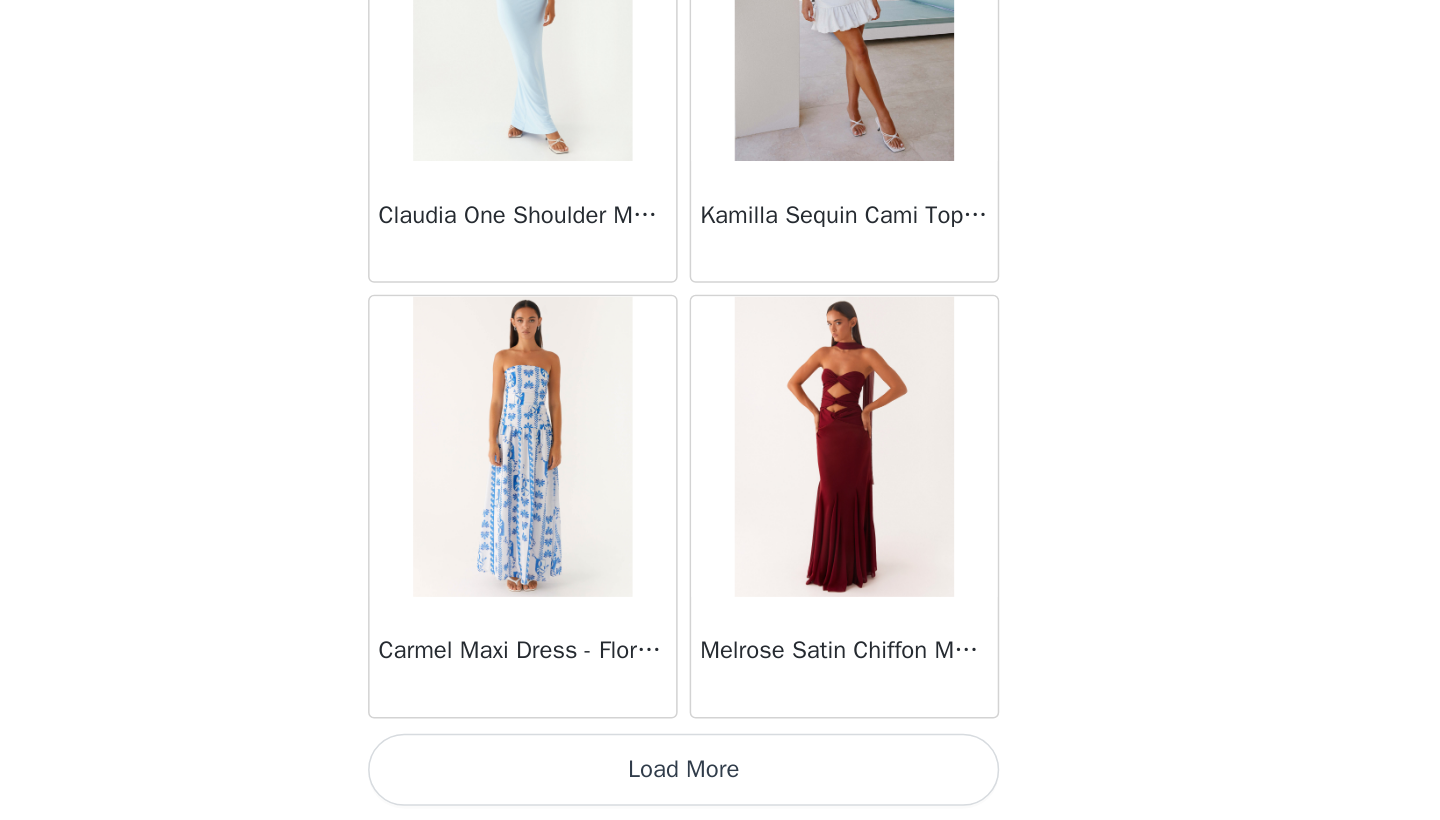 click on "Load More" at bounding box center (720, 786) 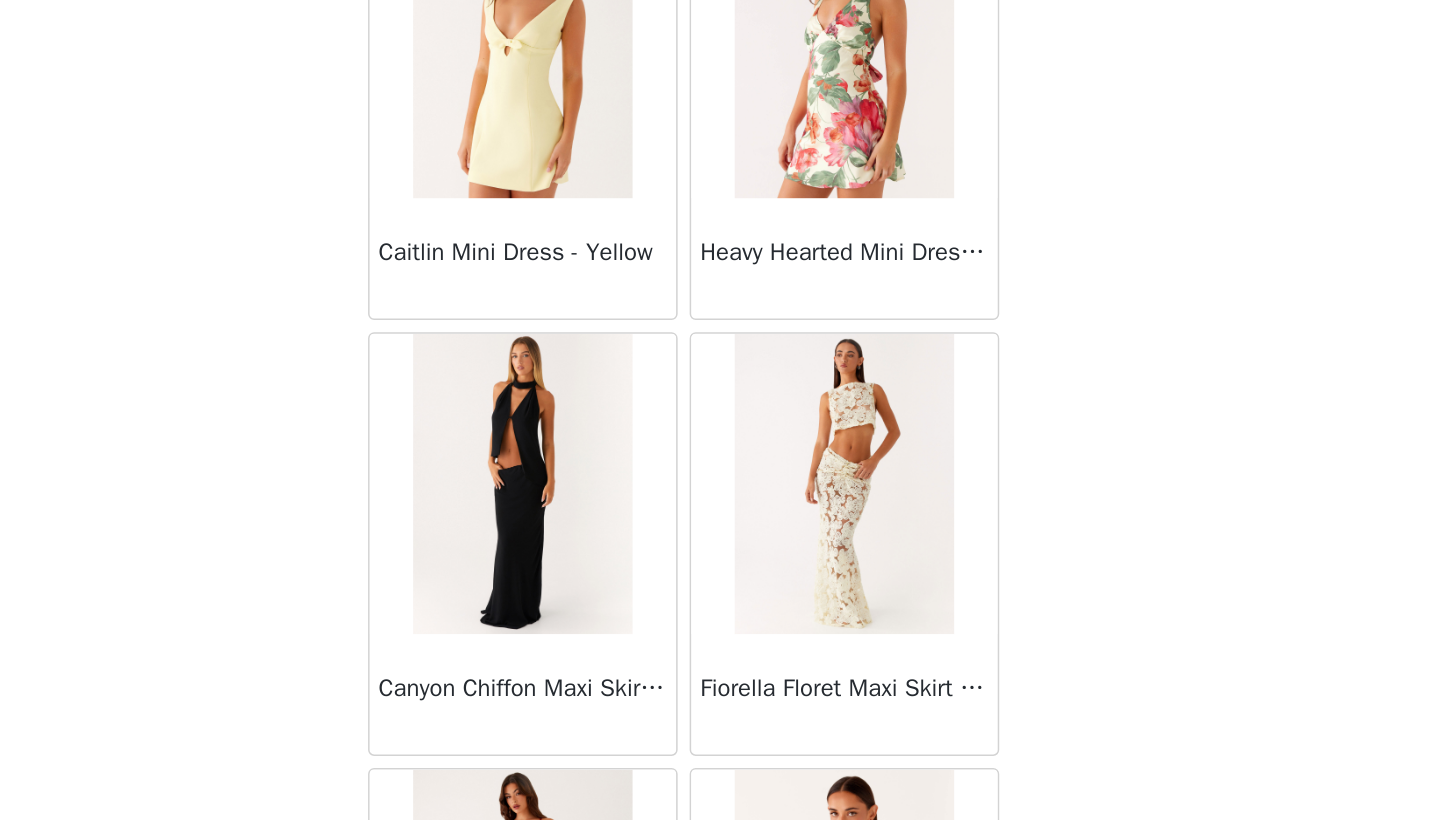 scroll, scrollTop: 39342, scrollLeft: 0, axis: vertical 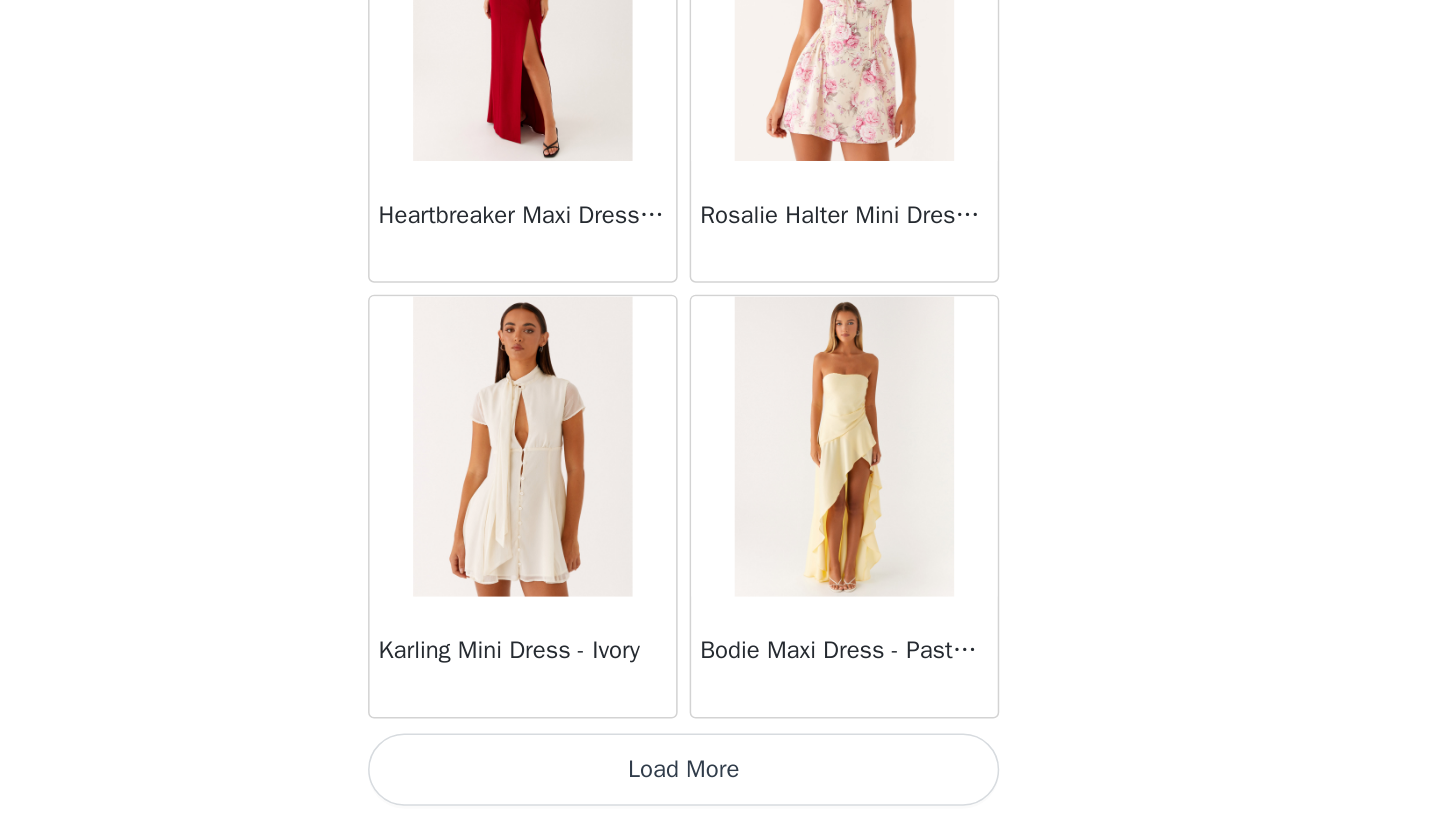click on "Load More" at bounding box center [720, 786] 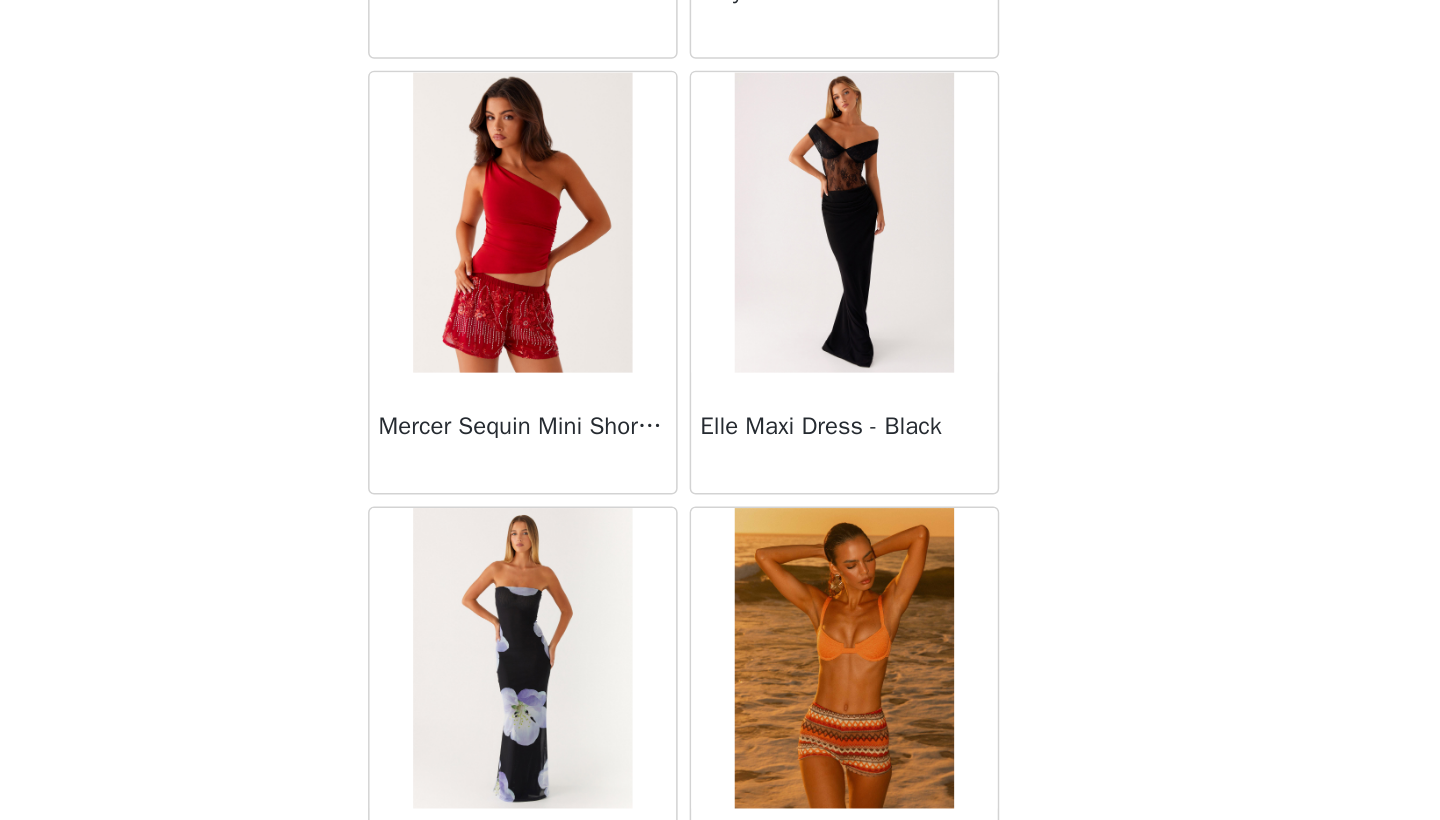 scroll, scrollTop: 42457, scrollLeft: 0, axis: vertical 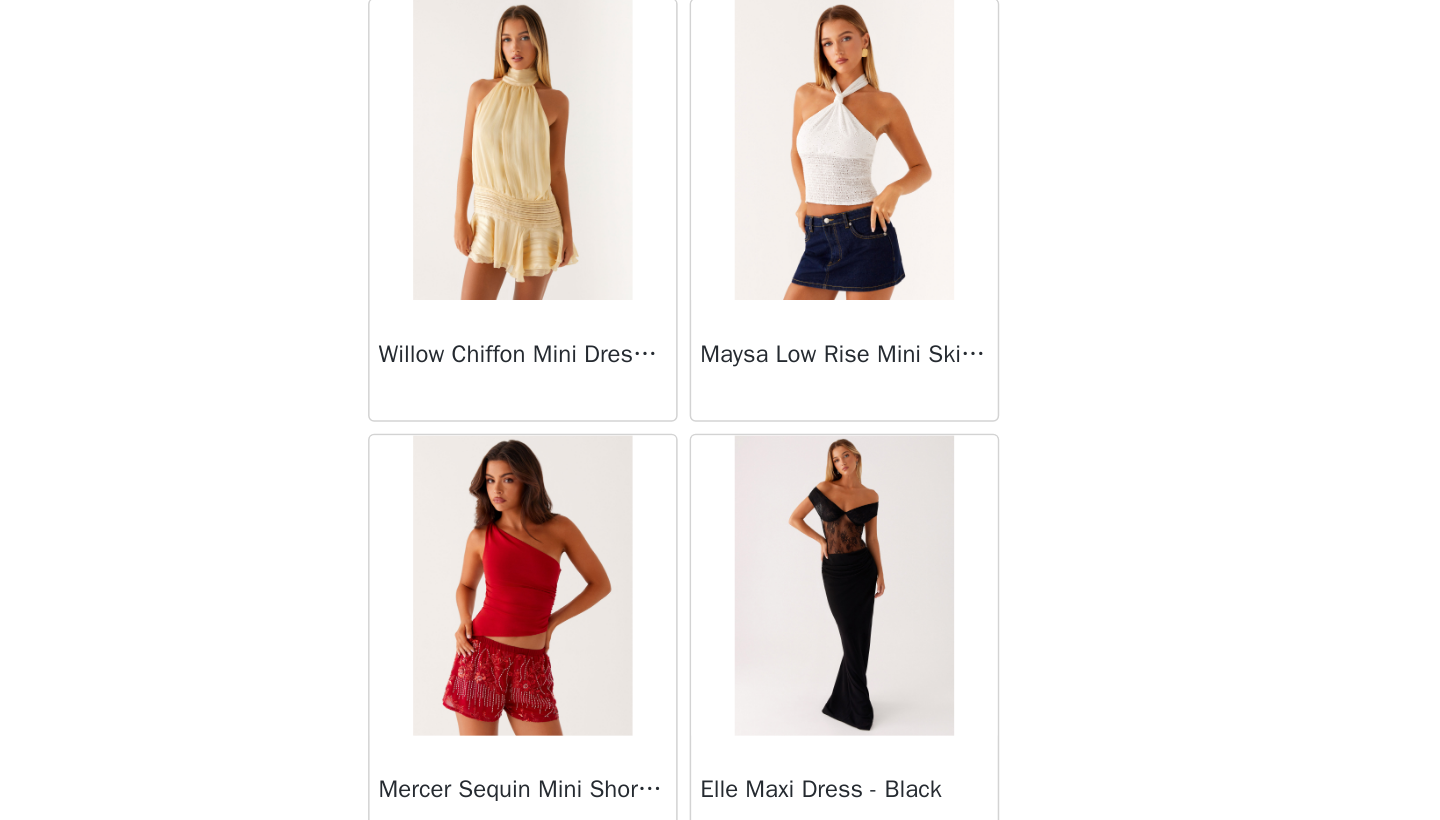 click on "Willow Chiffon Mini Dress - Yellow" at bounding box center (613, 510) 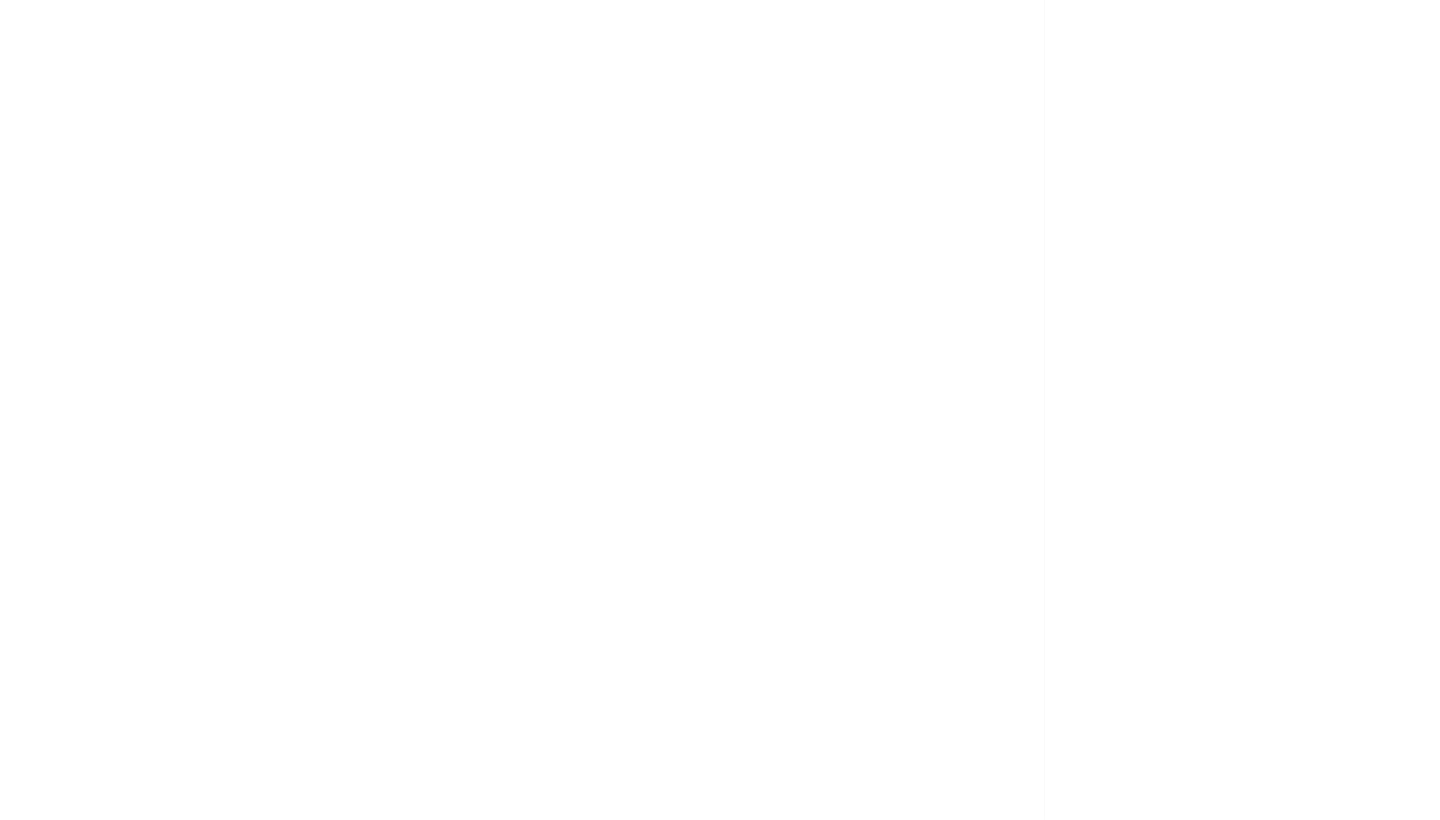 scroll, scrollTop: 0, scrollLeft: 0, axis: both 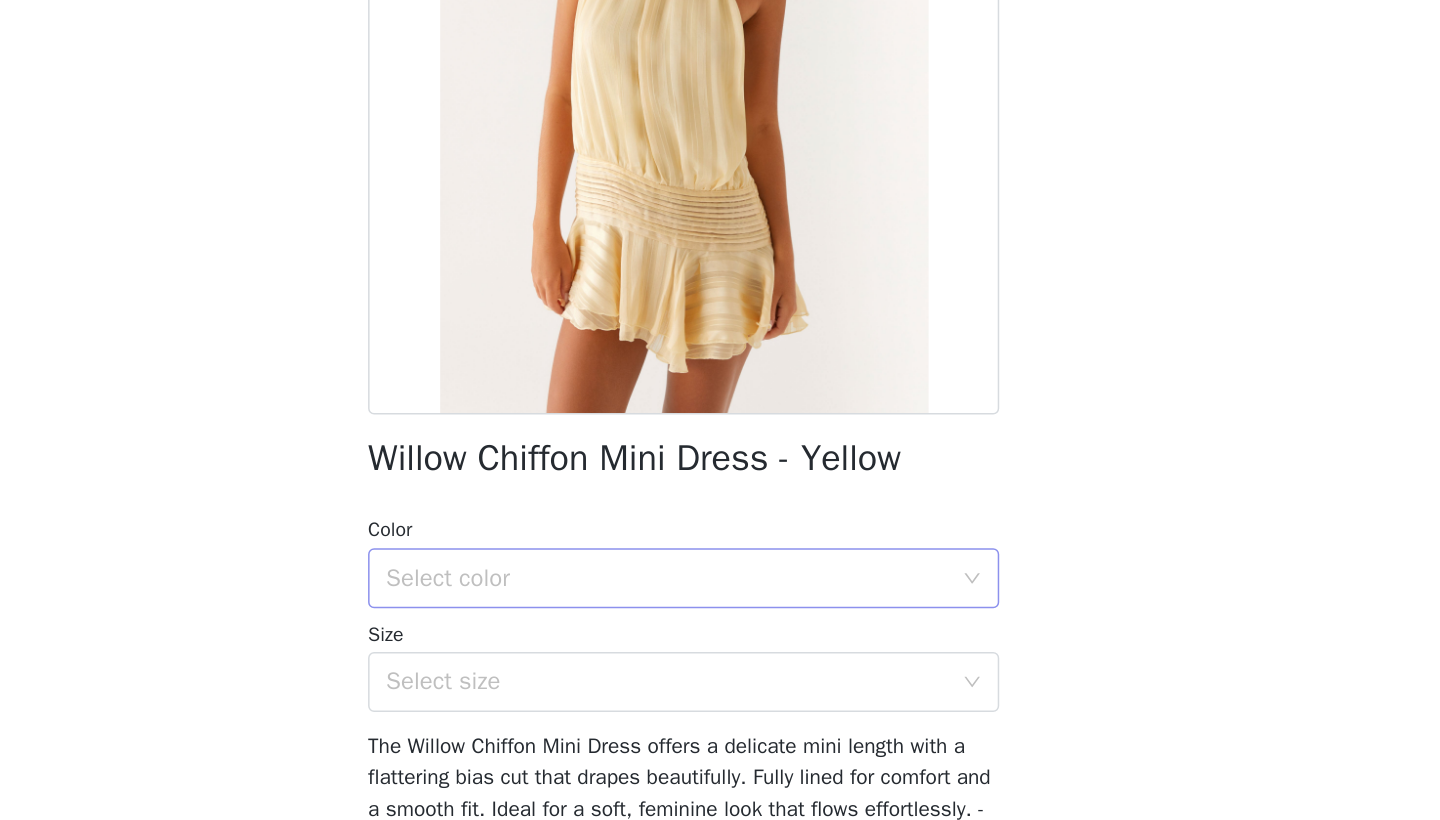 click on "Select color" at bounding box center [709, 659] 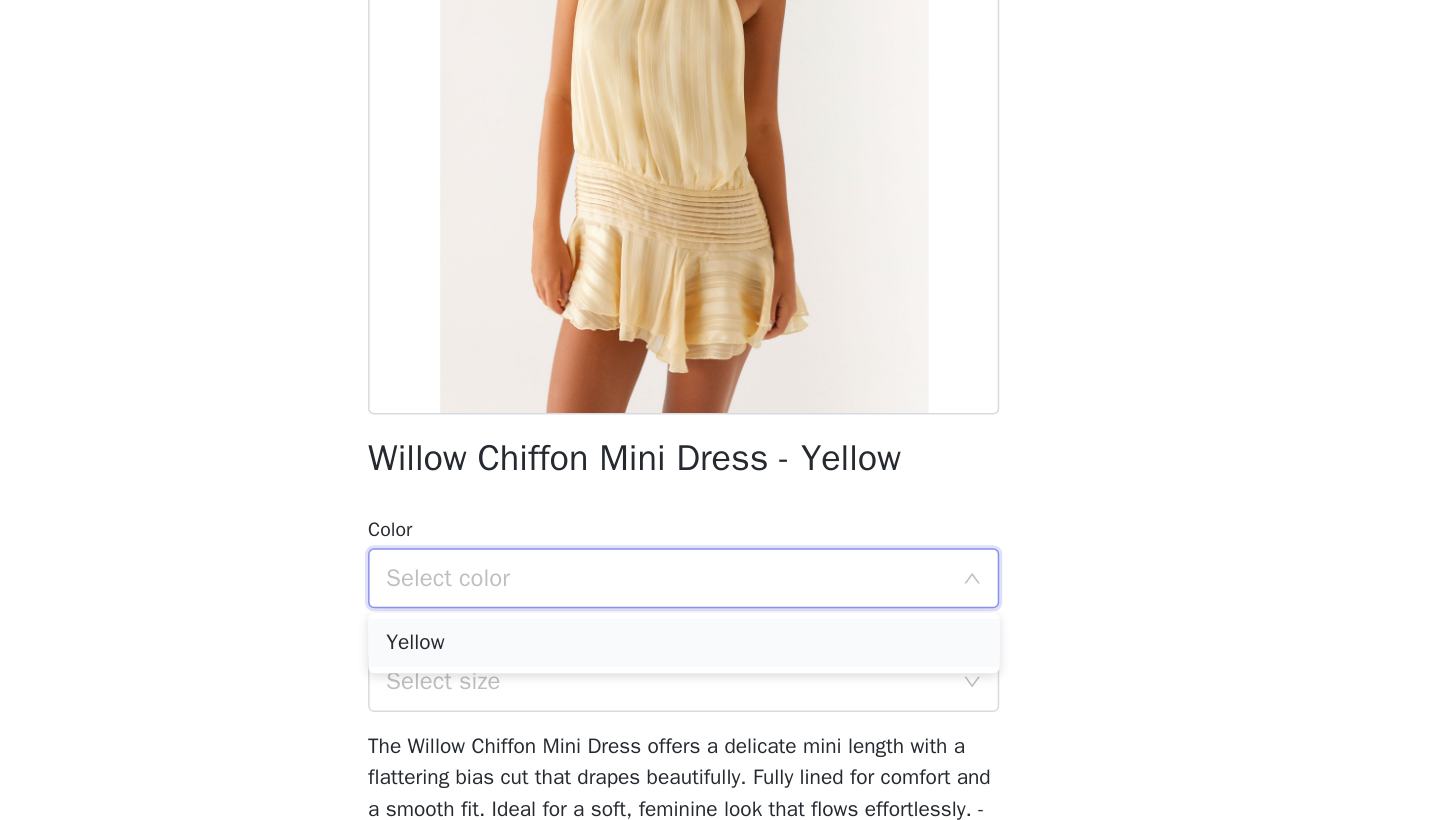 click on "Yellow" at bounding box center (720, 702) 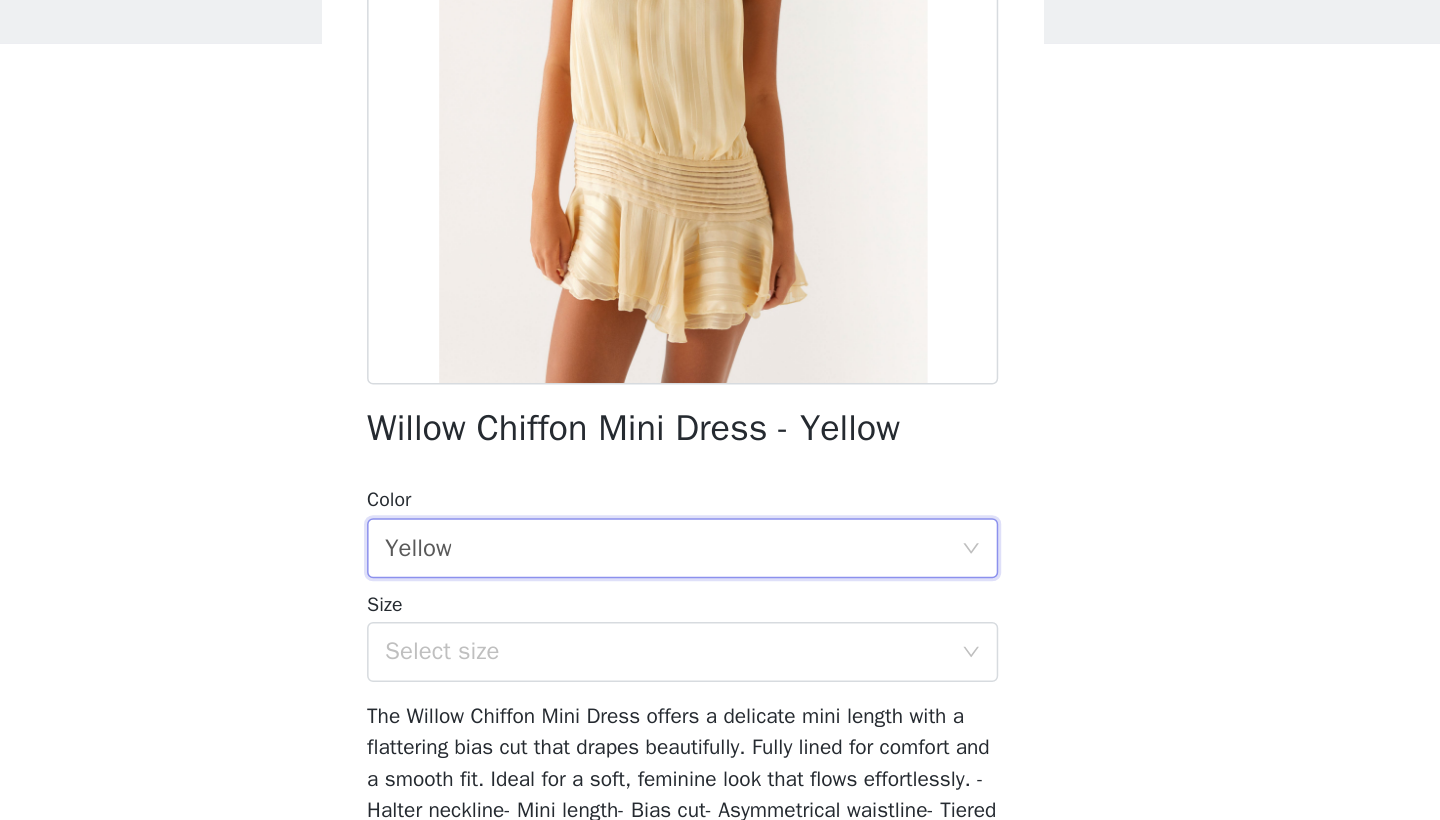 scroll, scrollTop: 233, scrollLeft: 0, axis: vertical 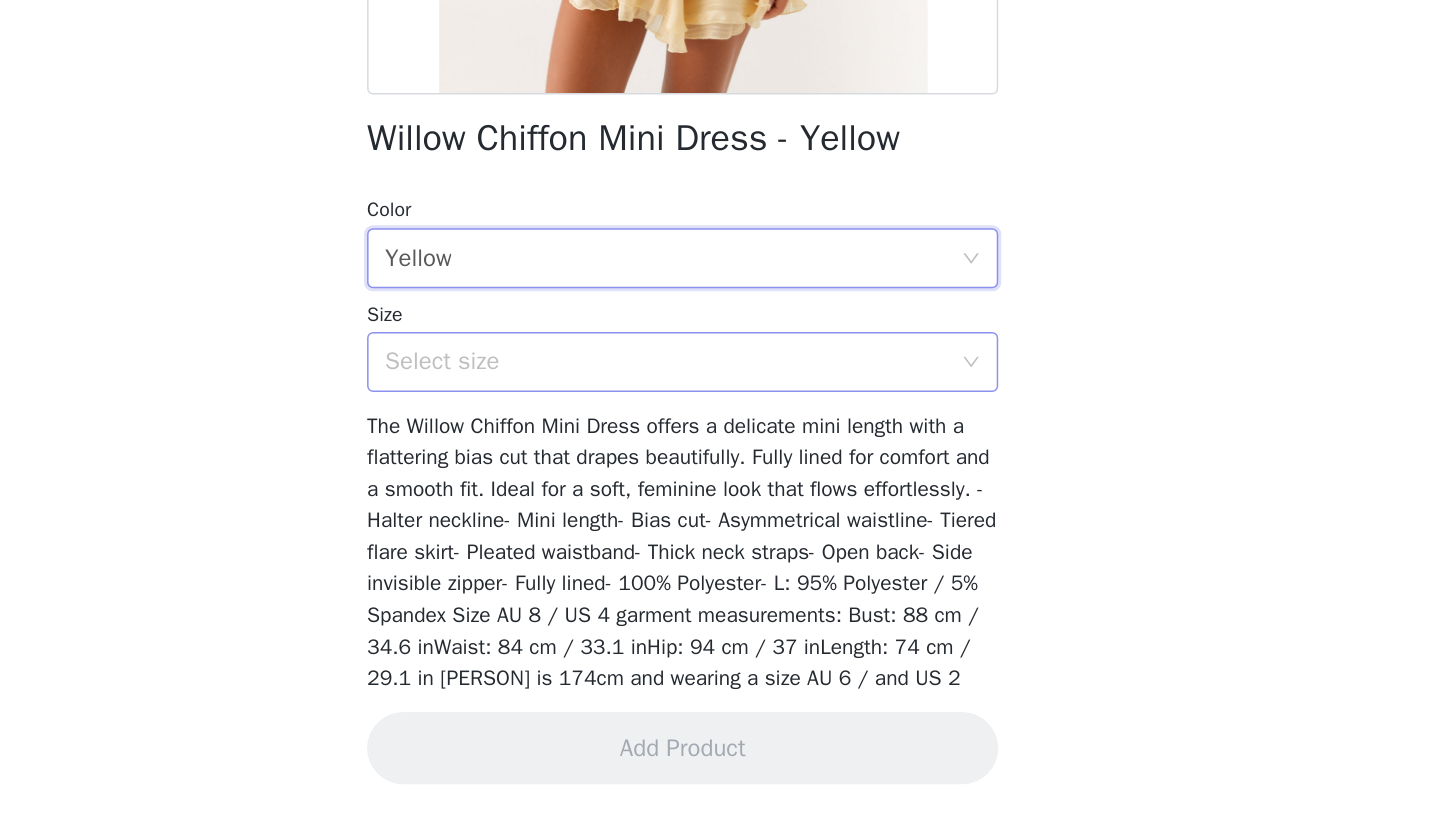 click on "Select size" at bounding box center (709, 515) 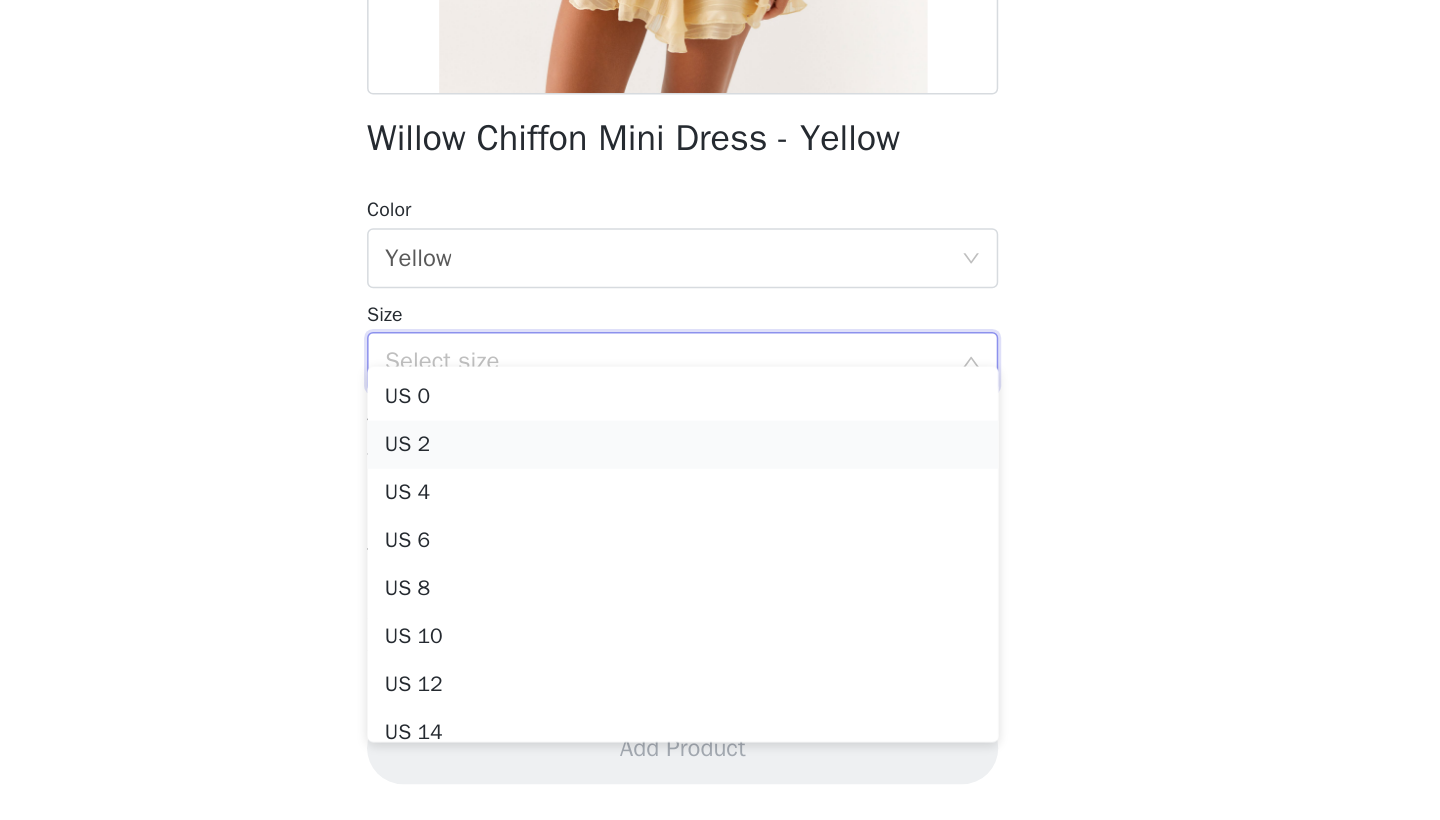 click on "US 2" at bounding box center (720, 570) 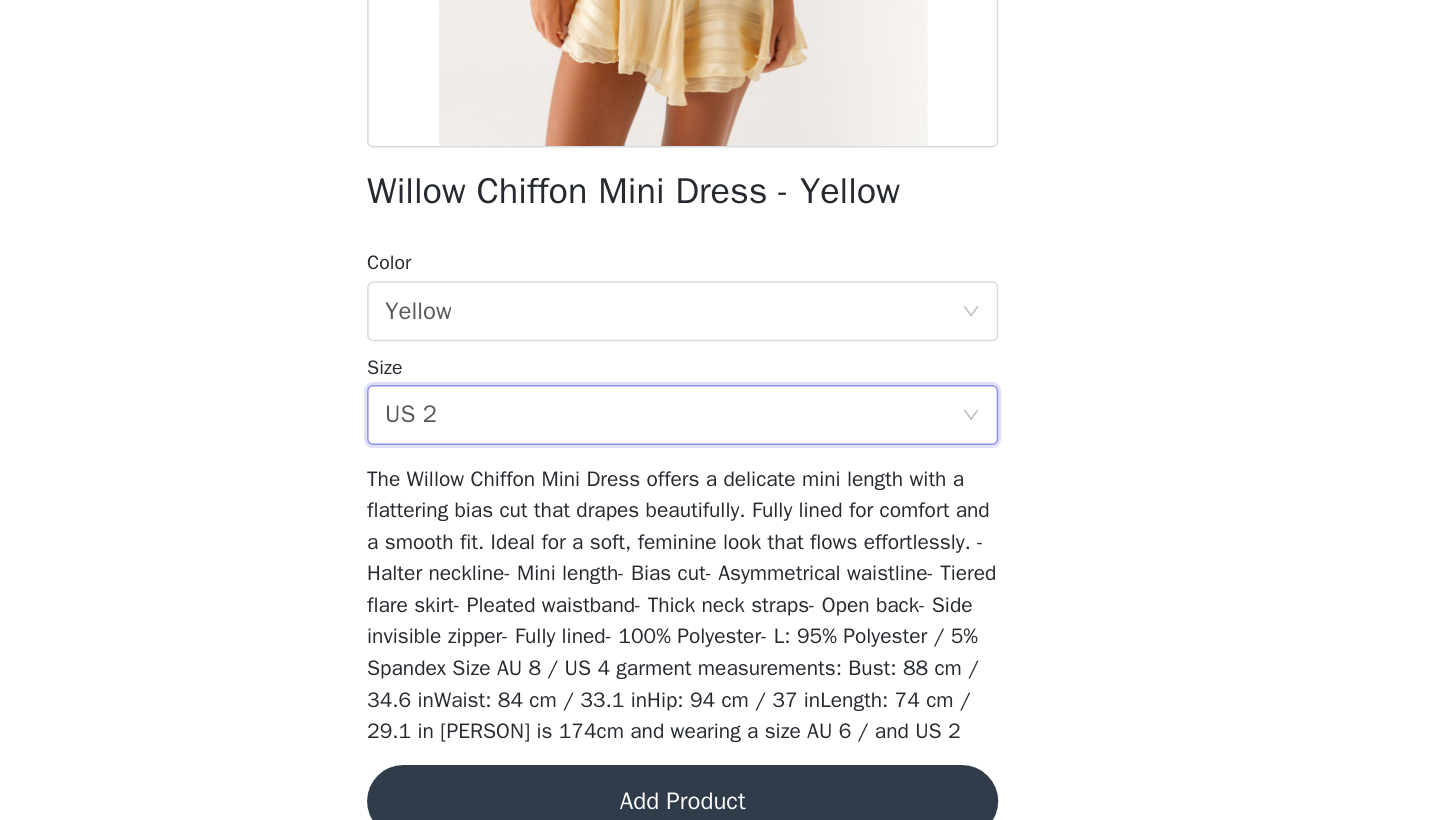 scroll, scrollTop: 175, scrollLeft: 0, axis: vertical 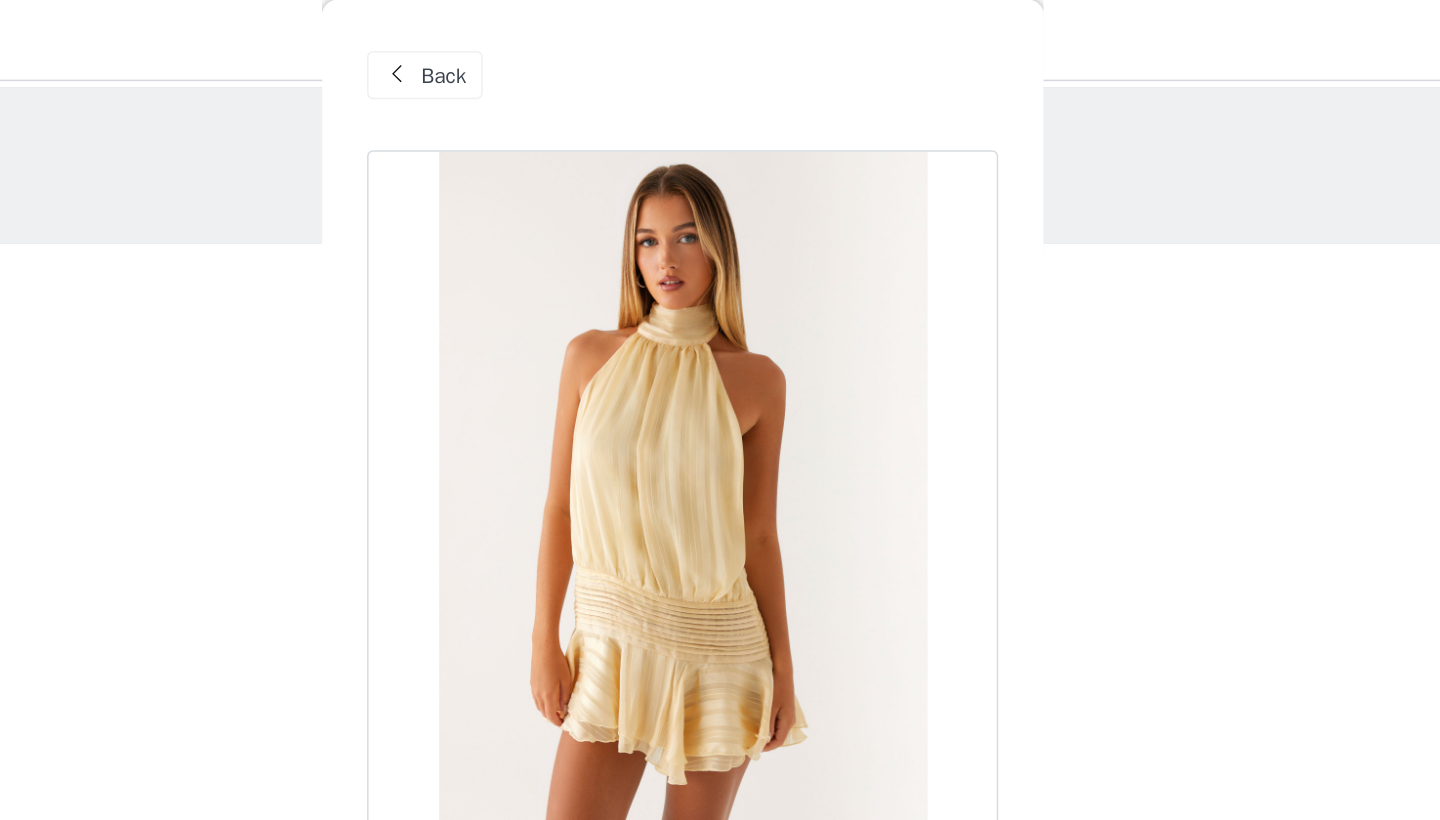 click on "Back" at bounding box center [561, 50] 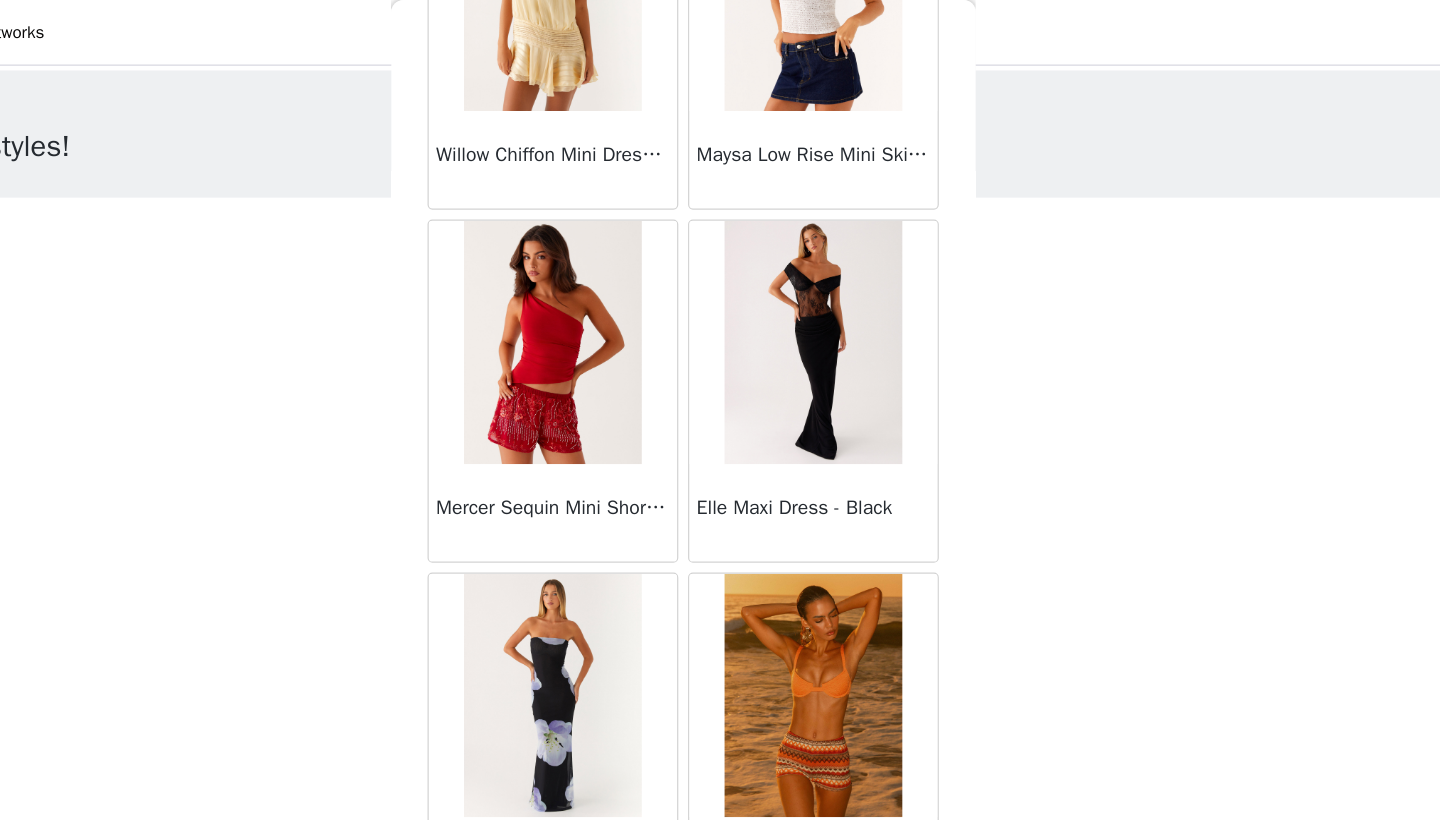 scroll, scrollTop: 42840, scrollLeft: 0, axis: vertical 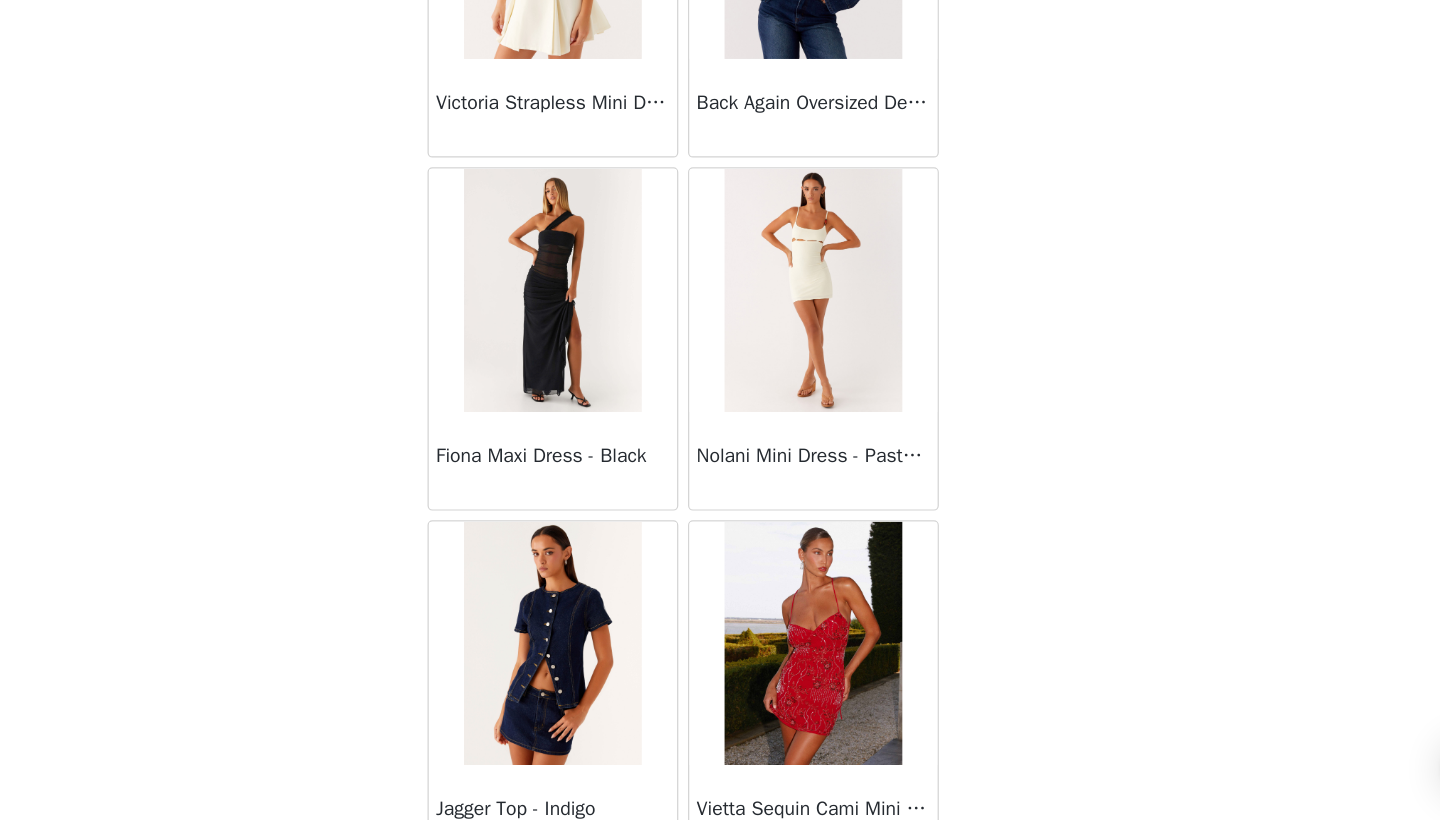 click at bounding box center (612, 674) 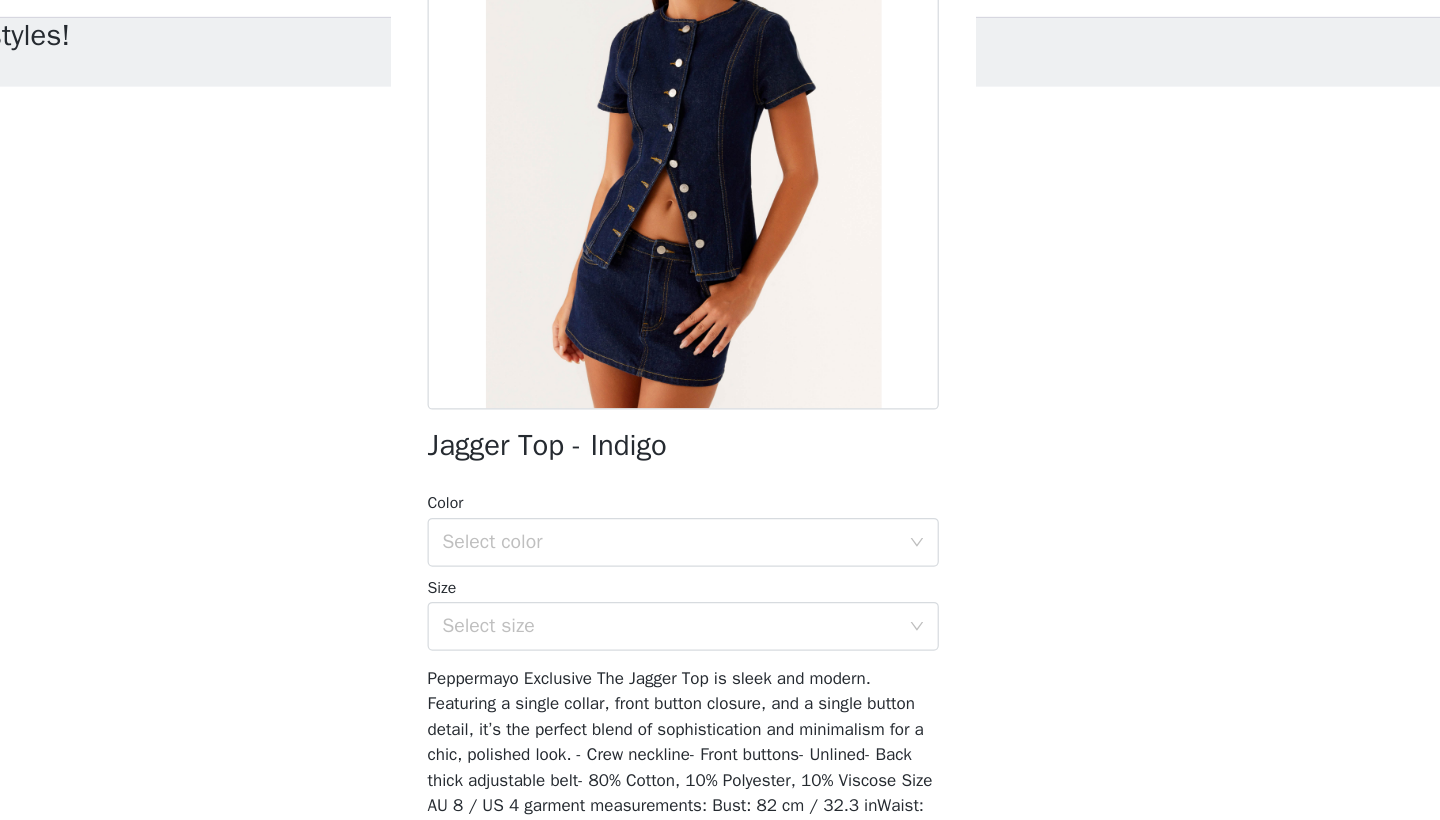 scroll, scrollTop: 177, scrollLeft: 0, axis: vertical 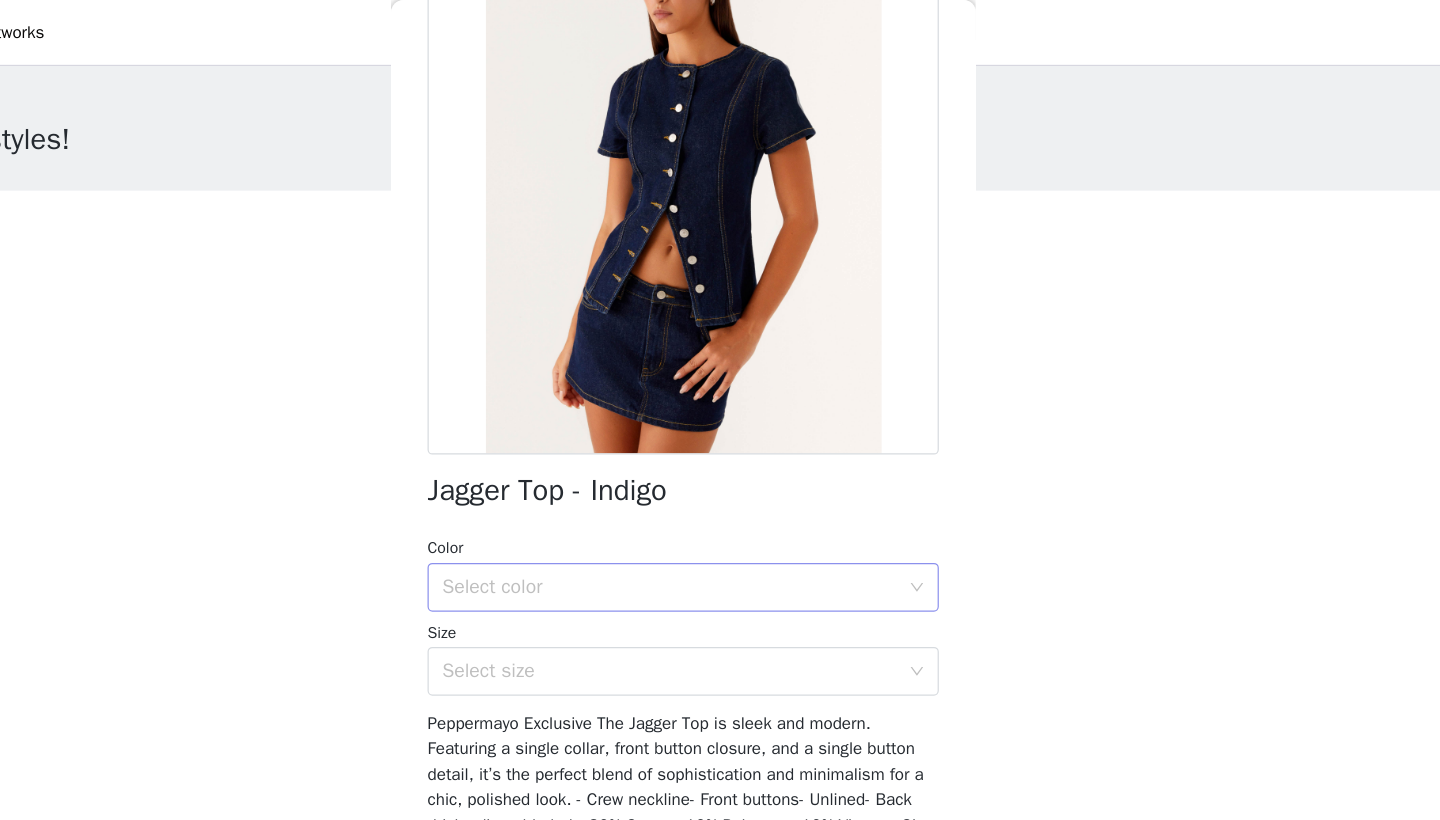 click 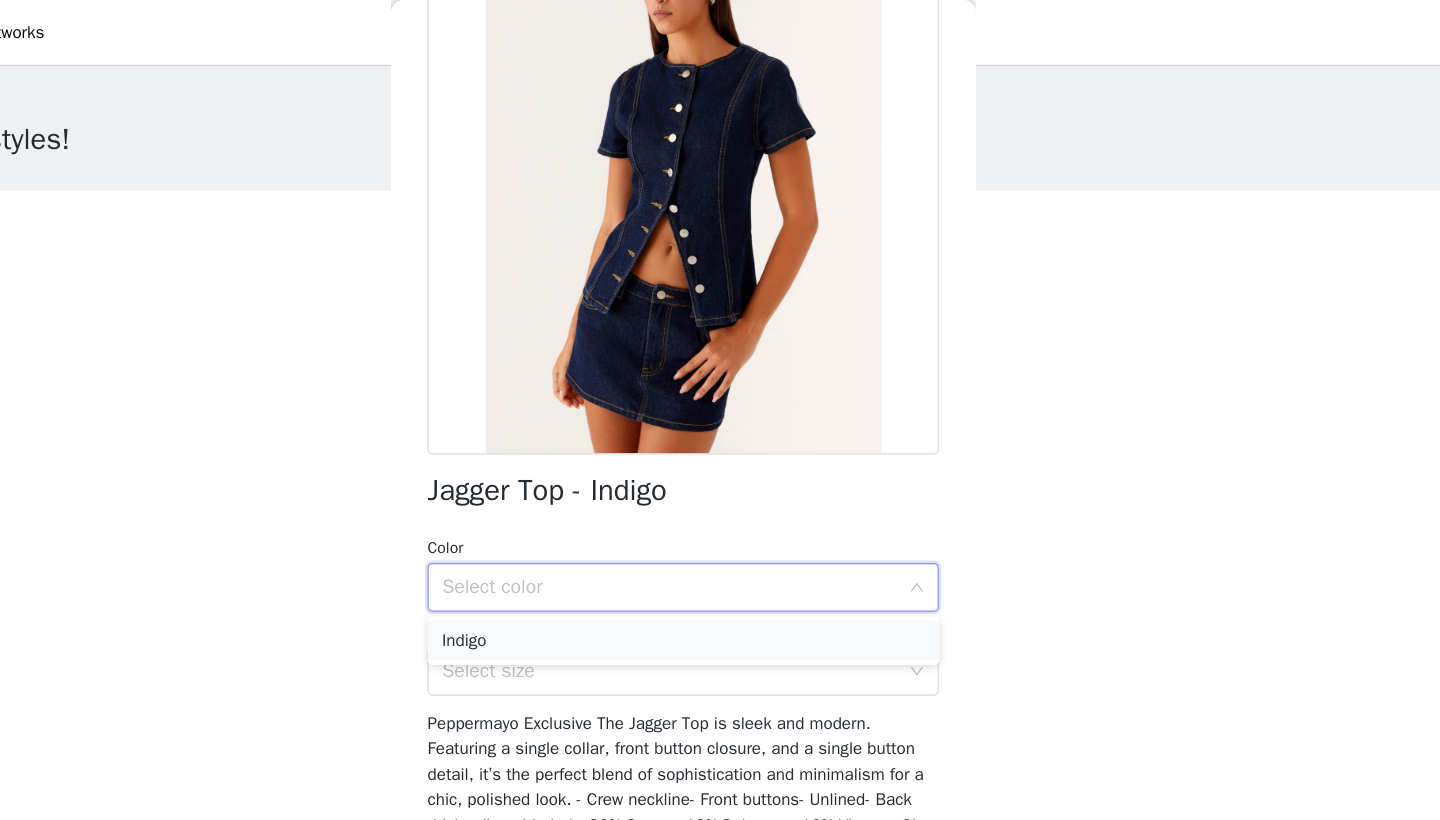 click on "Indigo" at bounding box center (720, 526) 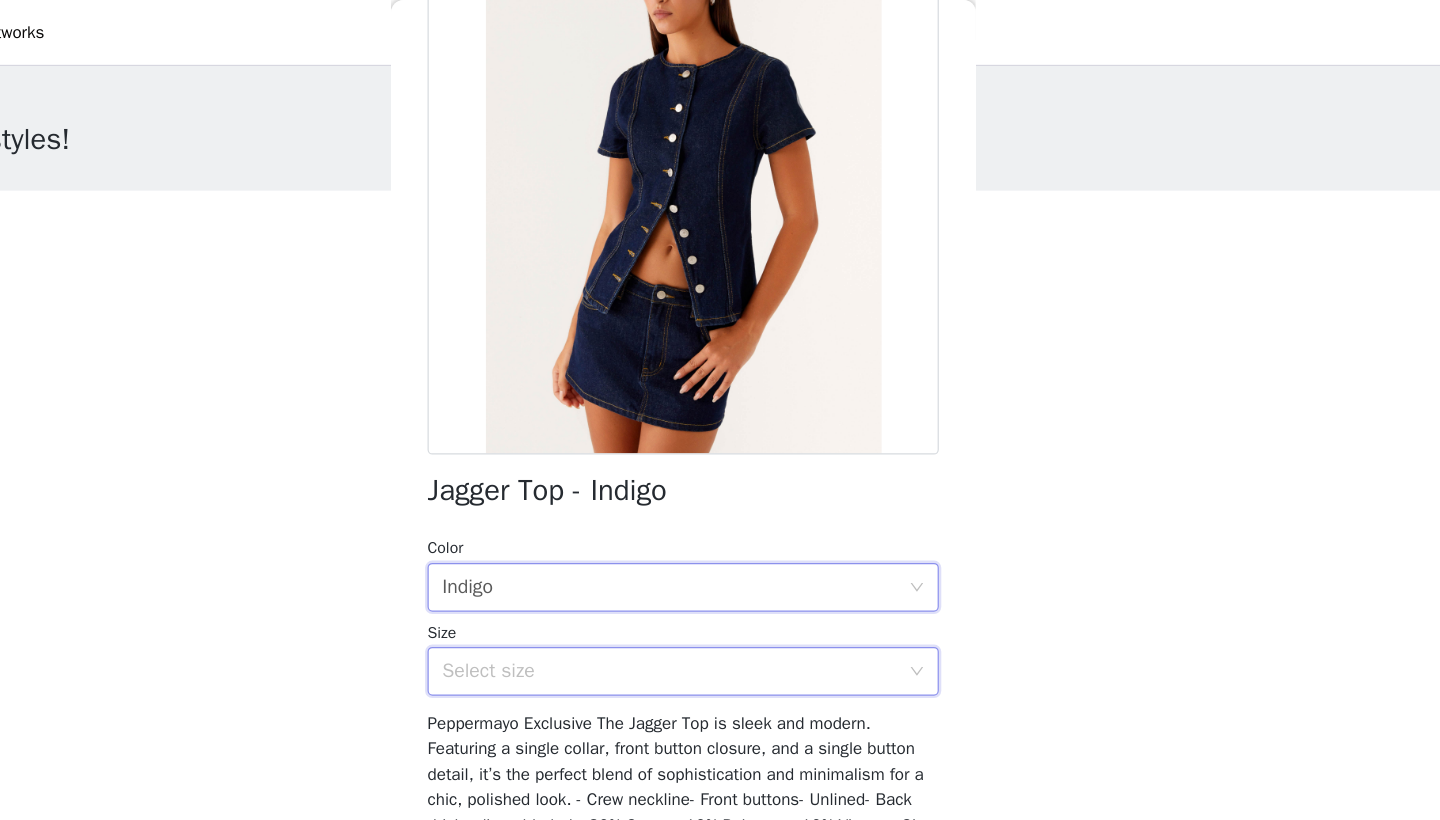 click 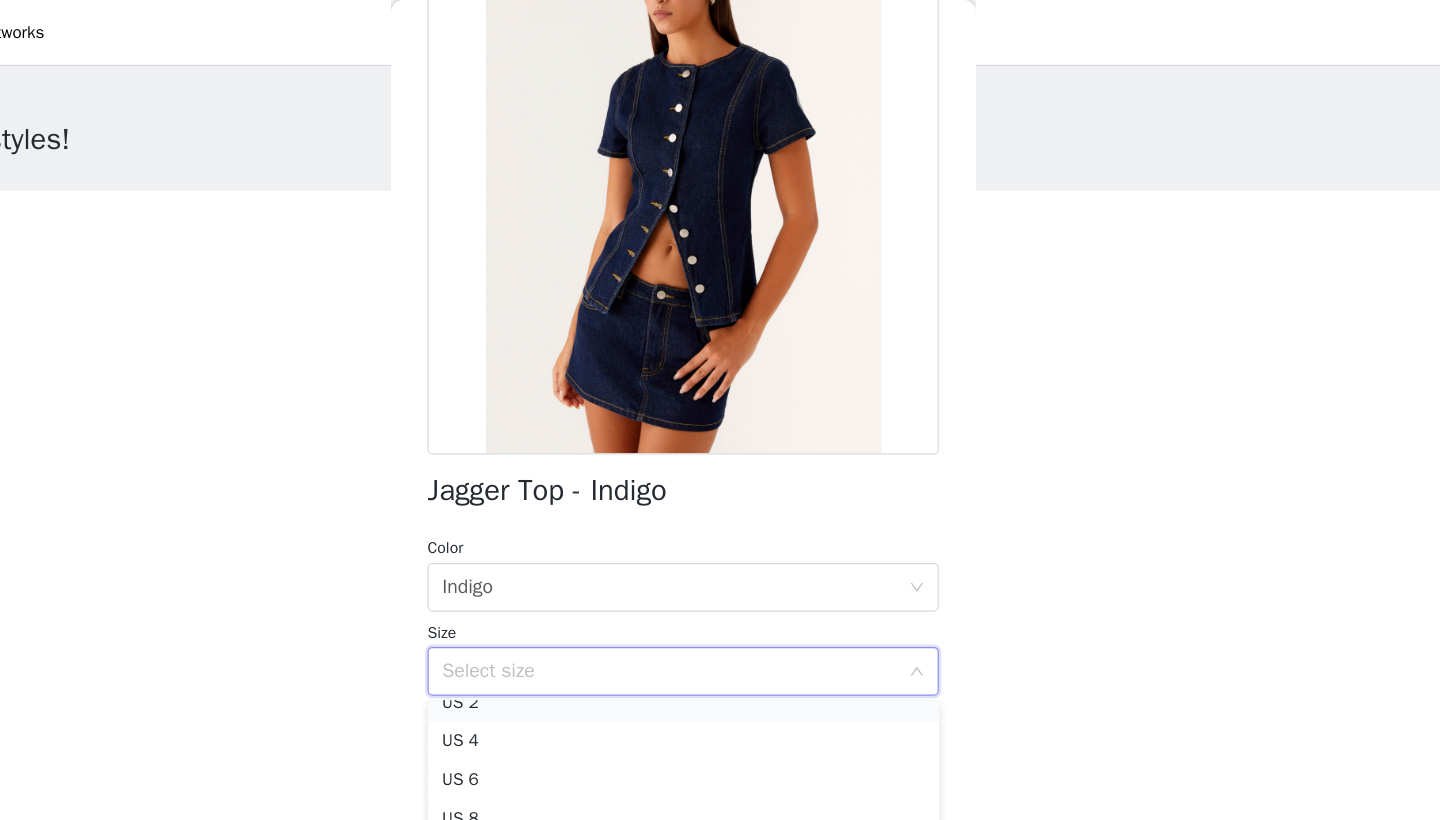 scroll, scrollTop: 36, scrollLeft: 0, axis: vertical 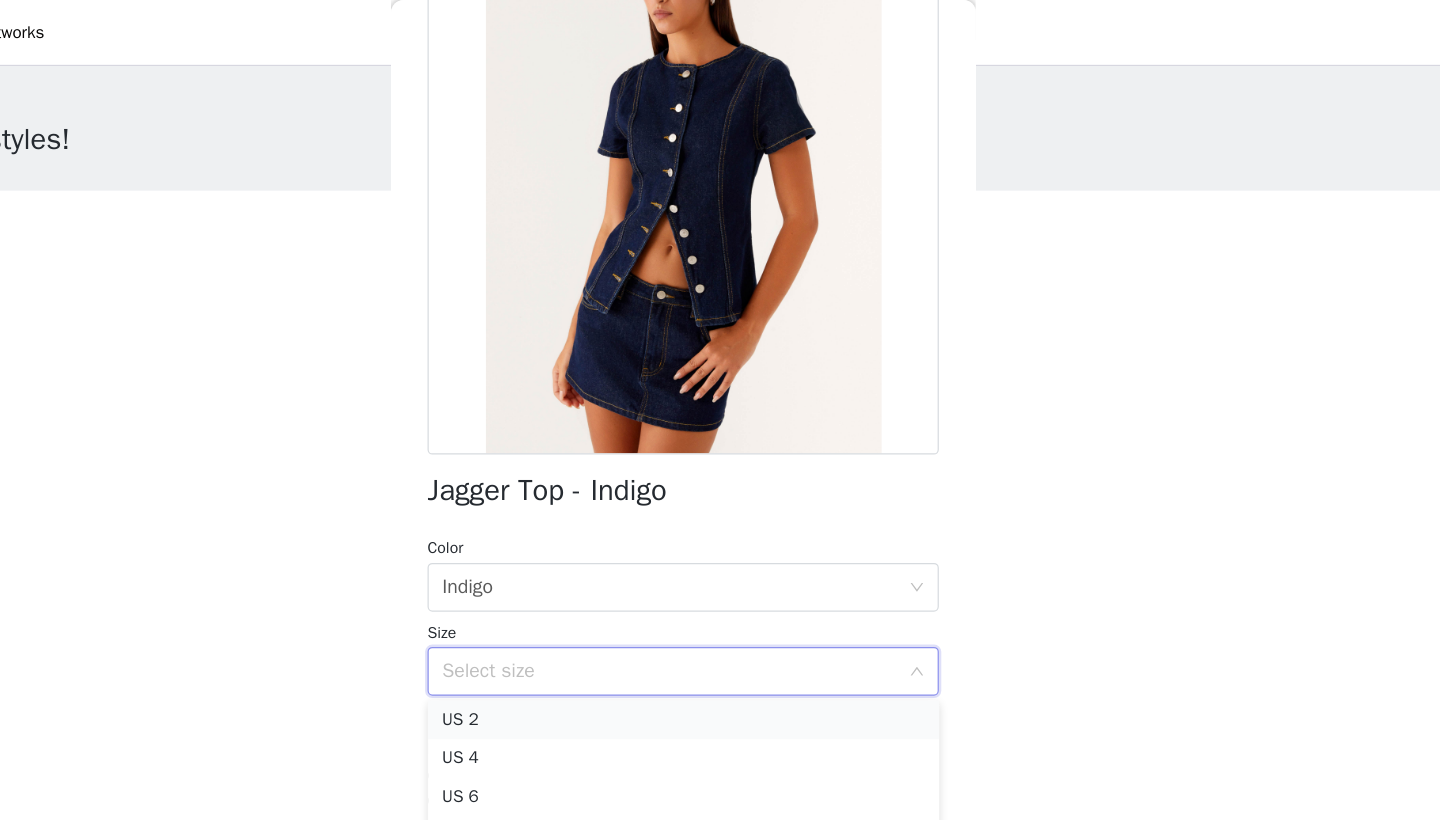 click on "US 2" at bounding box center [720, 591] 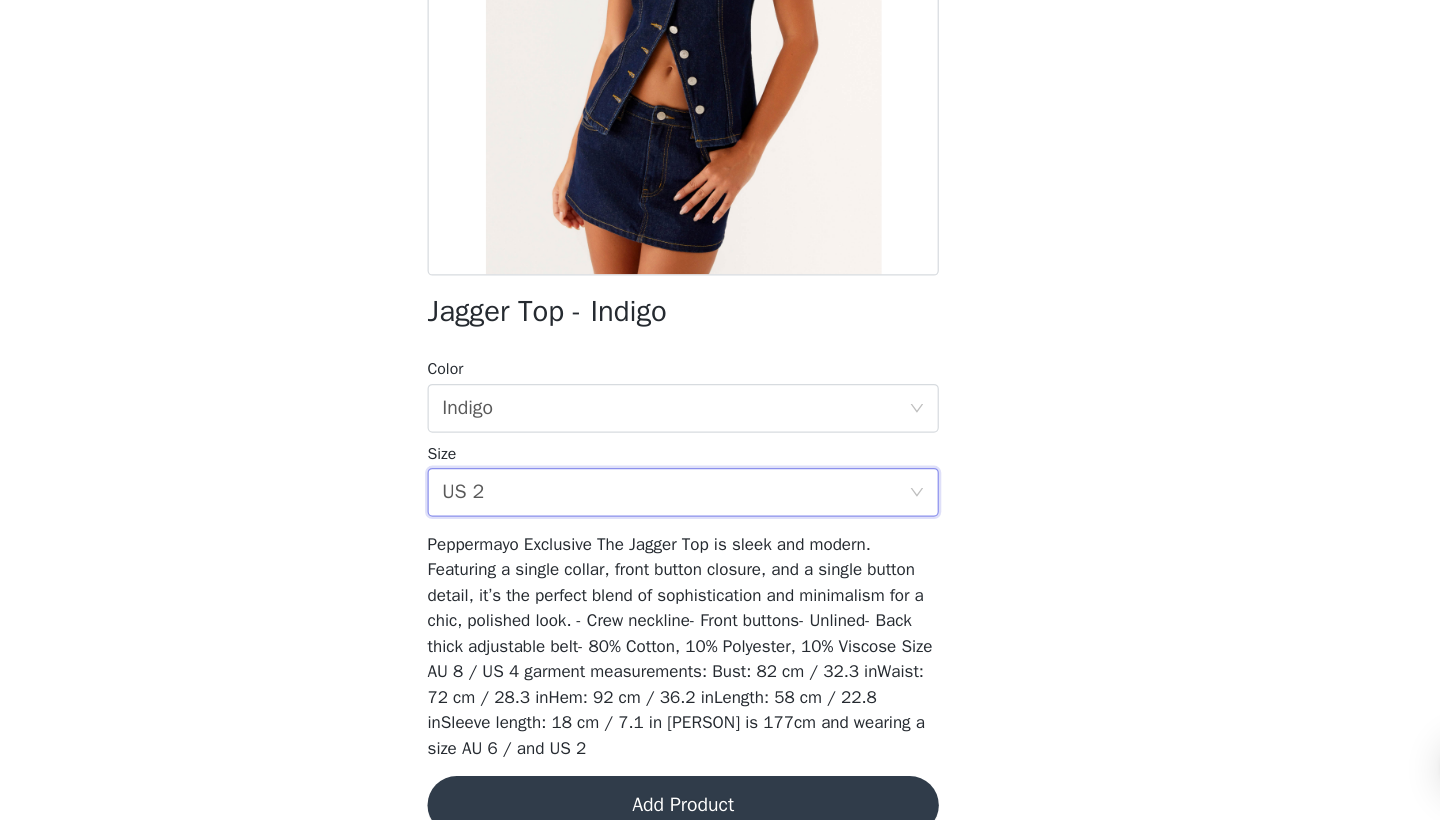 scroll, scrollTop: 52, scrollLeft: 0, axis: vertical 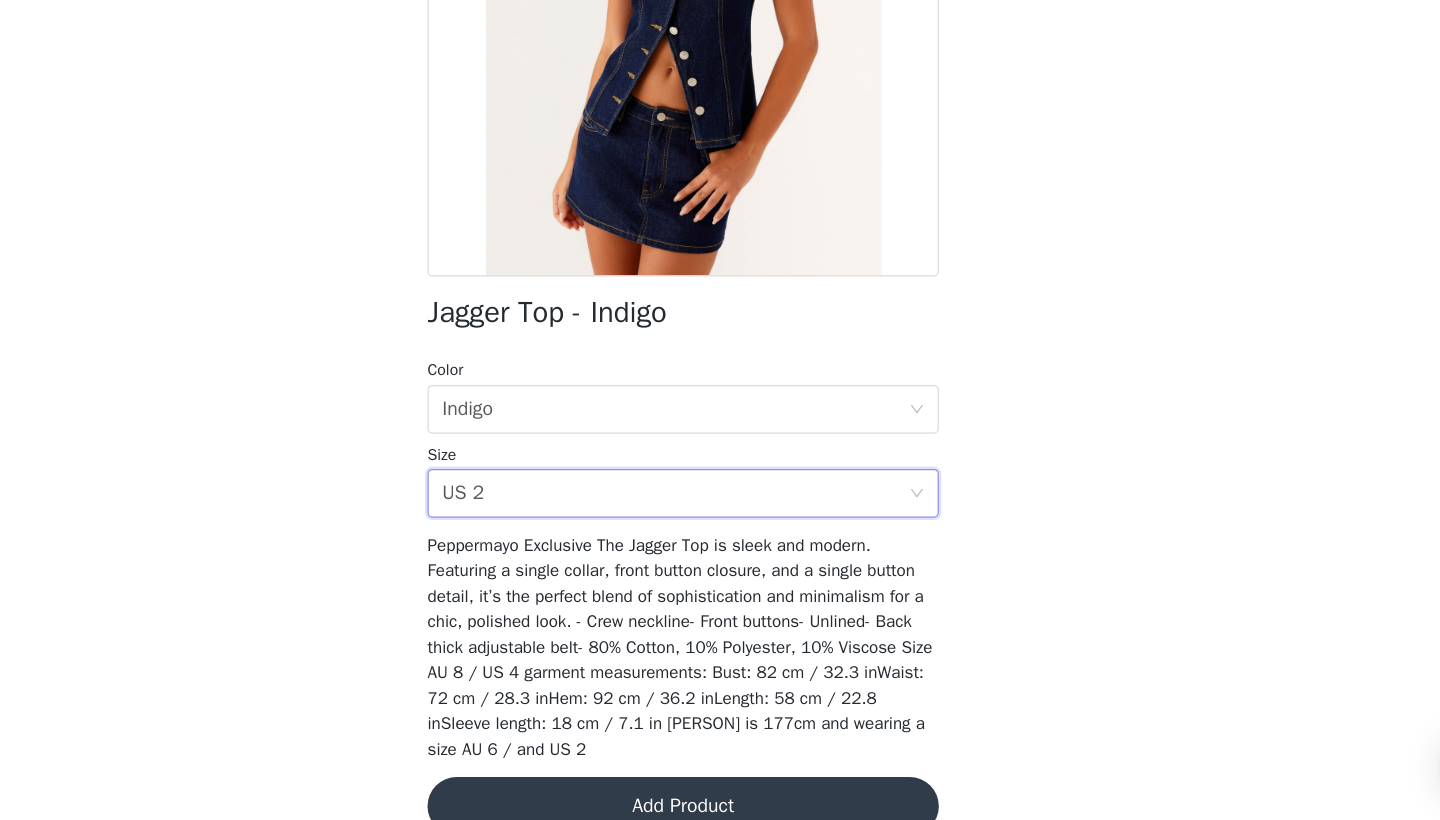 click on "Add Product" at bounding box center [720, 808] 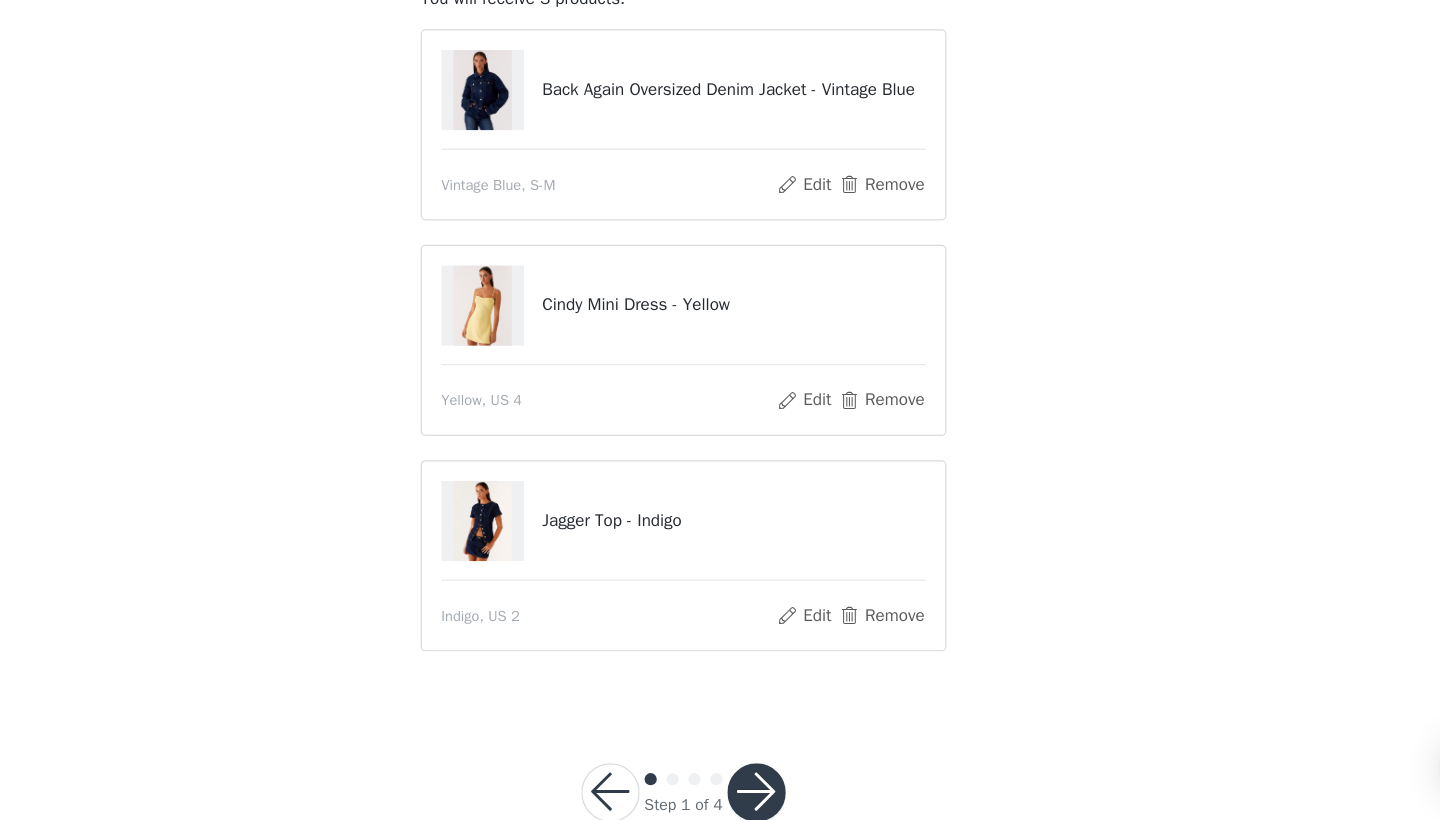click at bounding box center (780, 797) 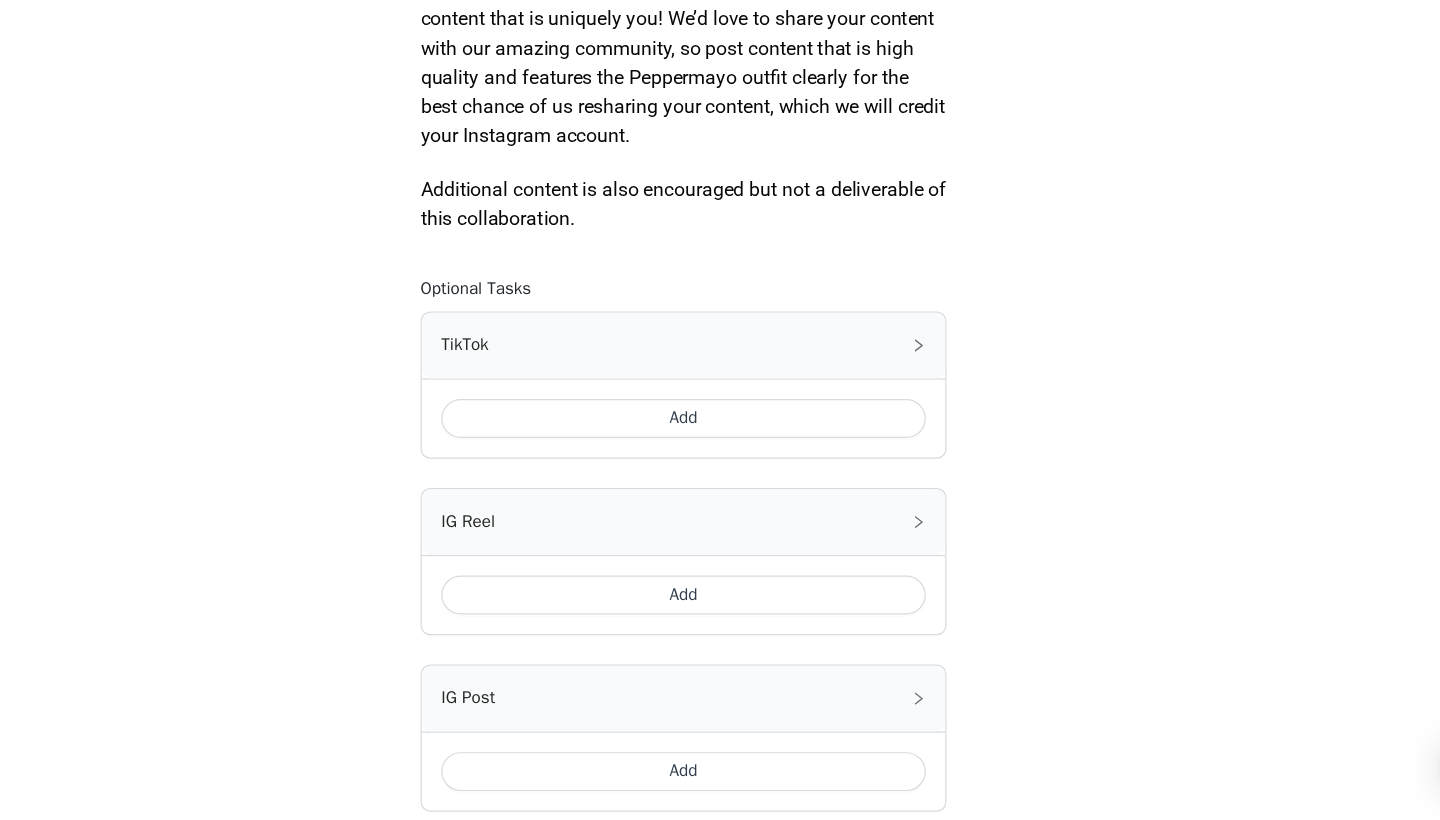 scroll, scrollTop: 1107, scrollLeft: 0, axis: vertical 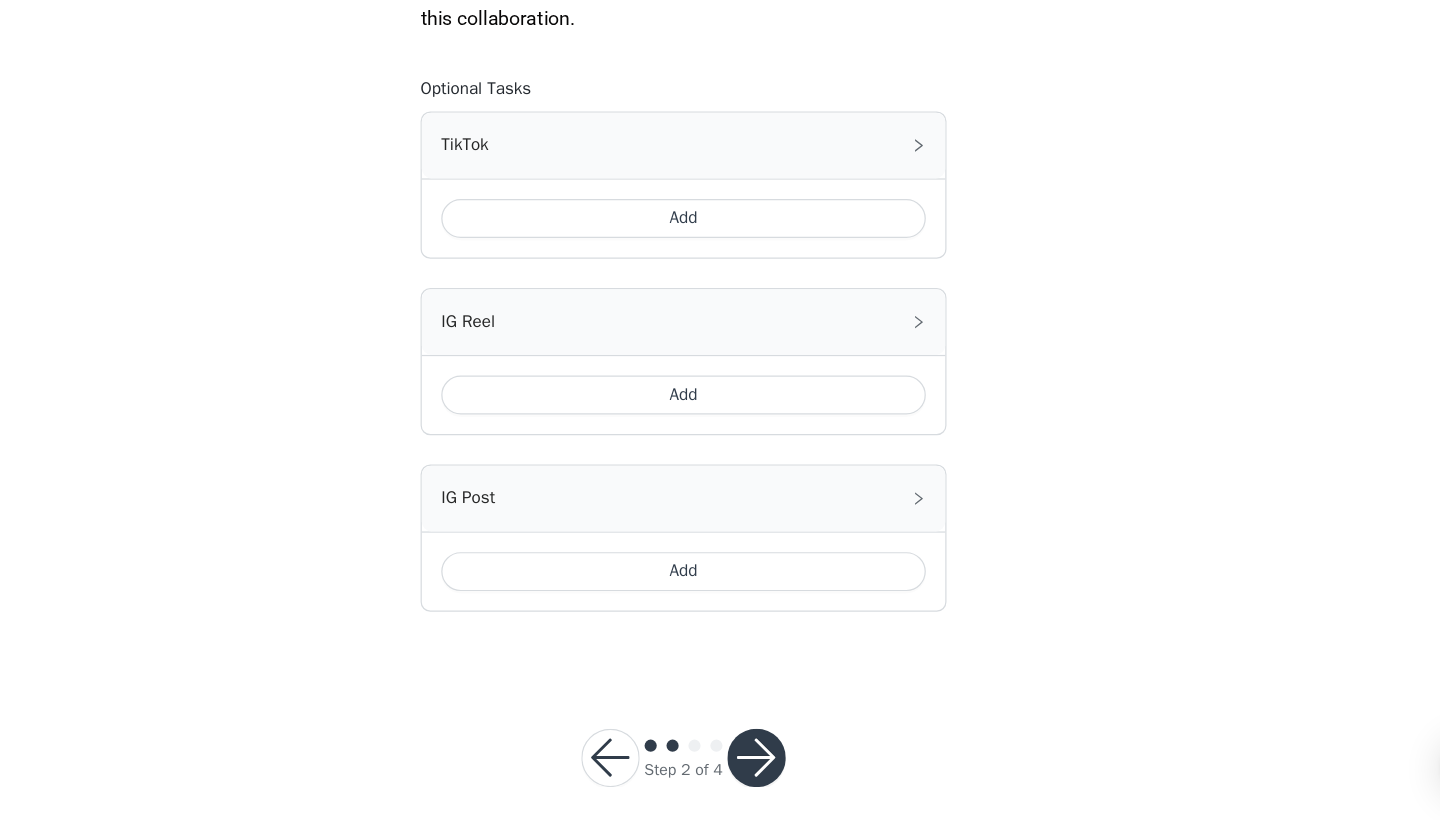 click on "Add" at bounding box center [720, 326] 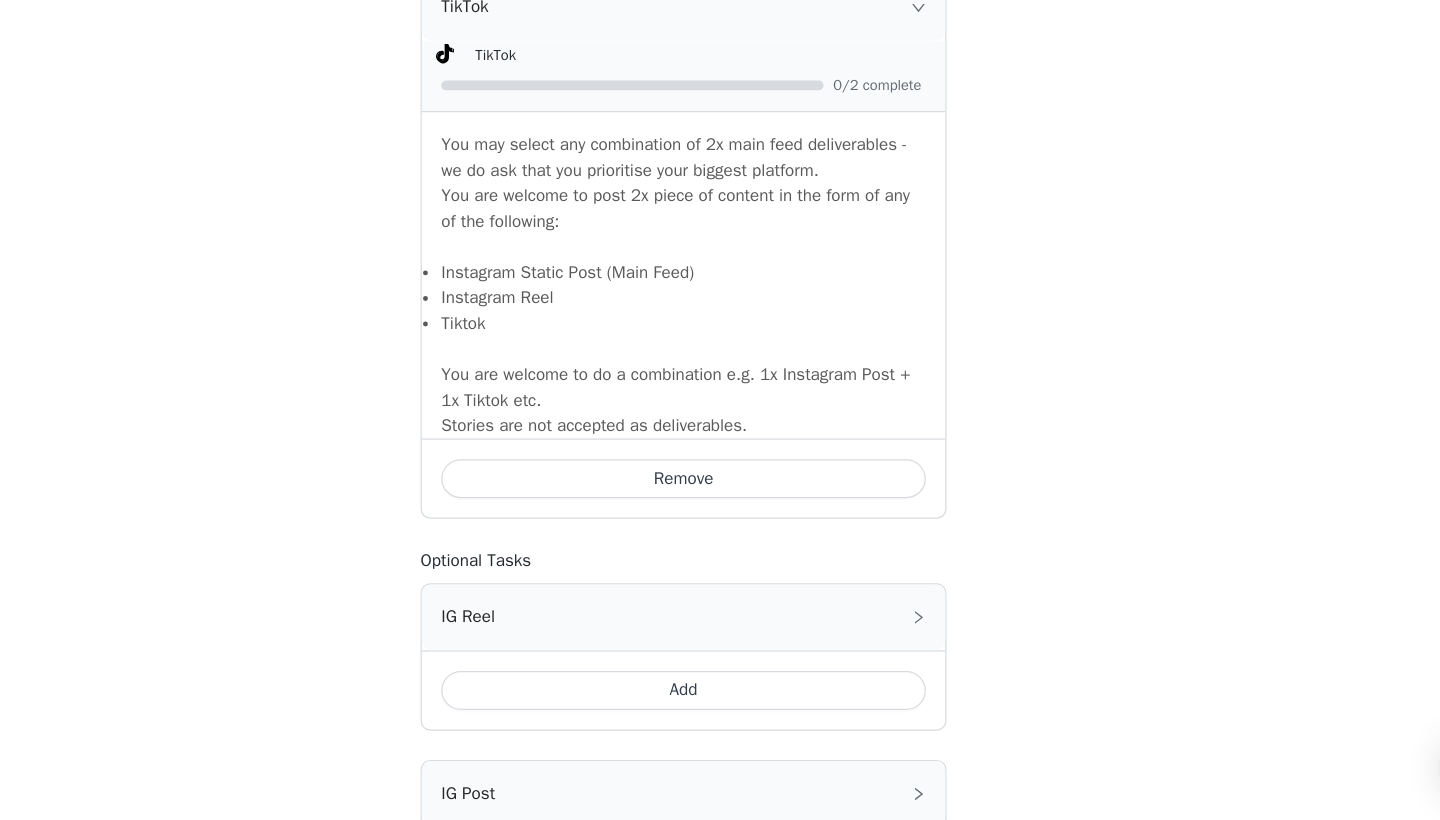 scroll, scrollTop: 1396, scrollLeft: 0, axis: vertical 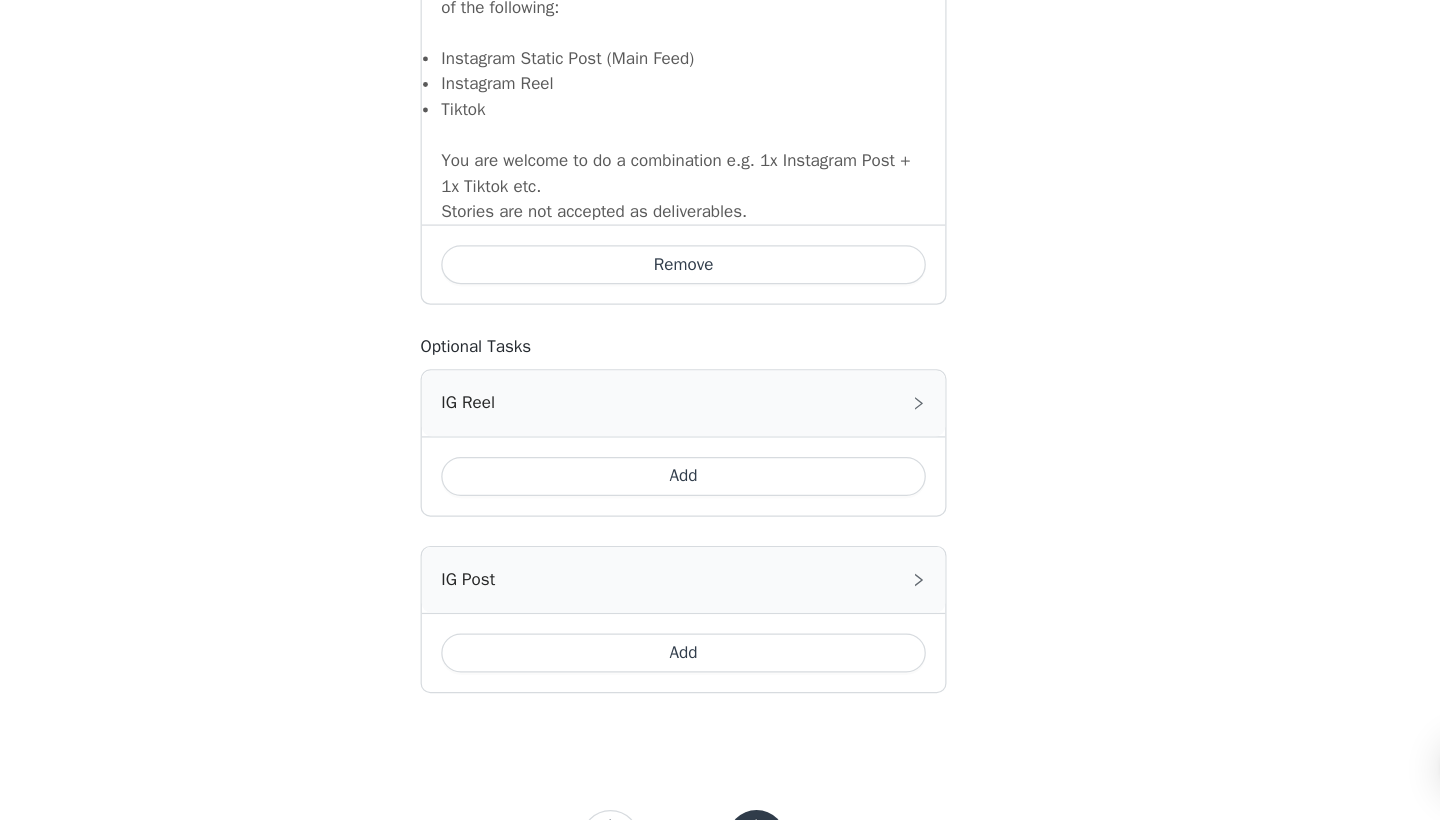 click on "Add" at bounding box center [720, 683] 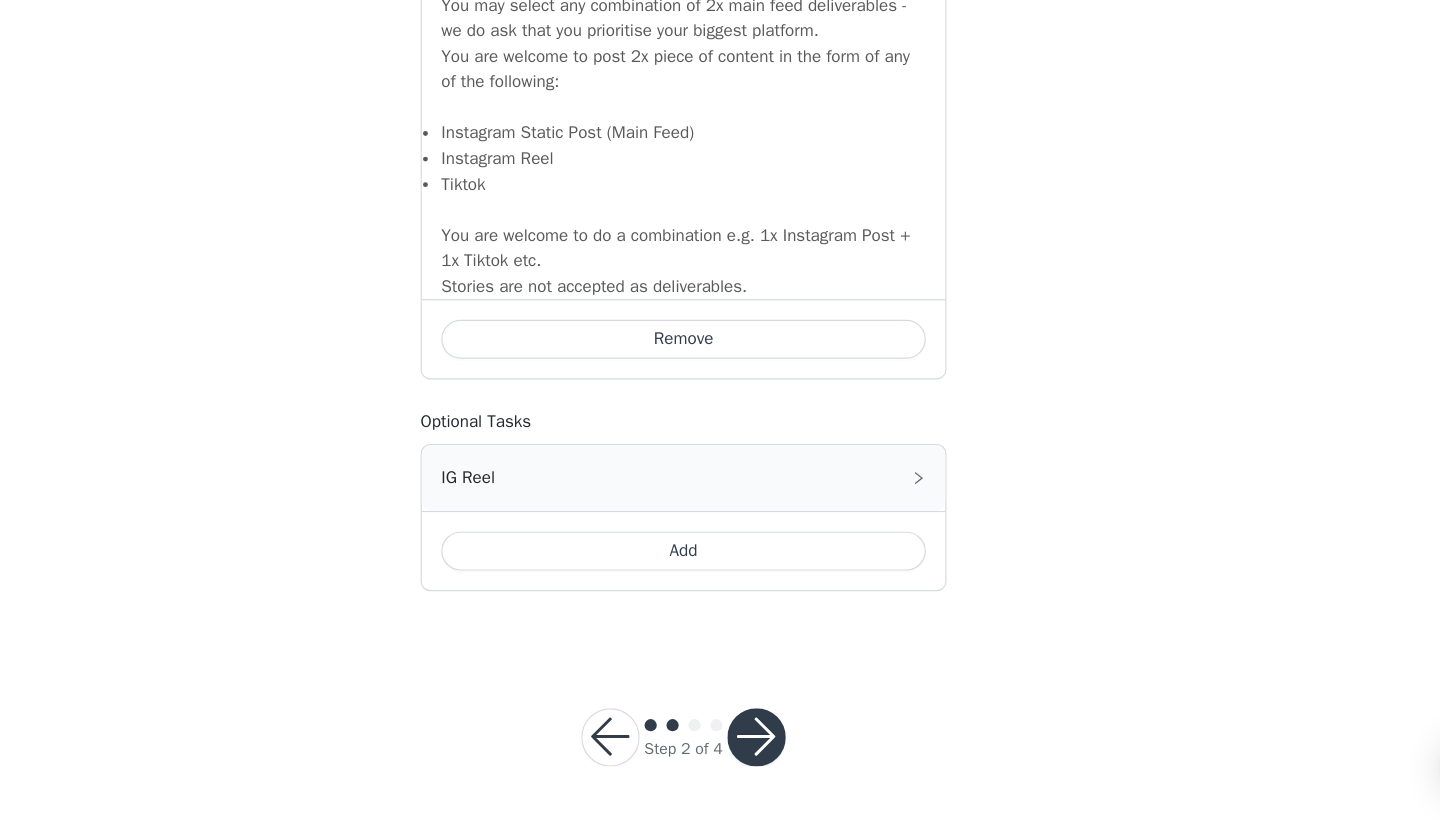scroll, scrollTop: 1807, scrollLeft: 0, axis: vertical 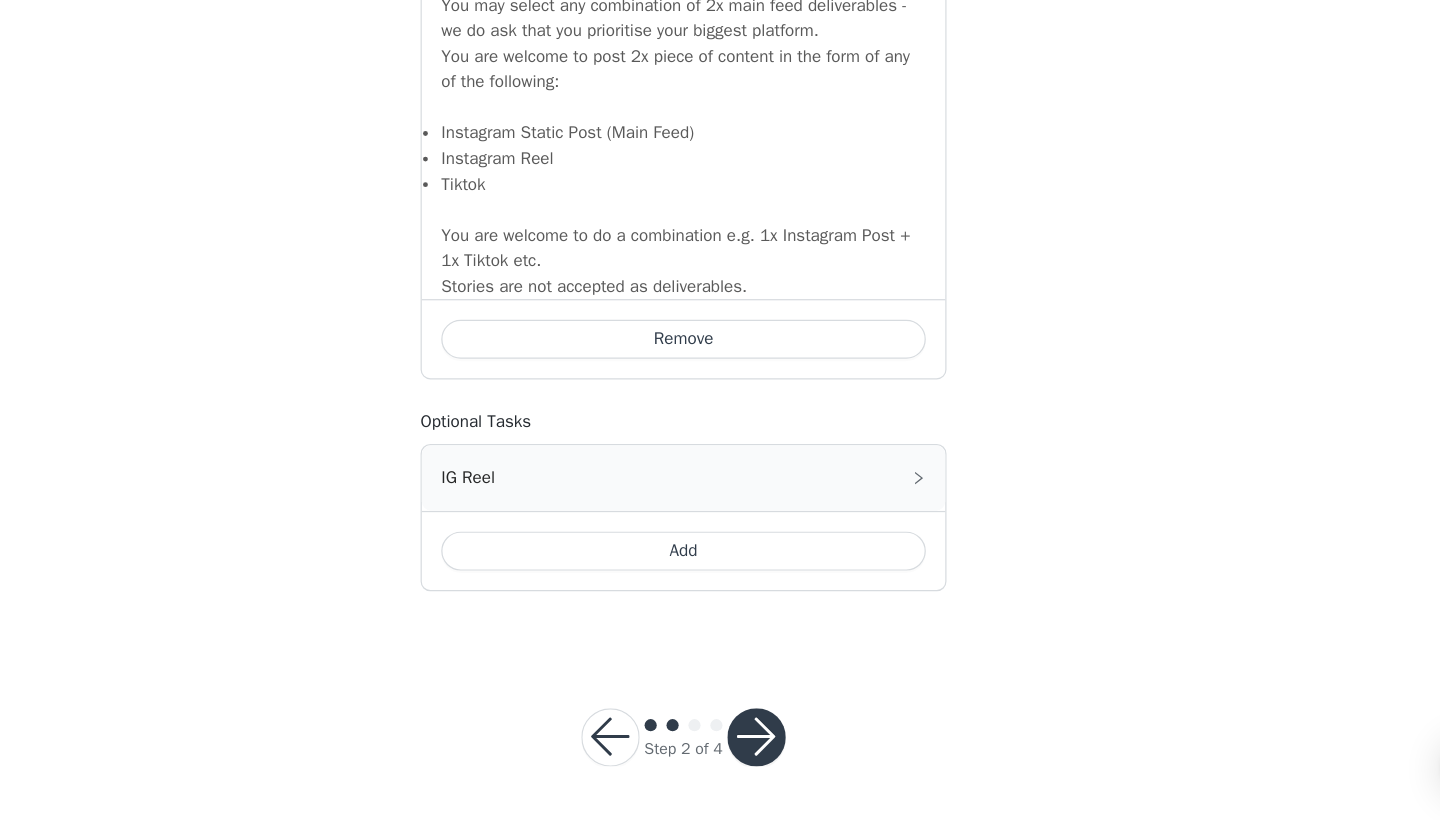 click at bounding box center [780, 752] 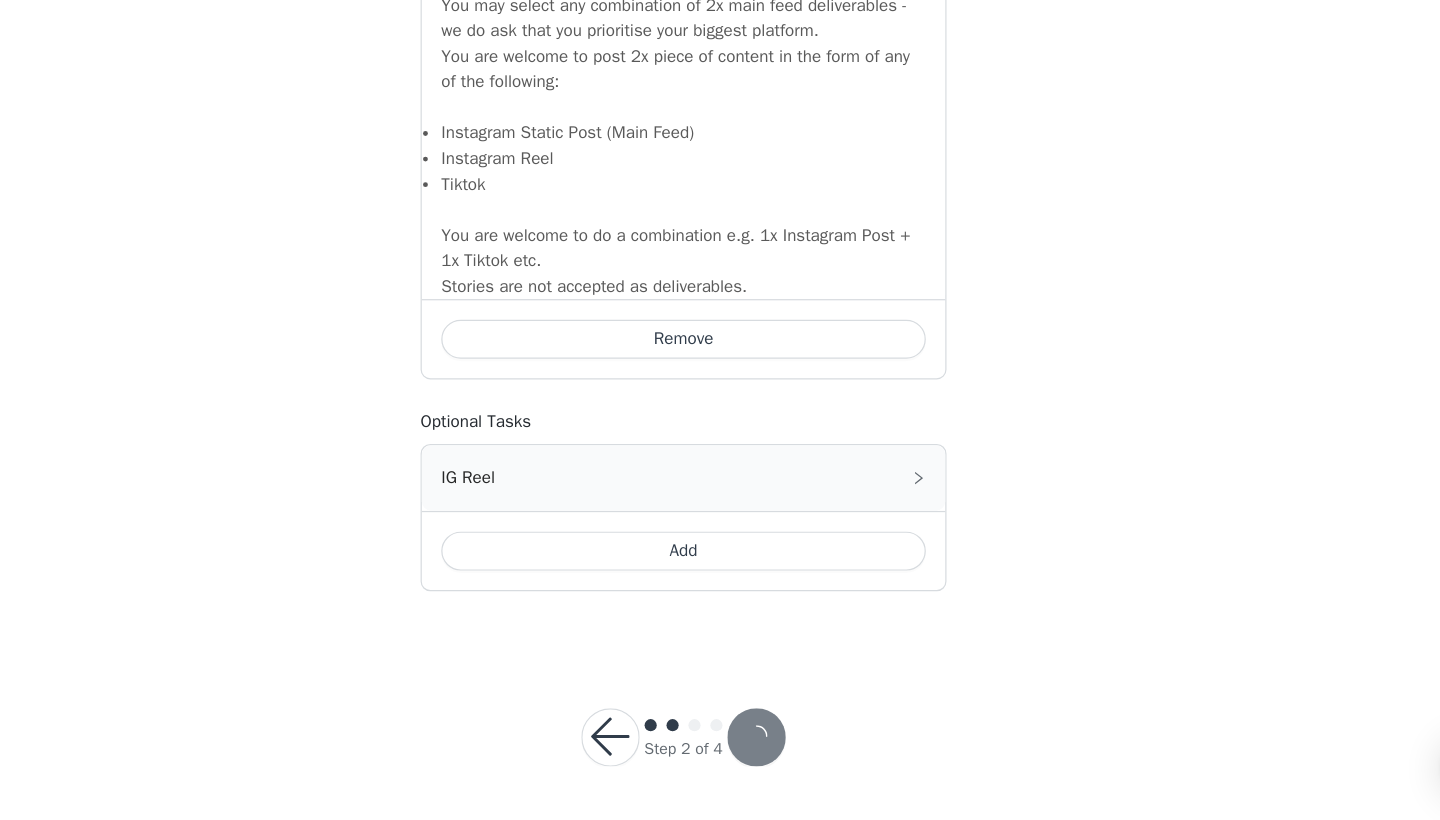scroll, scrollTop: 0, scrollLeft: 0, axis: both 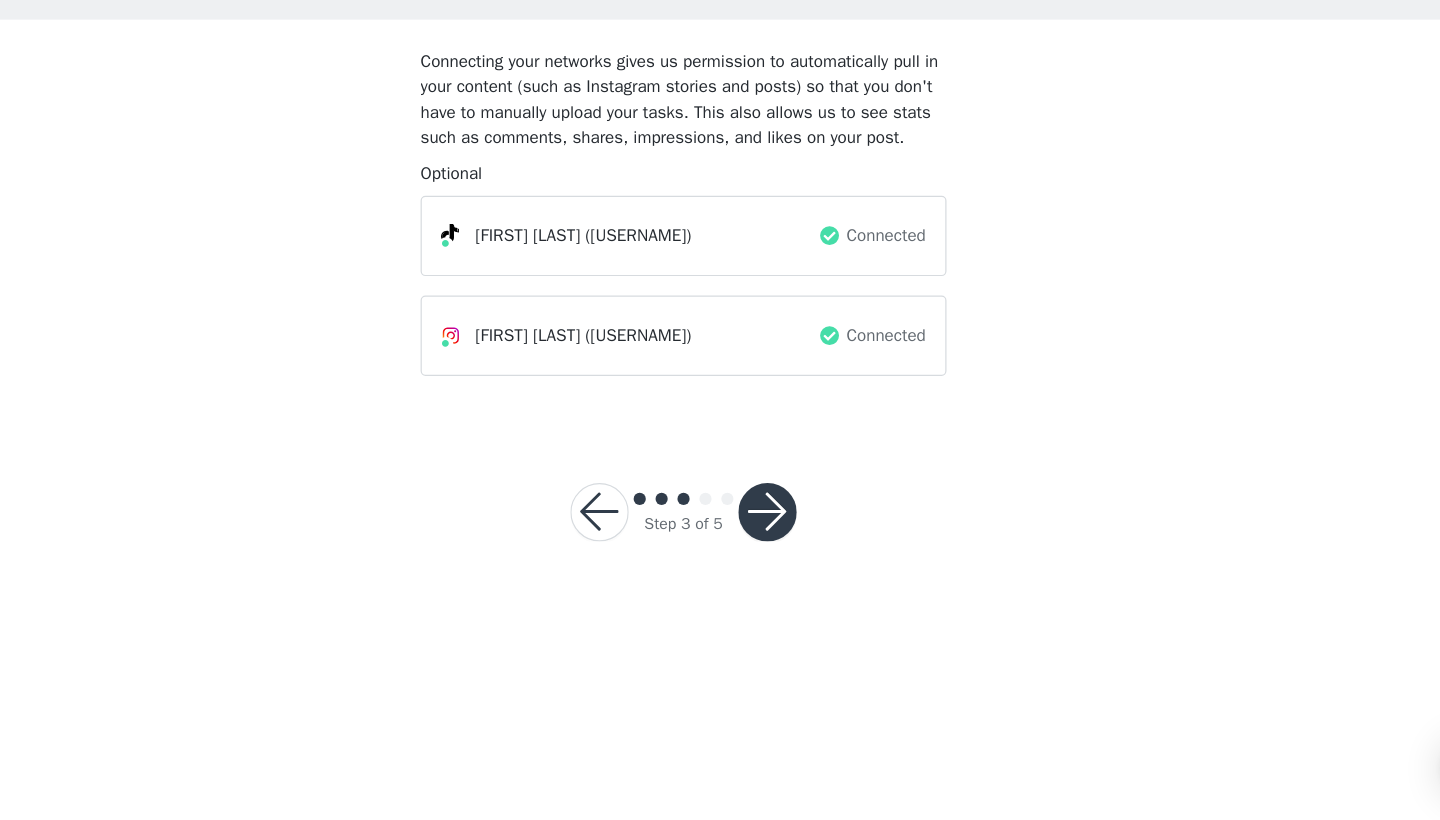 click at bounding box center (651, 567) 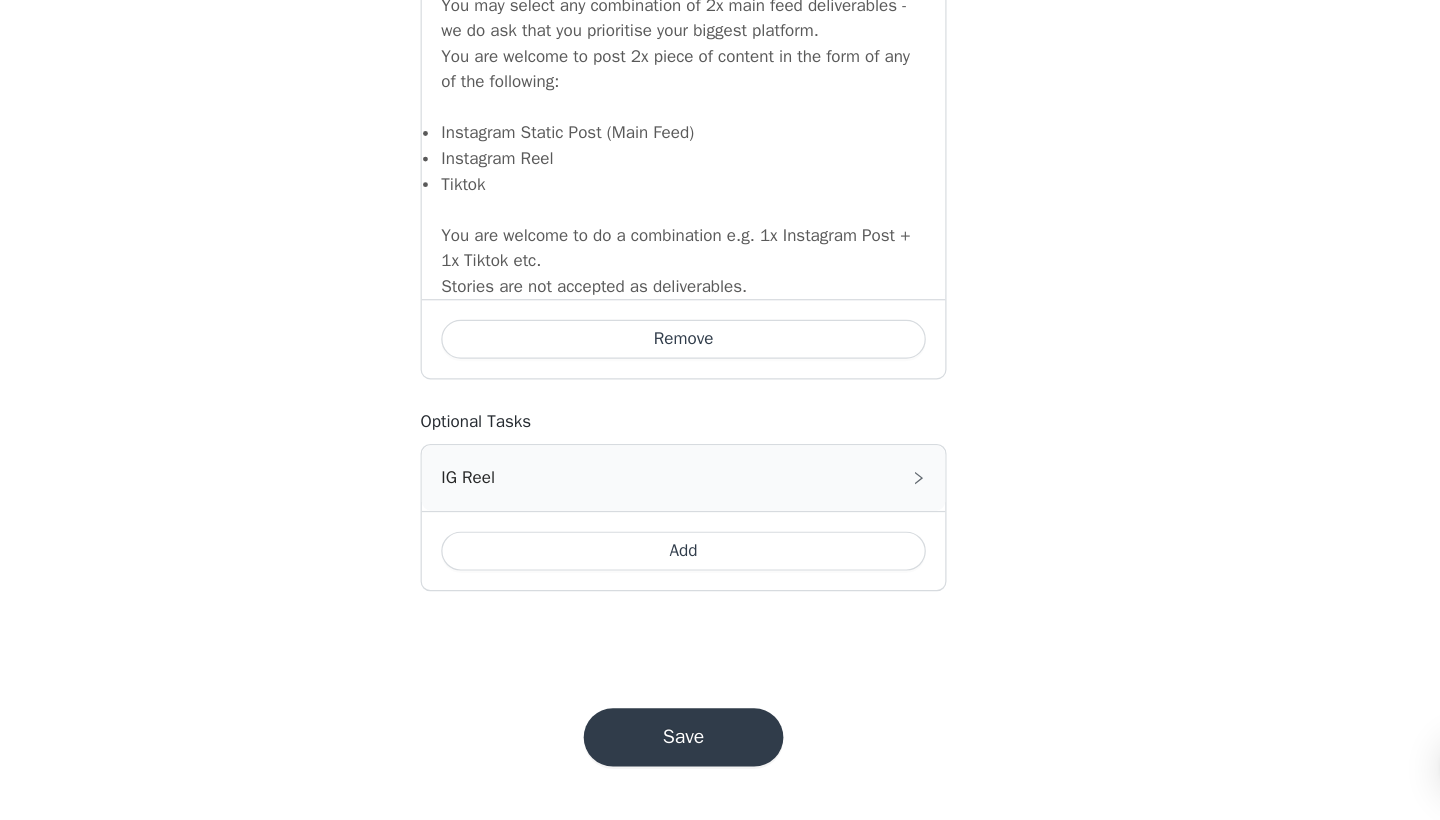 click on "Add" at bounding box center (720, 599) 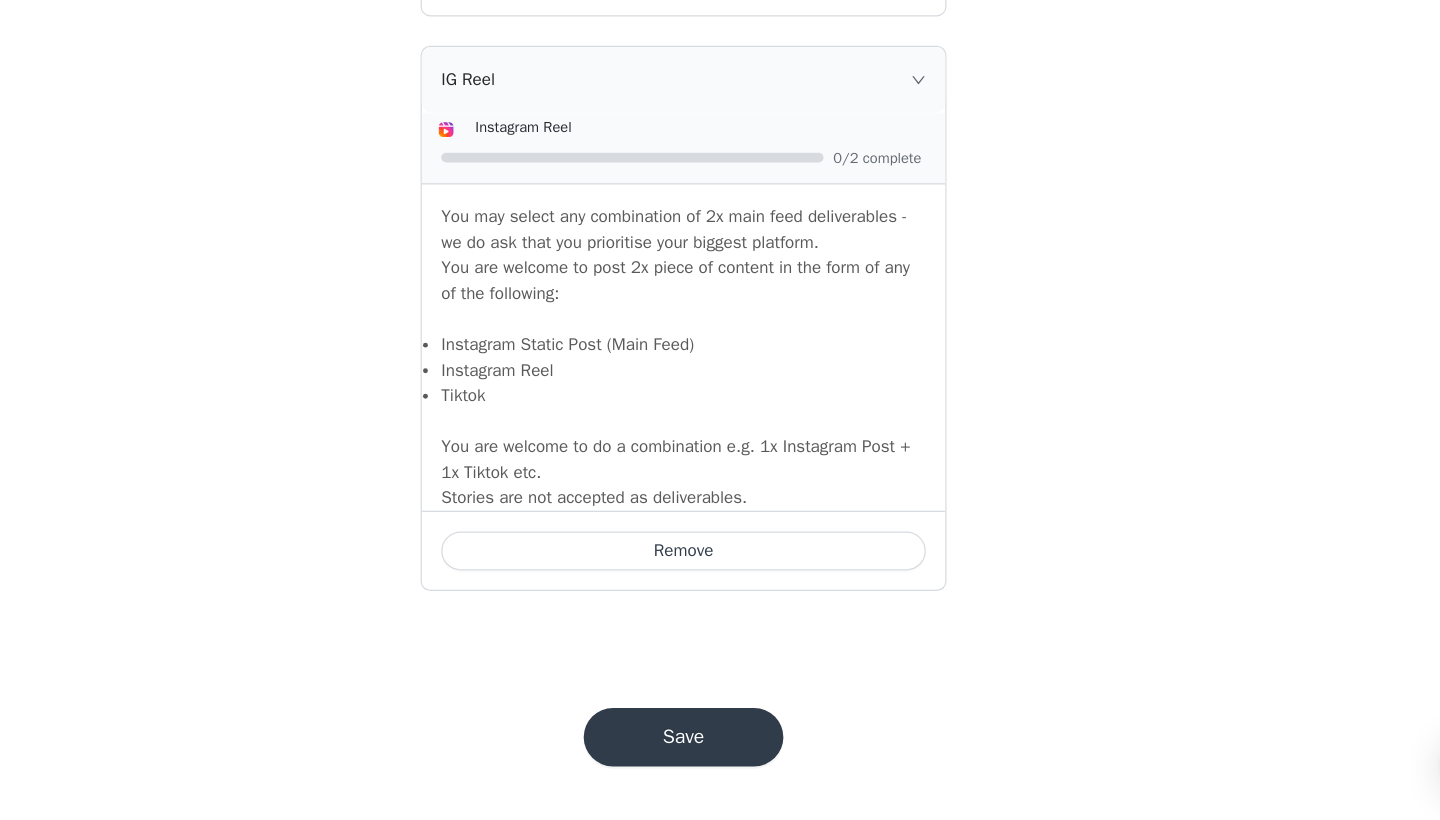 scroll, scrollTop: 2105, scrollLeft: 0, axis: vertical 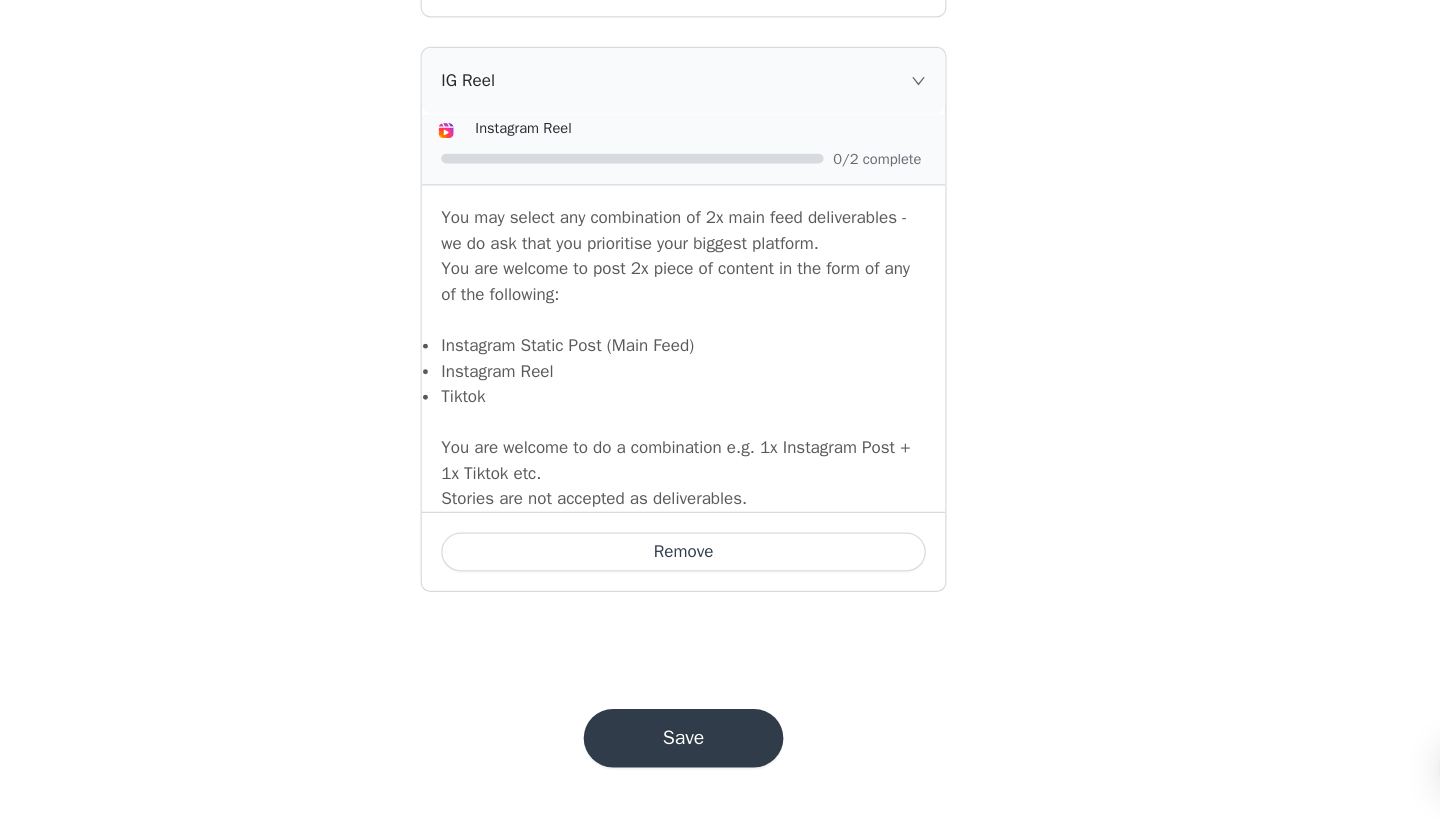 click on "Save" at bounding box center [720, 752] 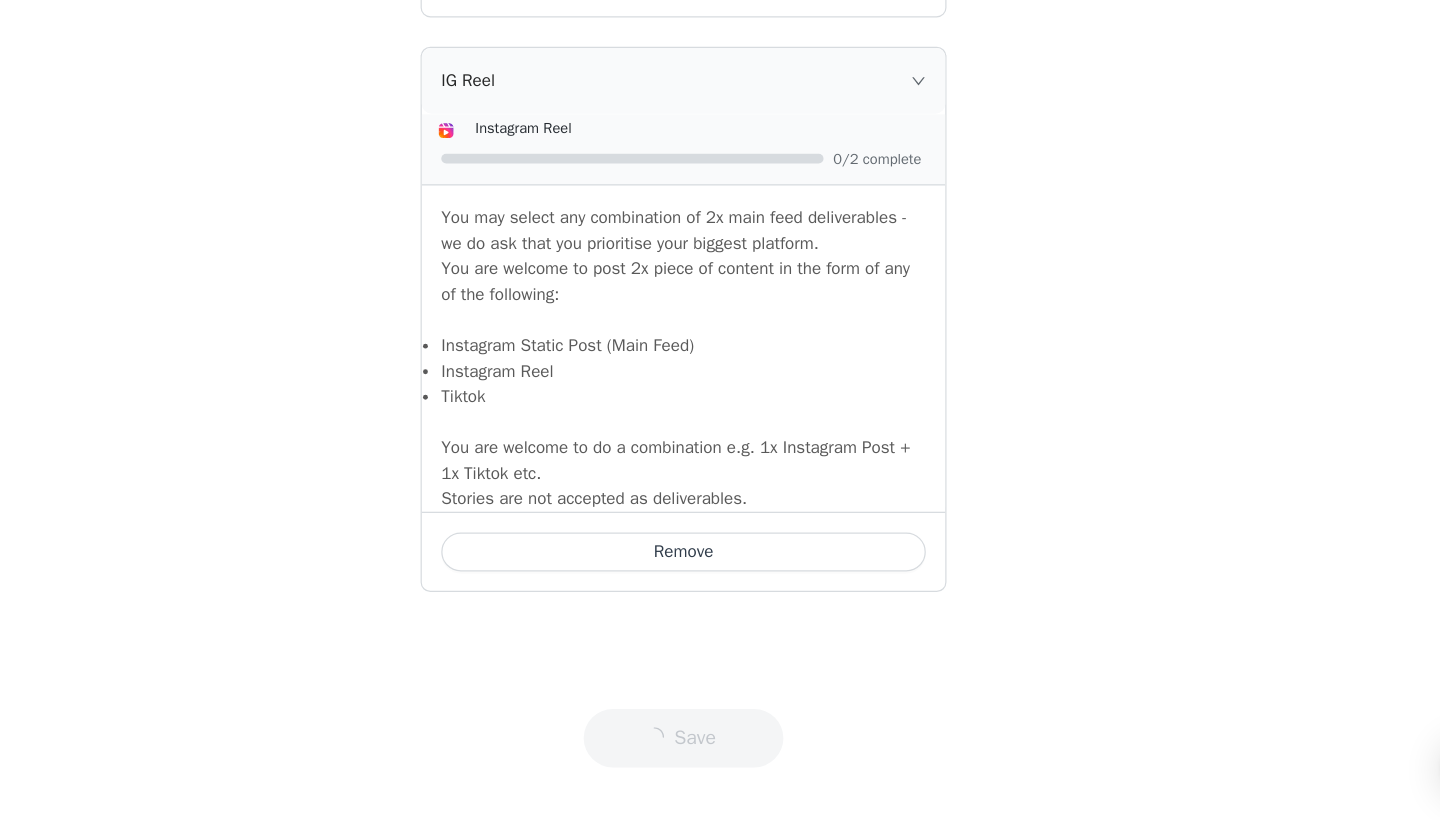 scroll, scrollTop: 0, scrollLeft: 0, axis: both 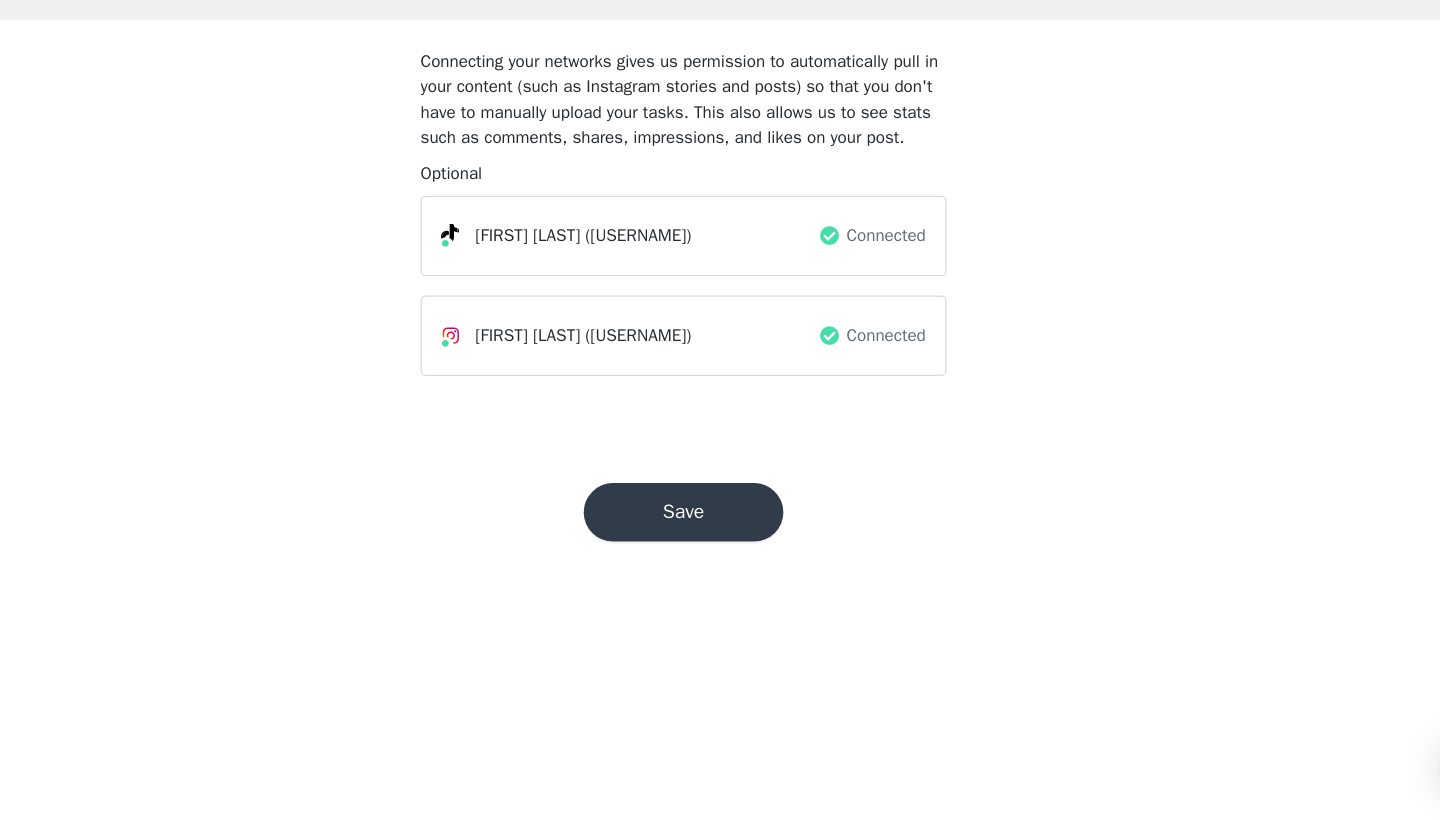 click on "Save" at bounding box center (720, 567) 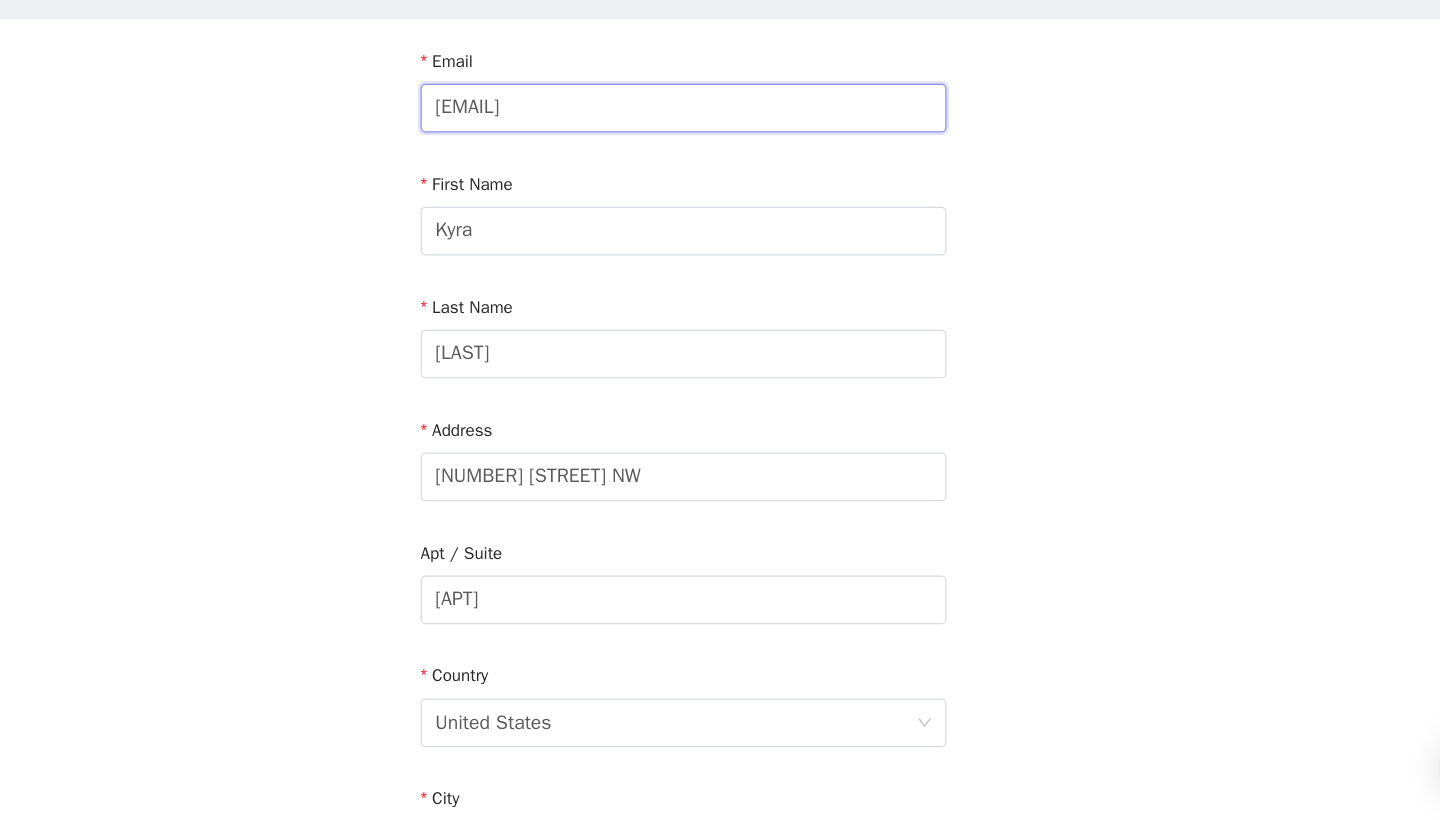 click on "[EMAIL]" at bounding box center (720, 235) 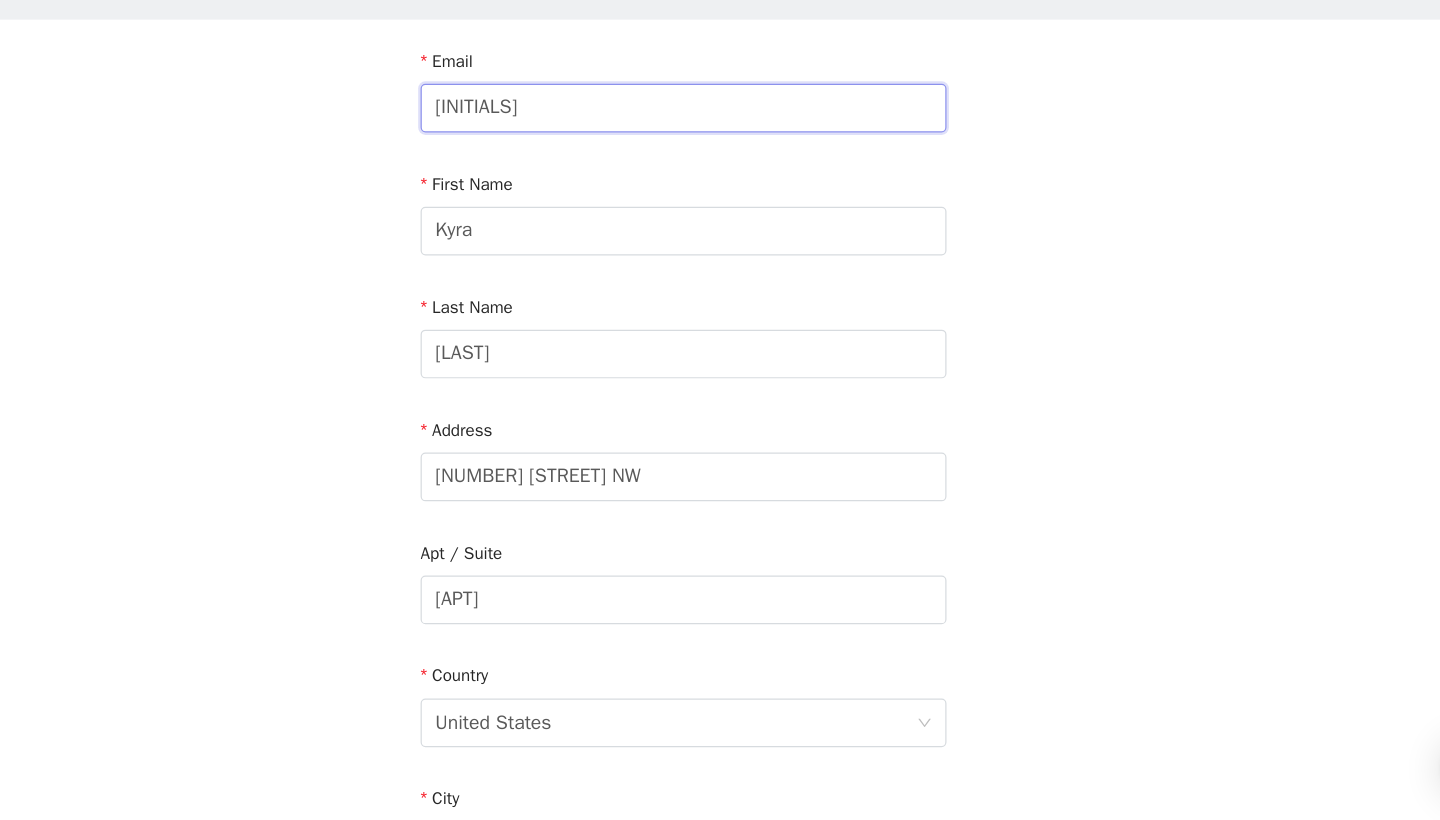 type on "K" 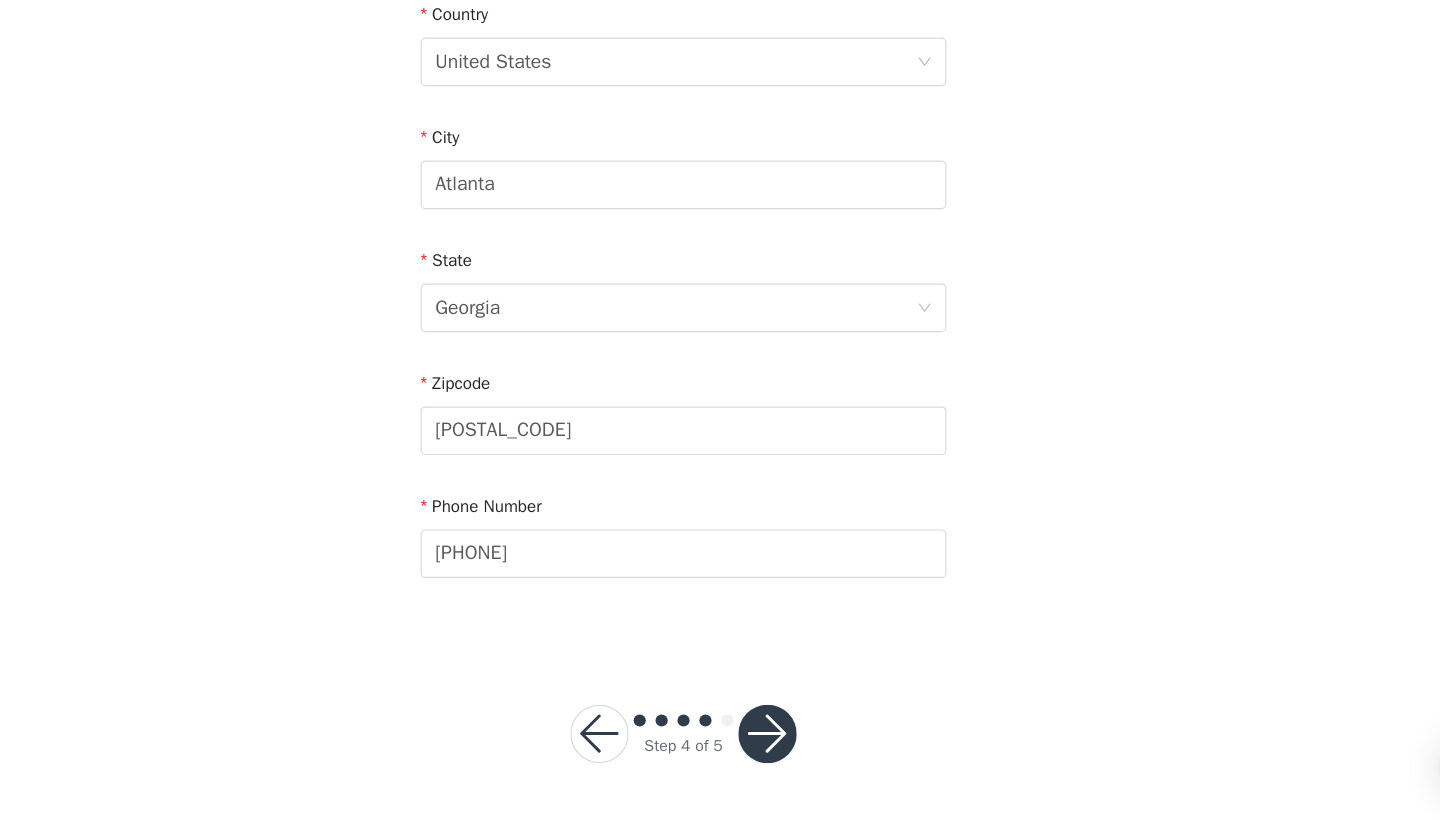 scroll, scrollTop: 543, scrollLeft: 0, axis: vertical 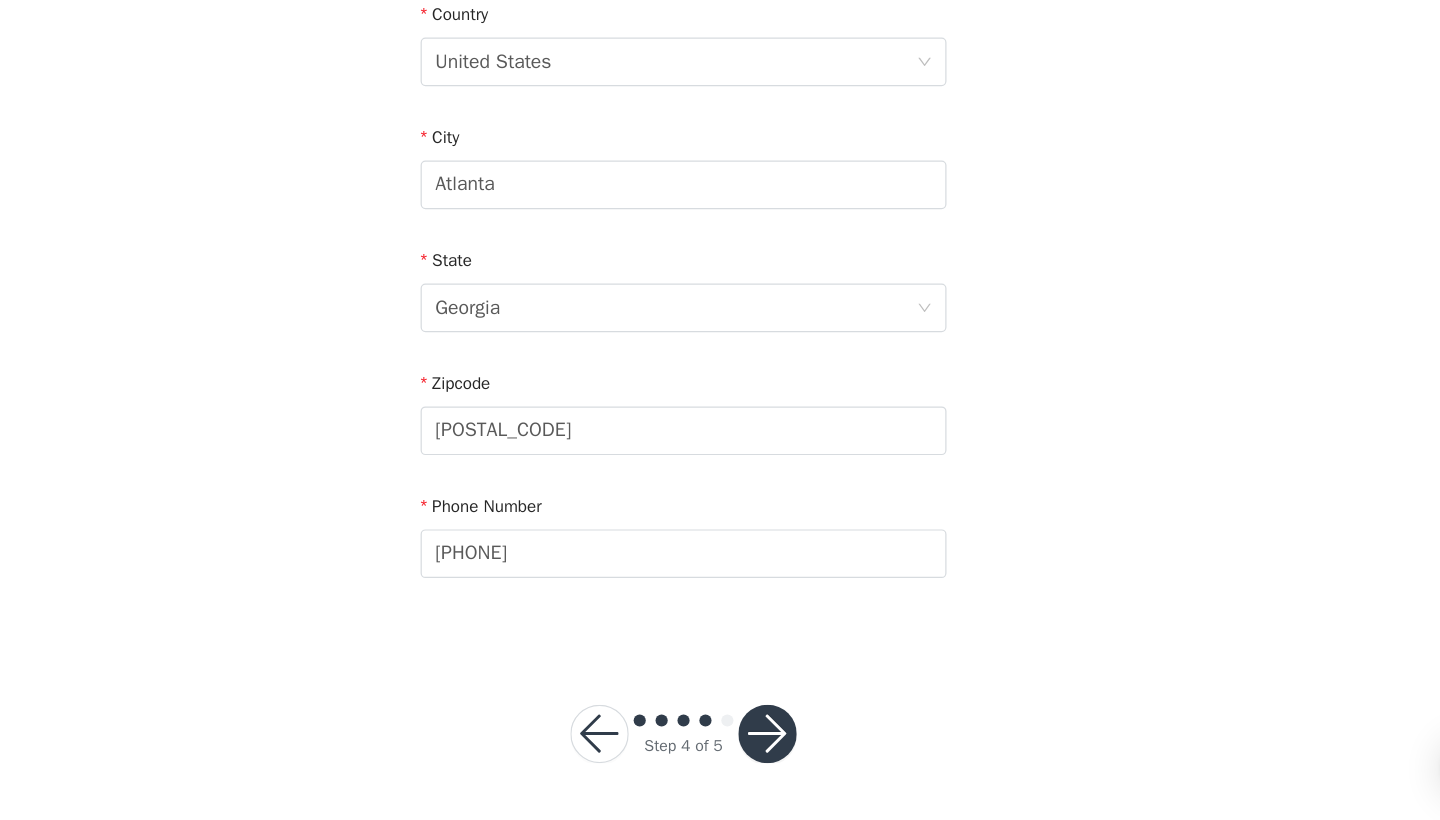 type on "[EMAIL]" 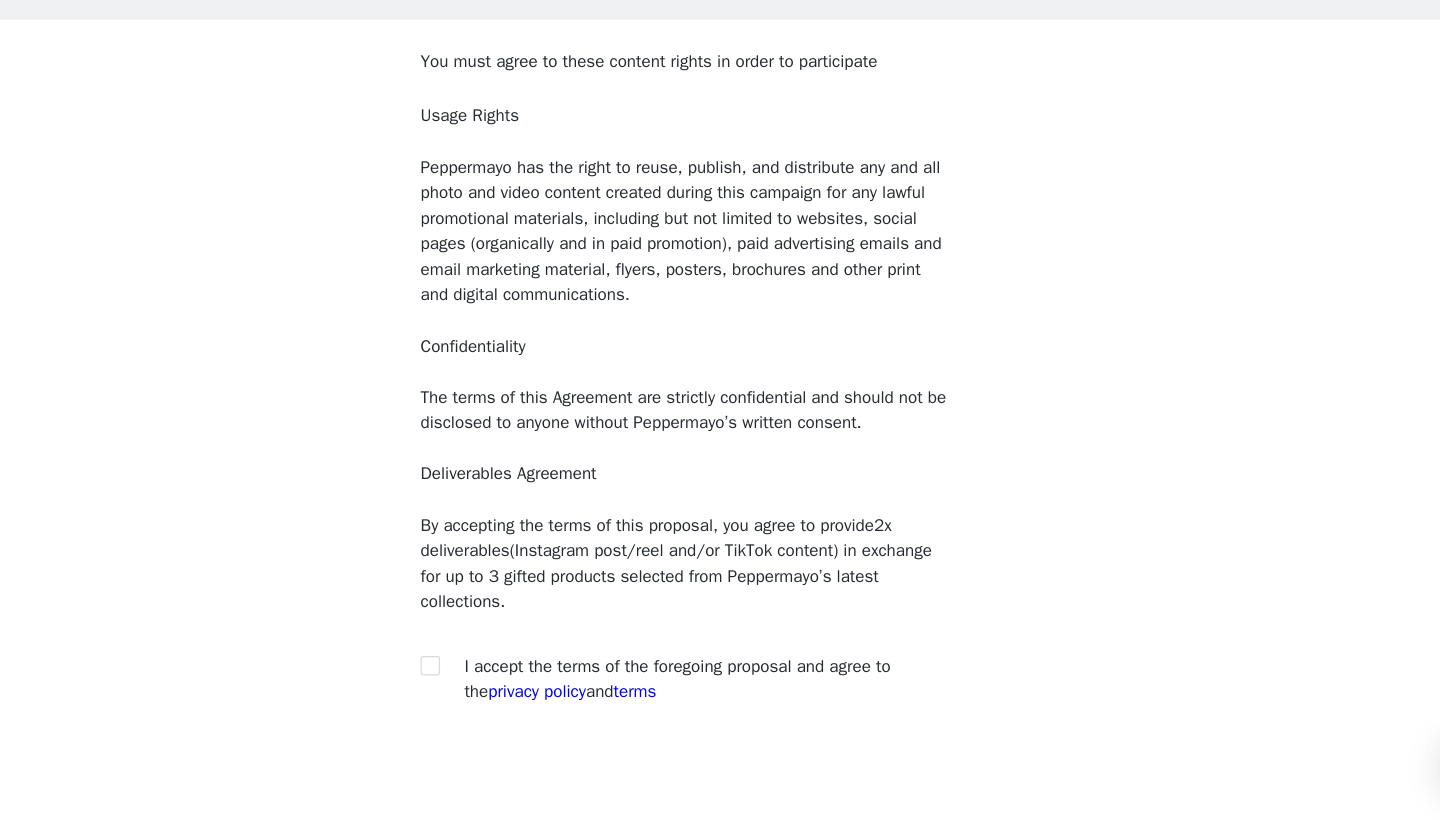 scroll, scrollTop: 49, scrollLeft: 0, axis: vertical 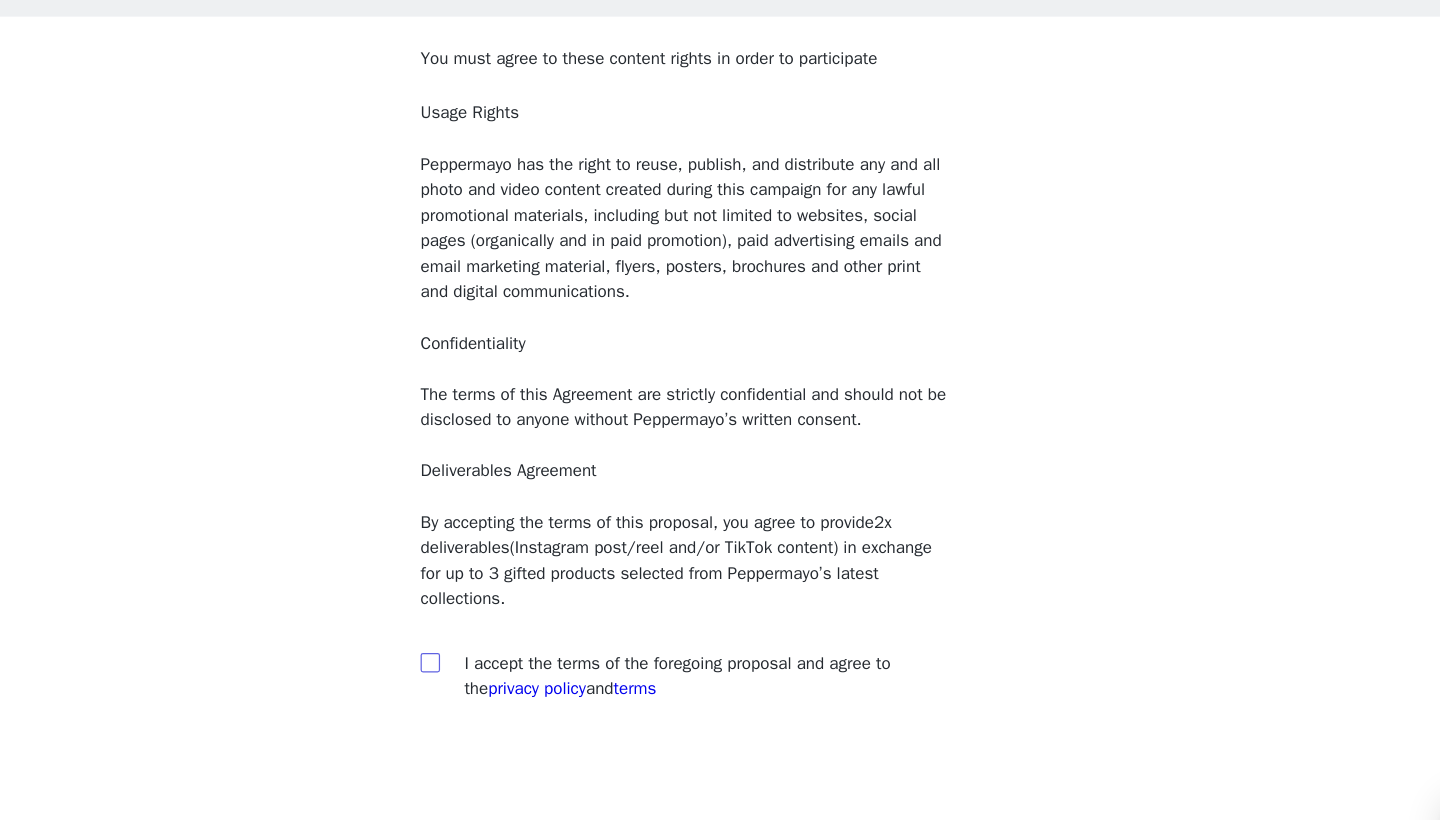 click at bounding box center [511, 643] 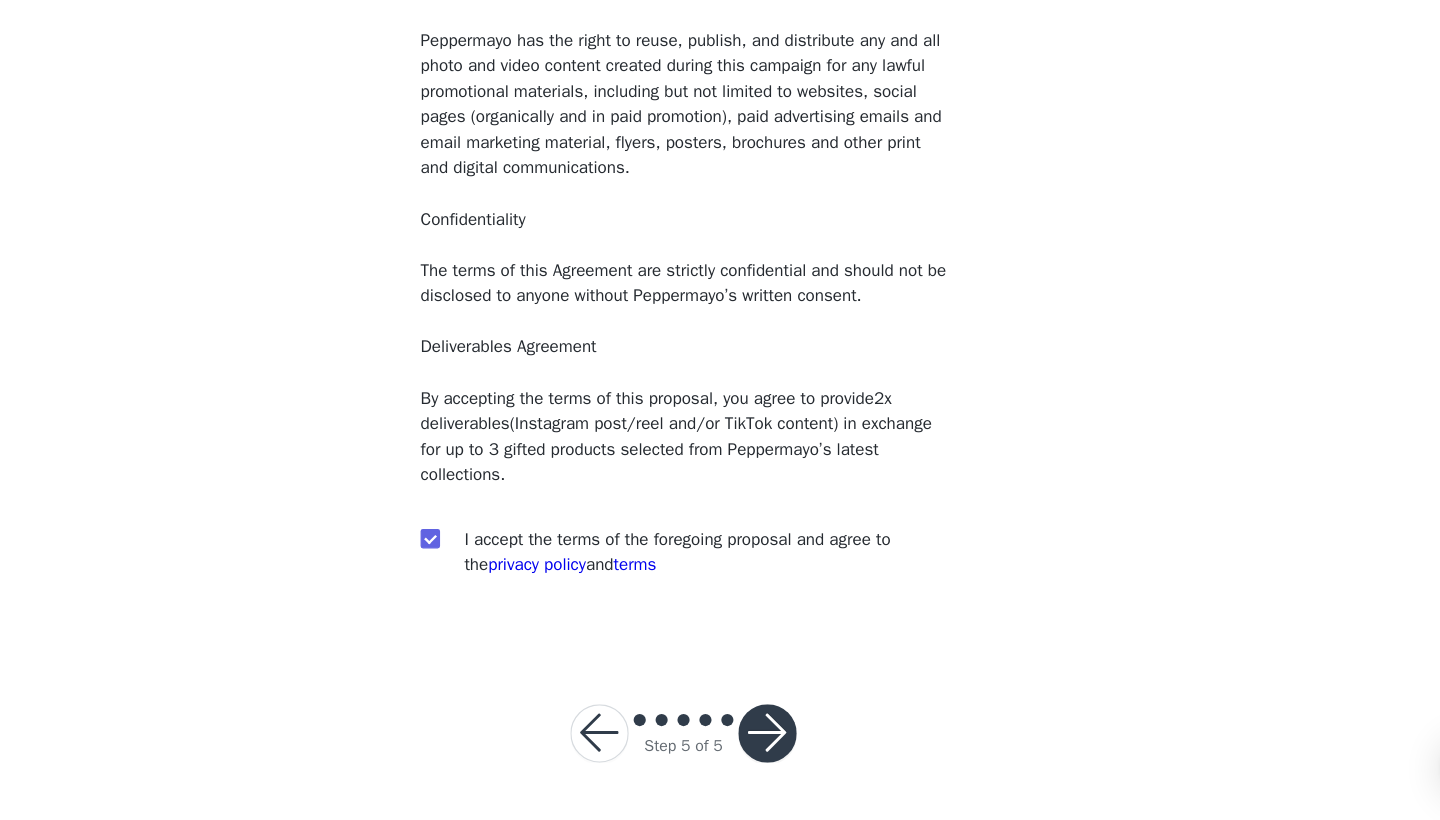 scroll, scrollTop: 104, scrollLeft: 0, axis: vertical 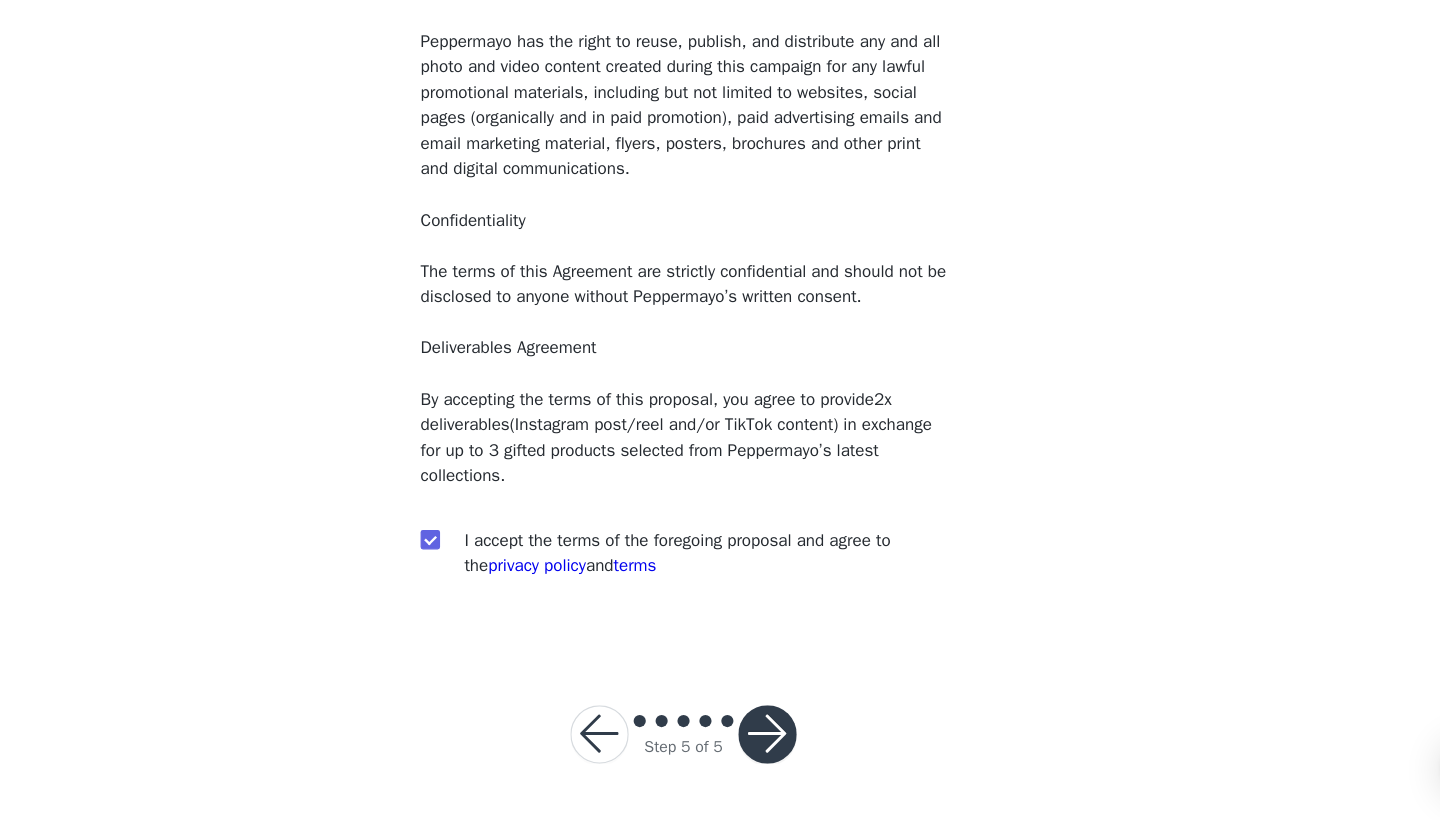 click at bounding box center (789, 749) 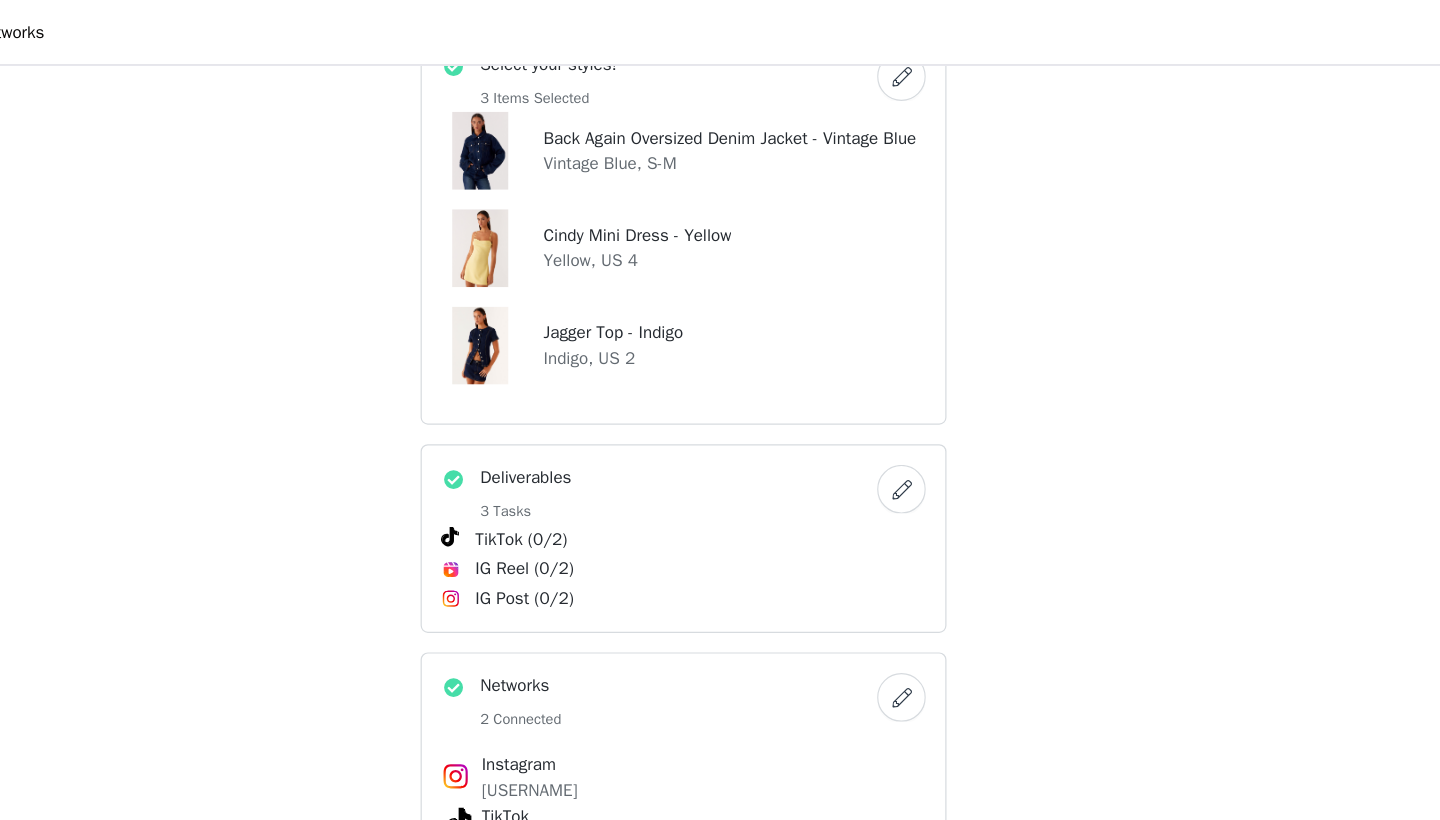 scroll, scrollTop: 603, scrollLeft: 0, axis: vertical 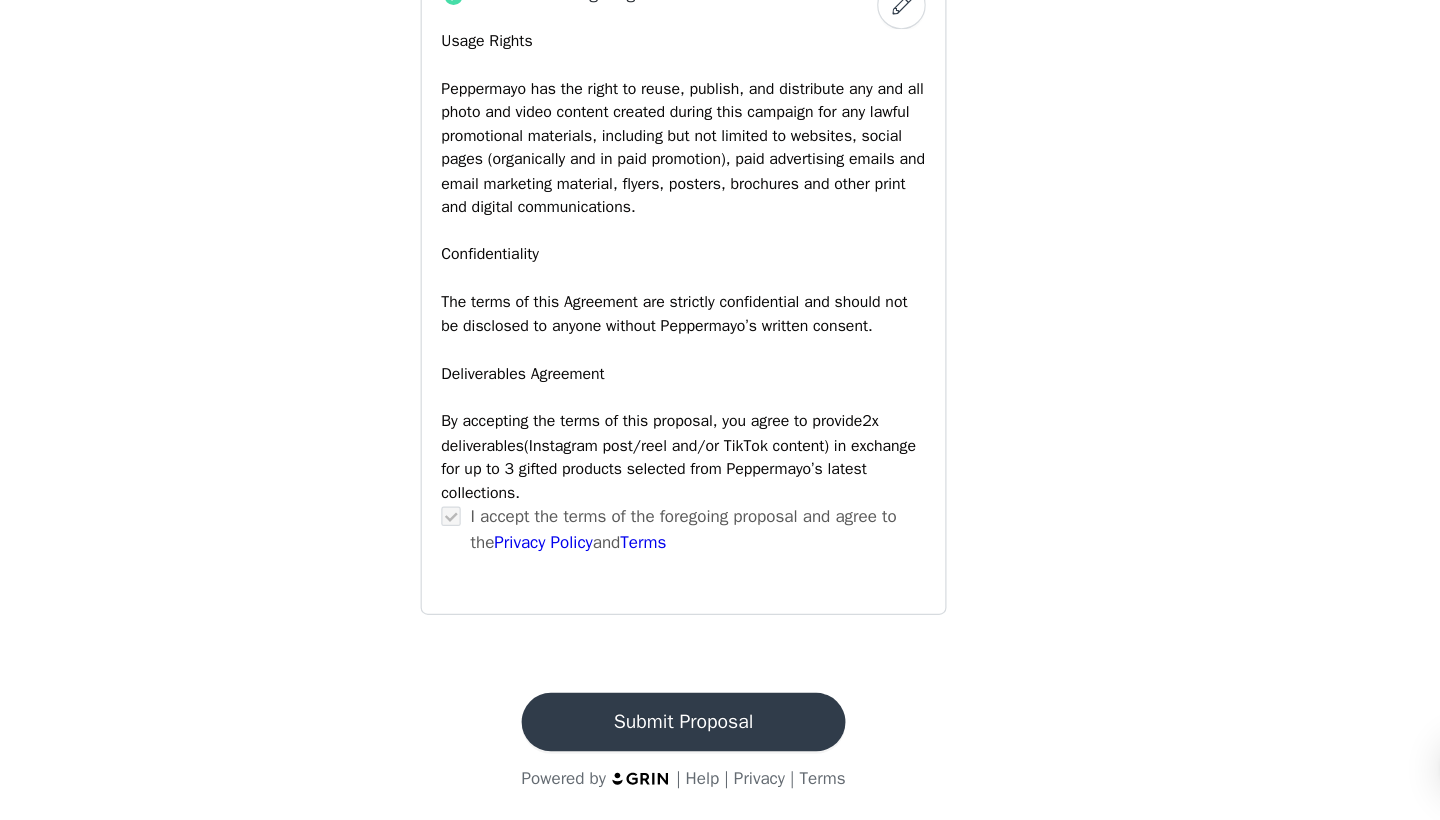 click on "Submit Proposal" at bounding box center (720, 739) 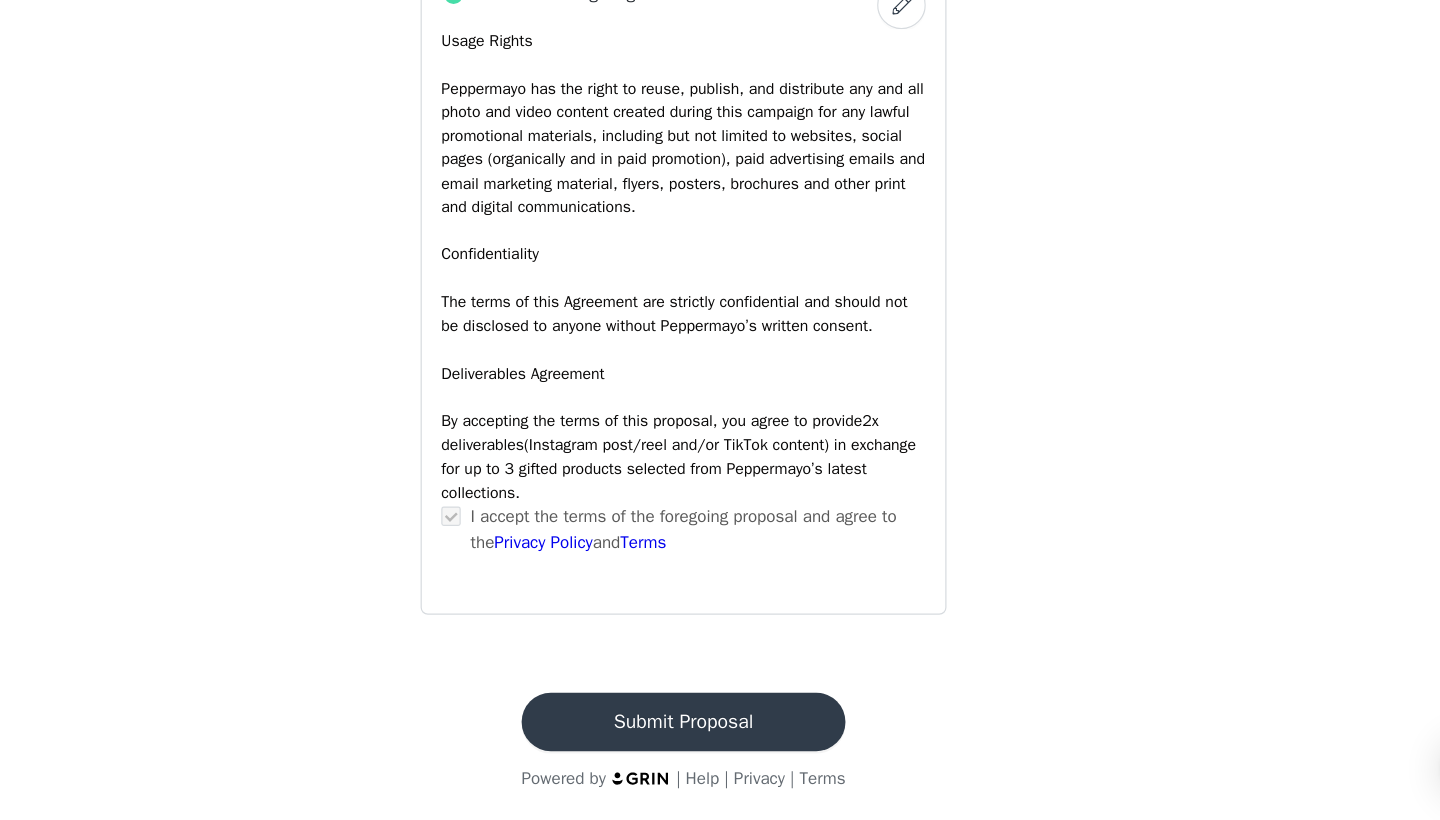 scroll, scrollTop: 0, scrollLeft: 0, axis: both 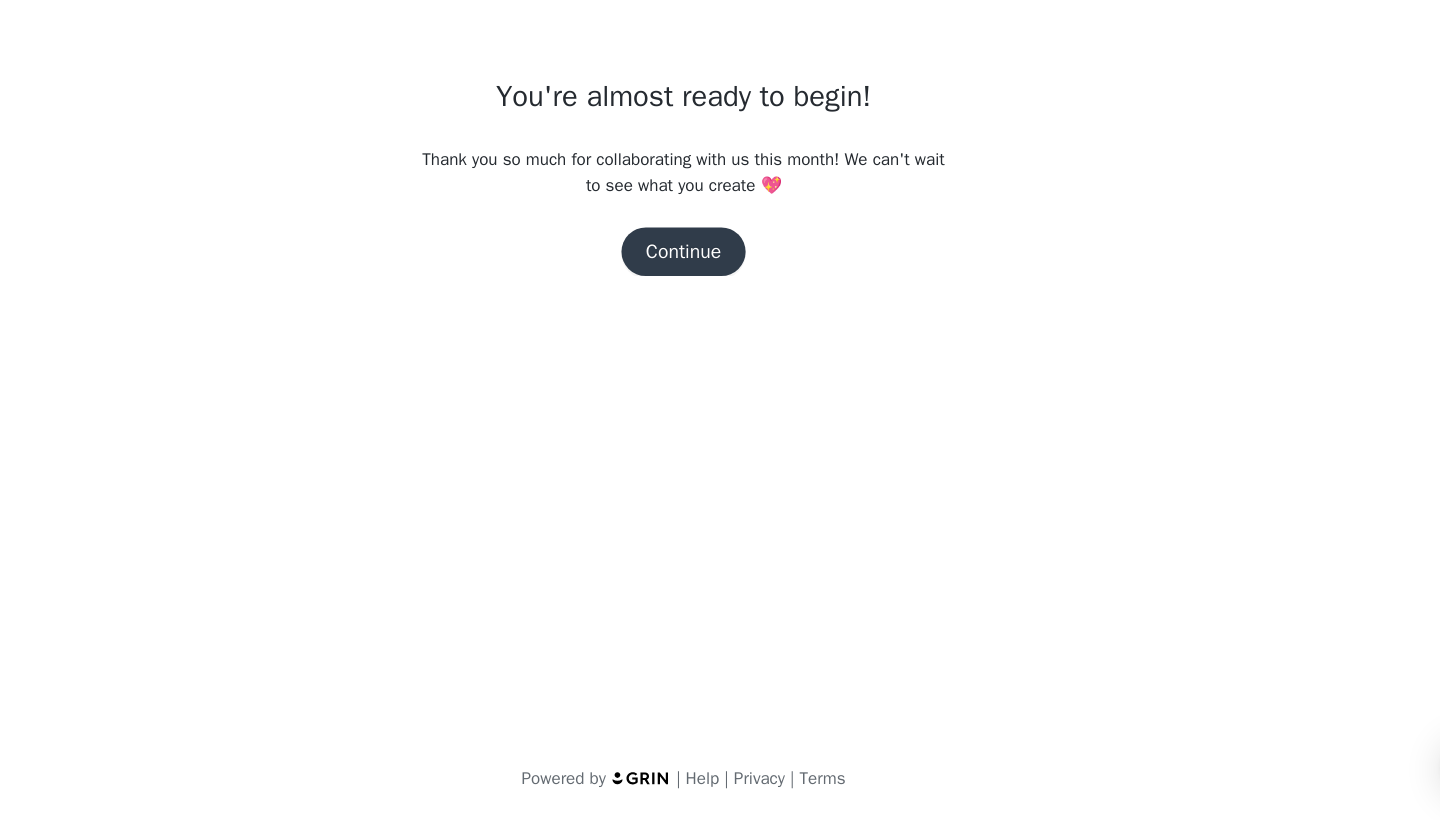 click on "Continue" at bounding box center (720, 353) 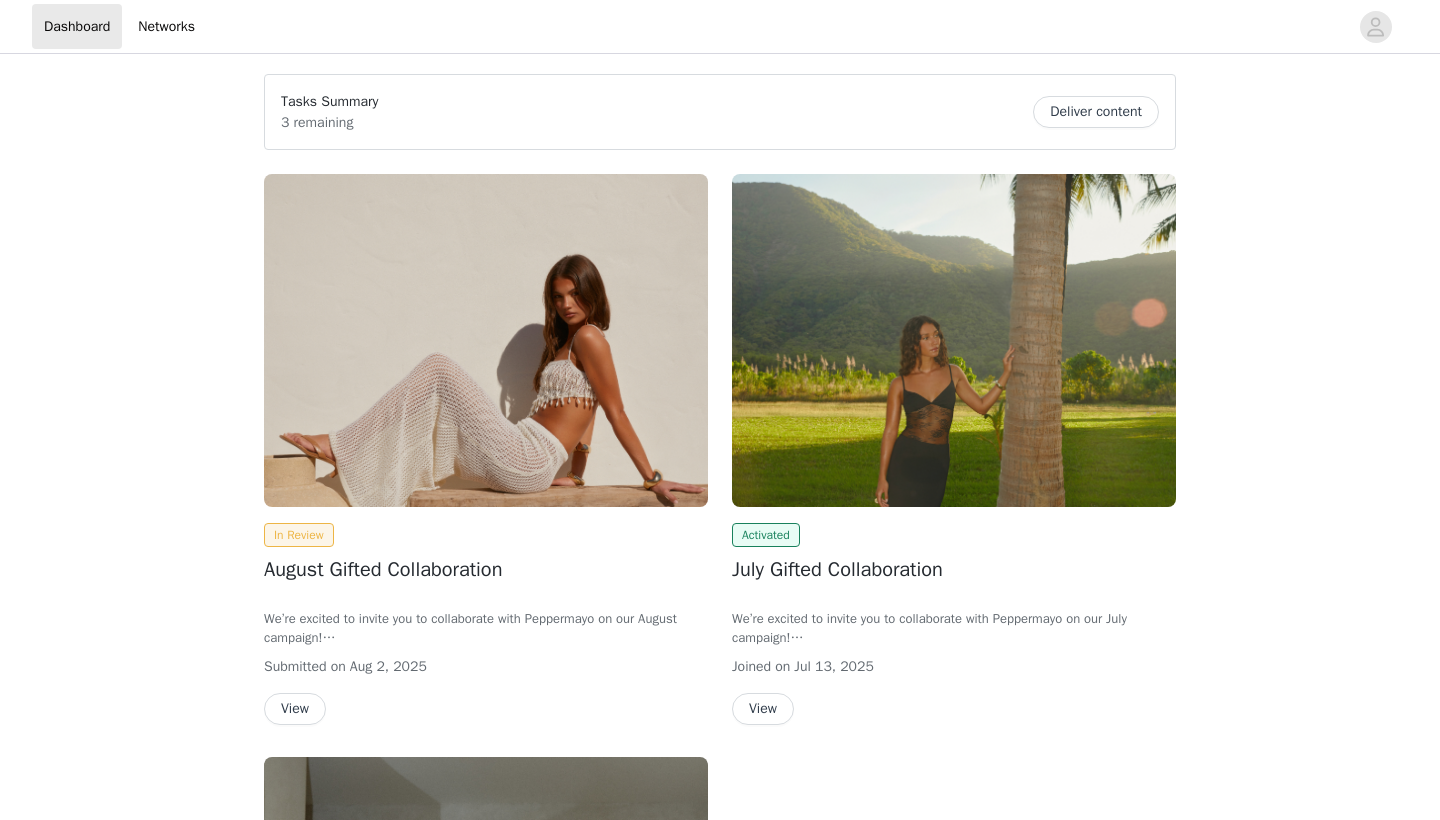 scroll, scrollTop: 0, scrollLeft: 0, axis: both 